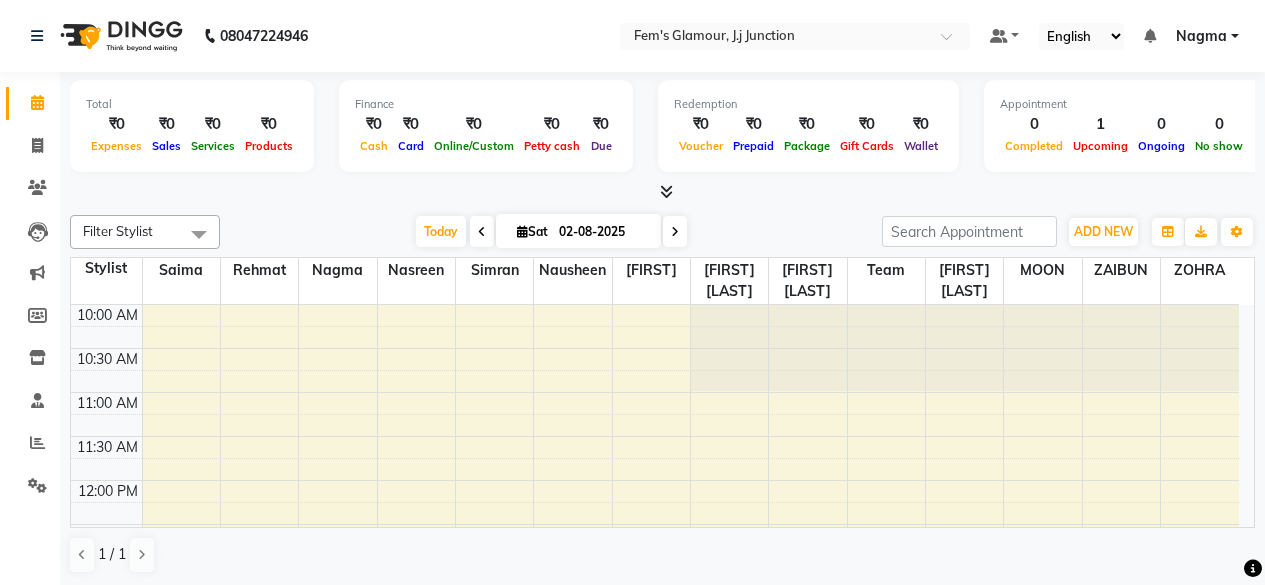 scroll, scrollTop: 0, scrollLeft: 0, axis: both 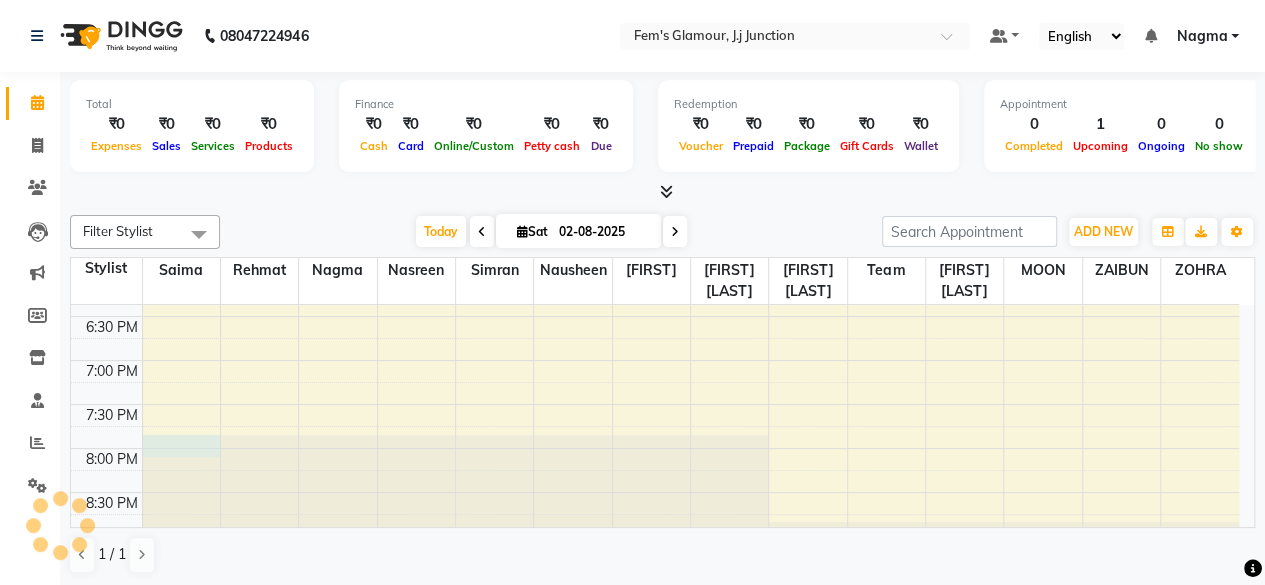 click at bounding box center (181, -431) 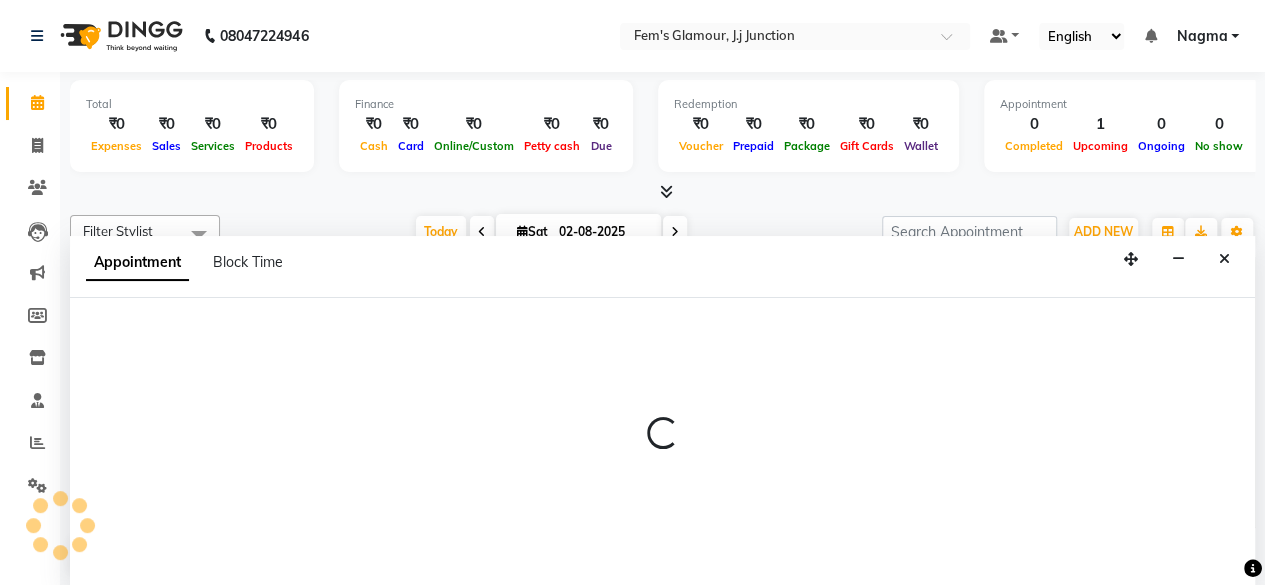 scroll, scrollTop: 0, scrollLeft: 0, axis: both 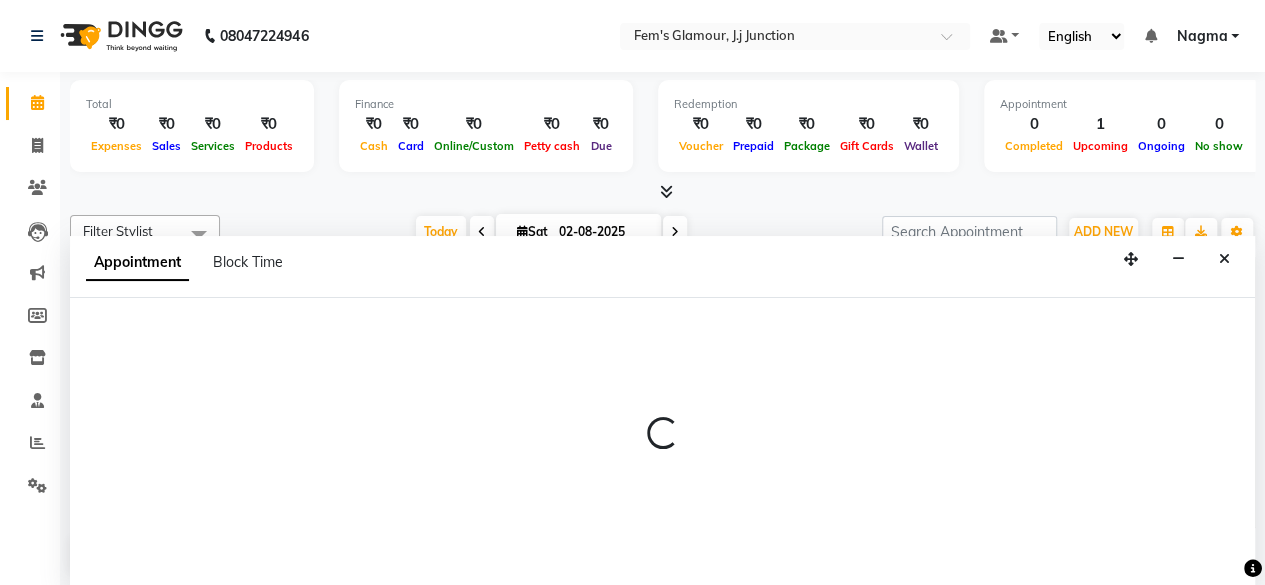 select on "21523" 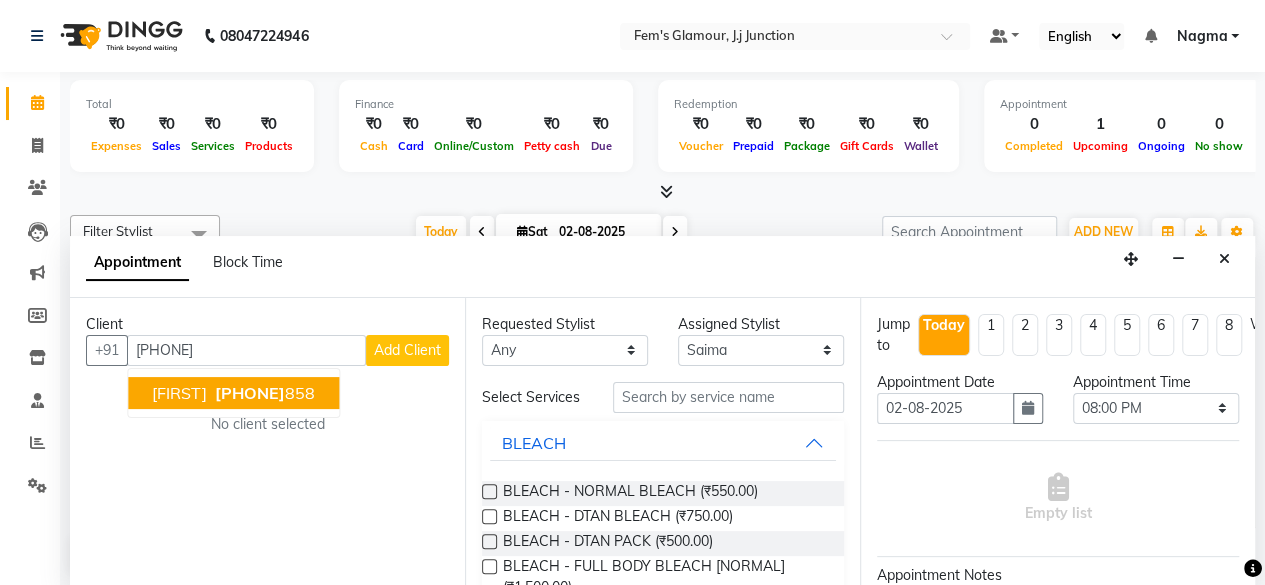 click on "[FIRST] [NUMBER]" at bounding box center (233, 393) 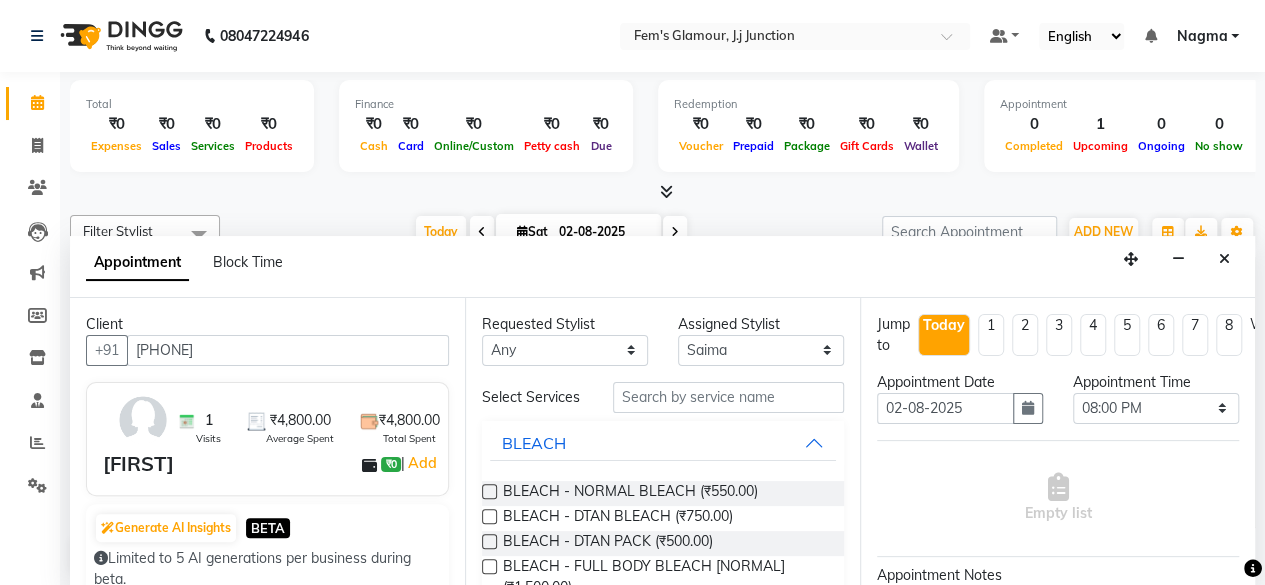type on "[PHONE]" 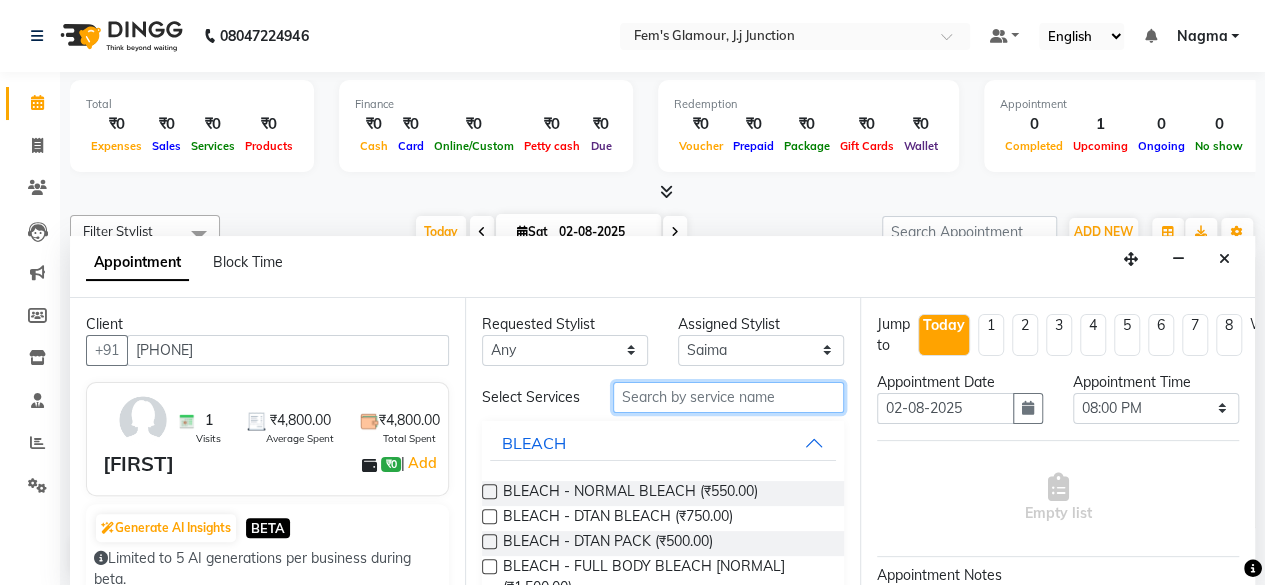 click at bounding box center [728, 397] 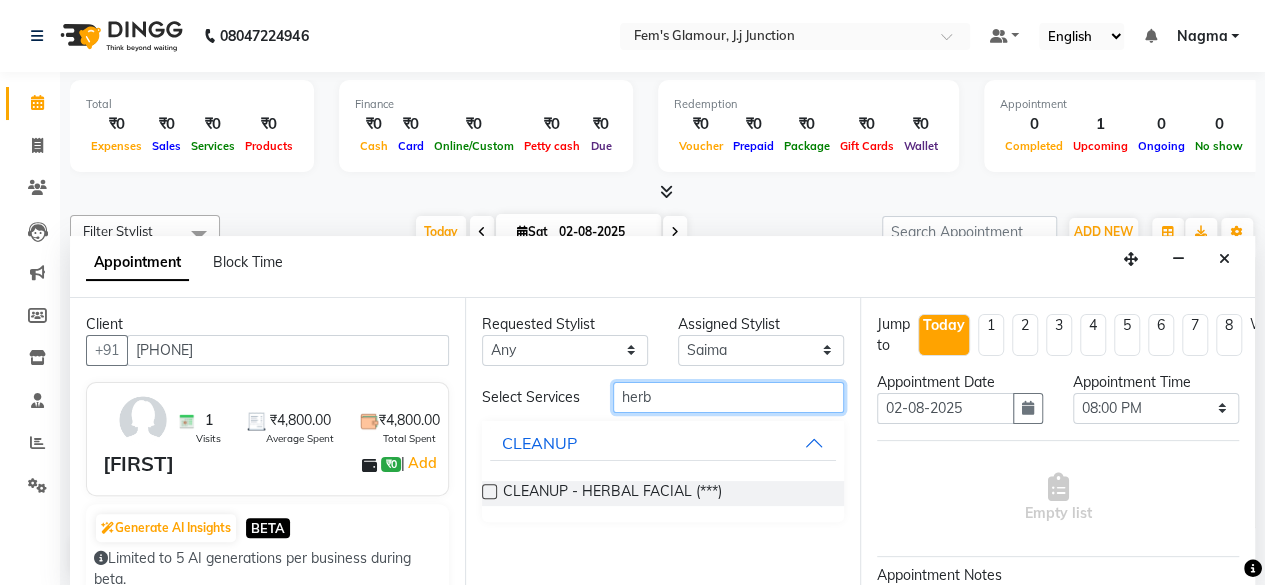 type on "herb" 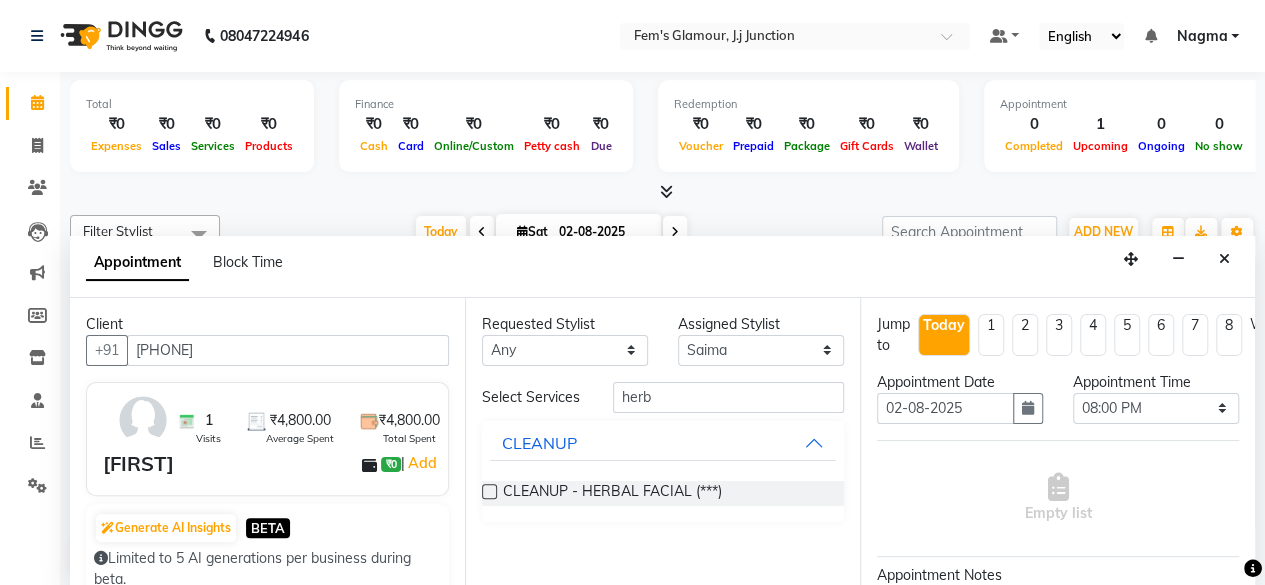 click at bounding box center (489, 491) 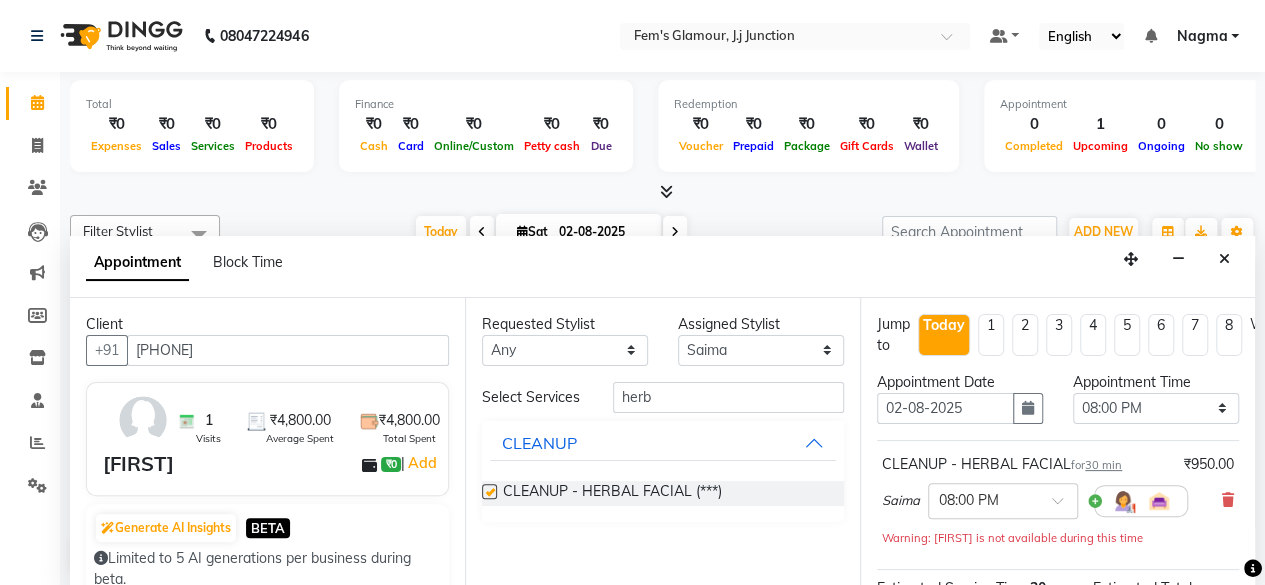 checkbox on "false" 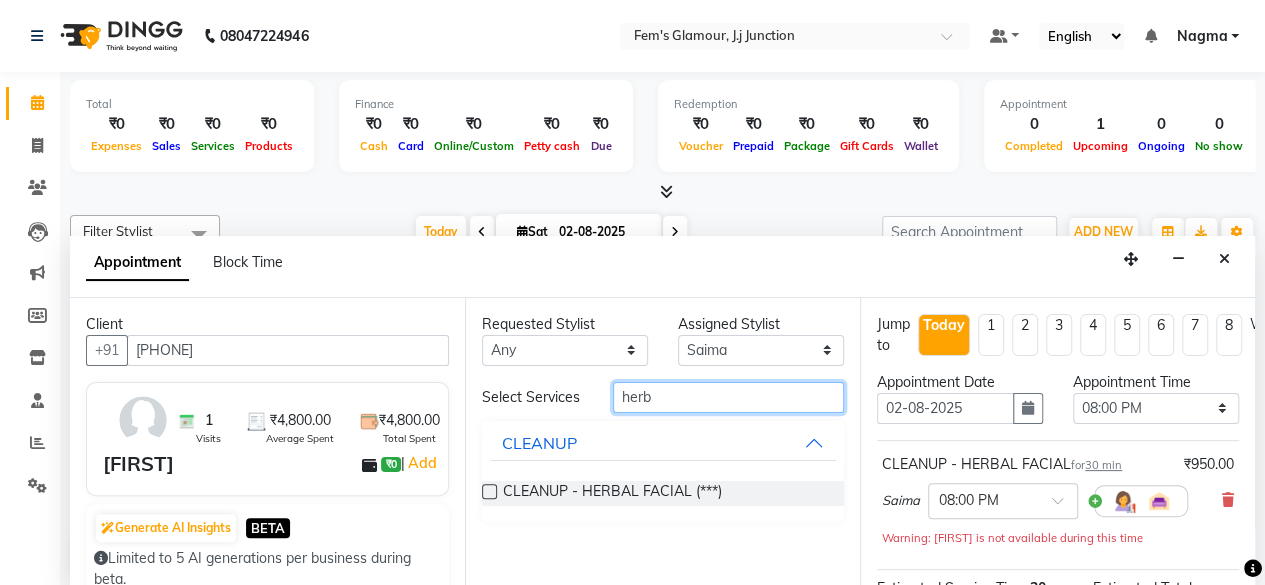 click on "herb" at bounding box center [728, 397] 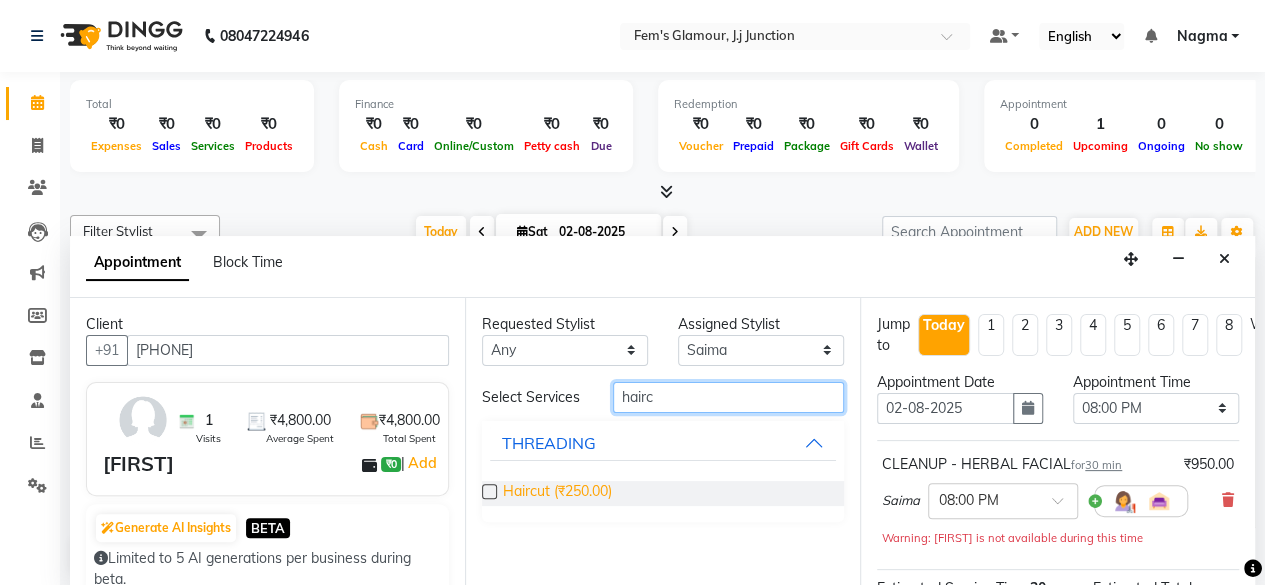 type on "hairc" 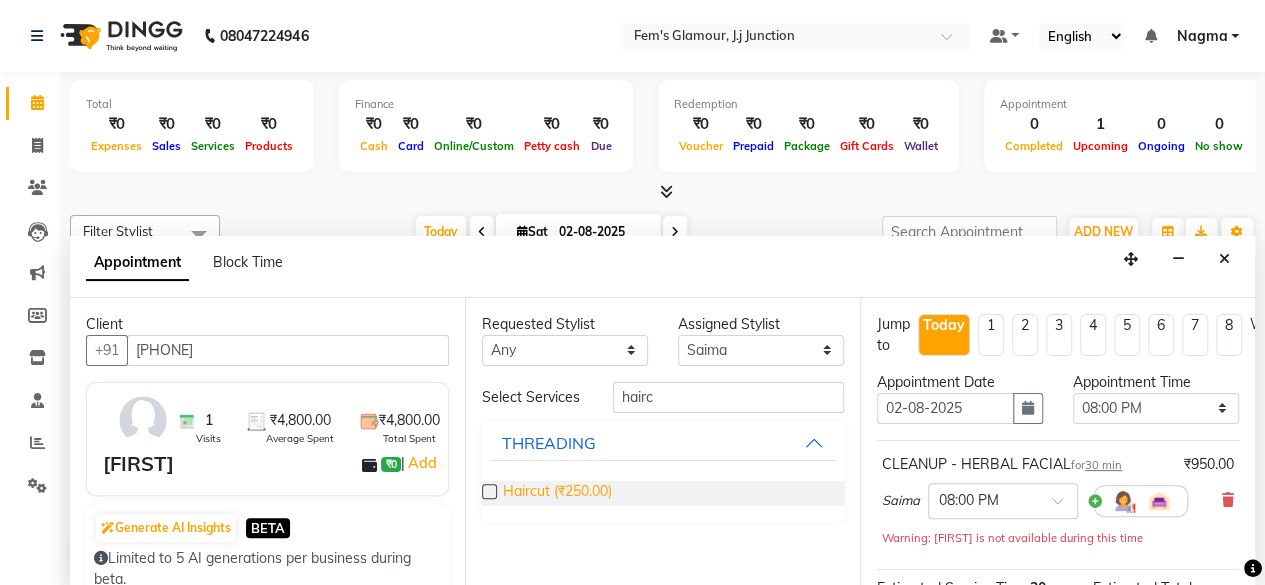 click on "Haircut (₹250.00)" at bounding box center (557, 493) 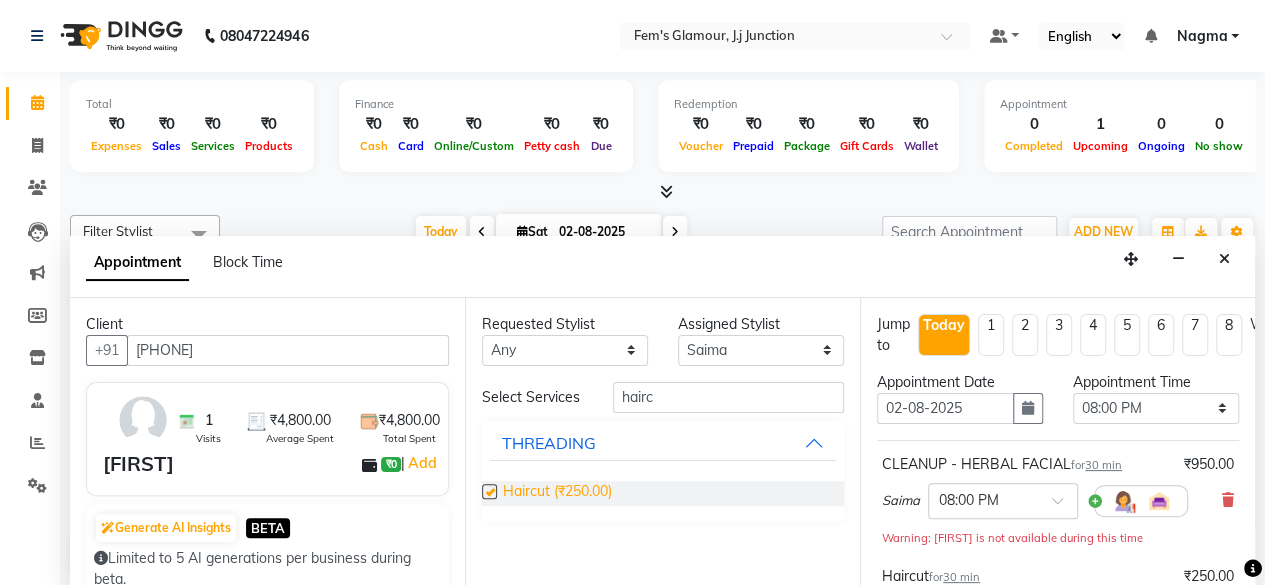 checkbox on "false" 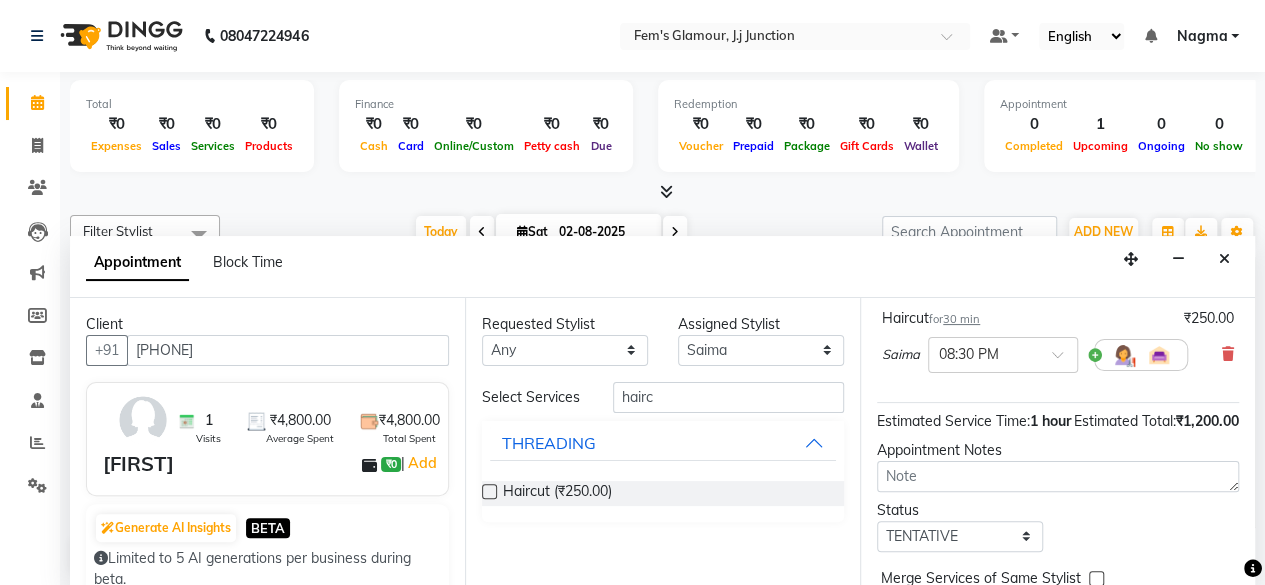 scroll, scrollTop: 384, scrollLeft: 0, axis: vertical 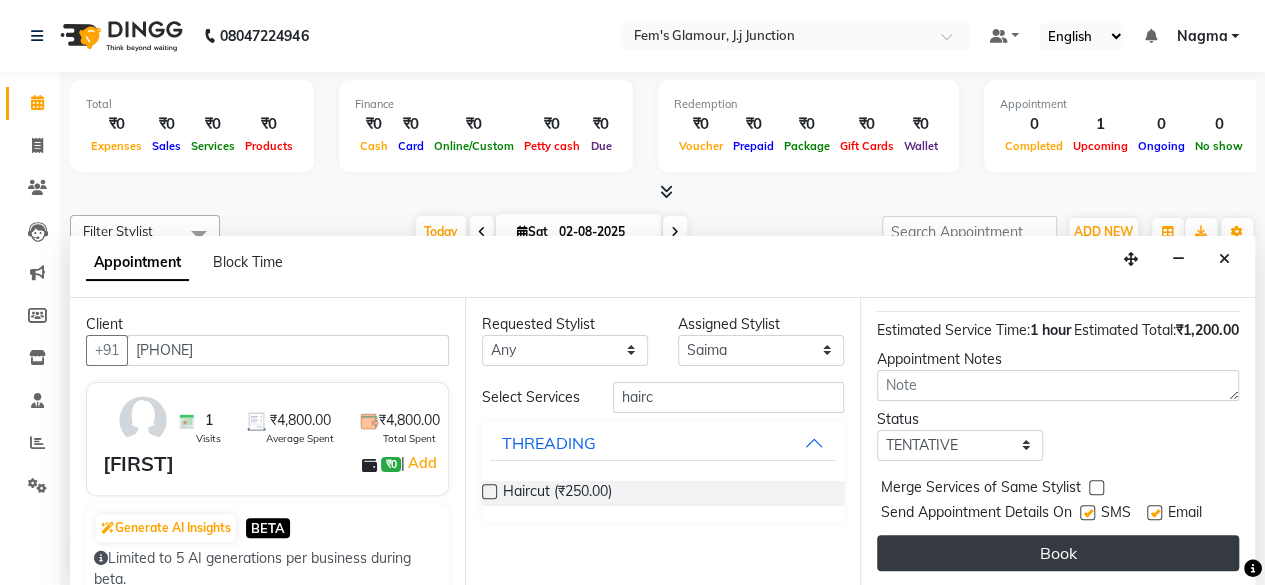click on "Book" at bounding box center [1058, 553] 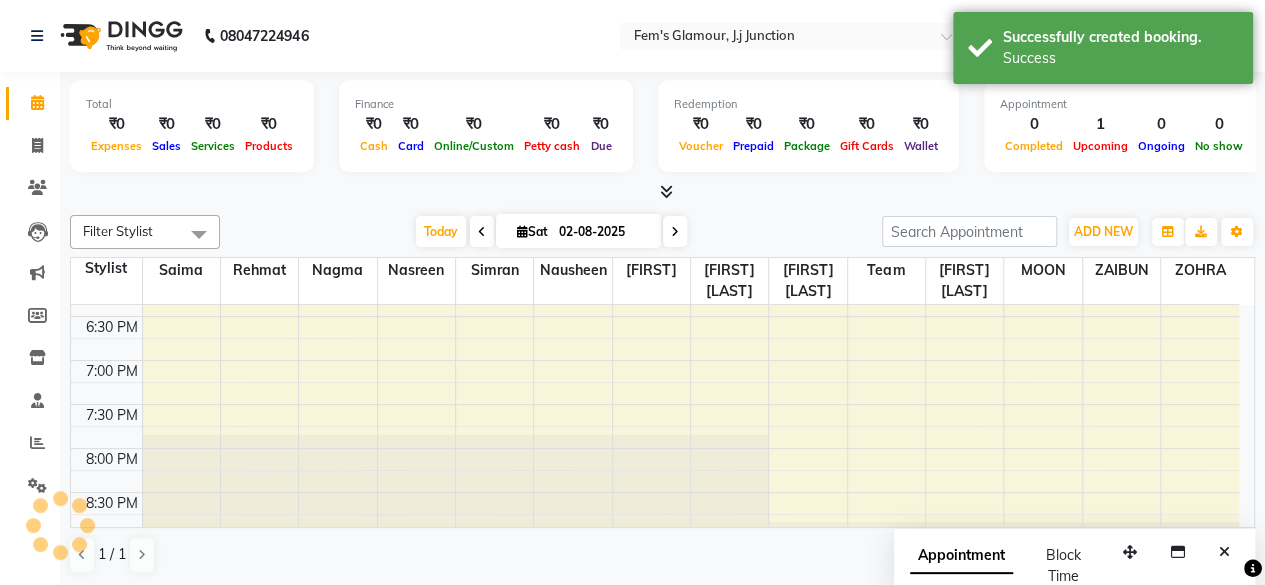 scroll, scrollTop: 0, scrollLeft: 0, axis: both 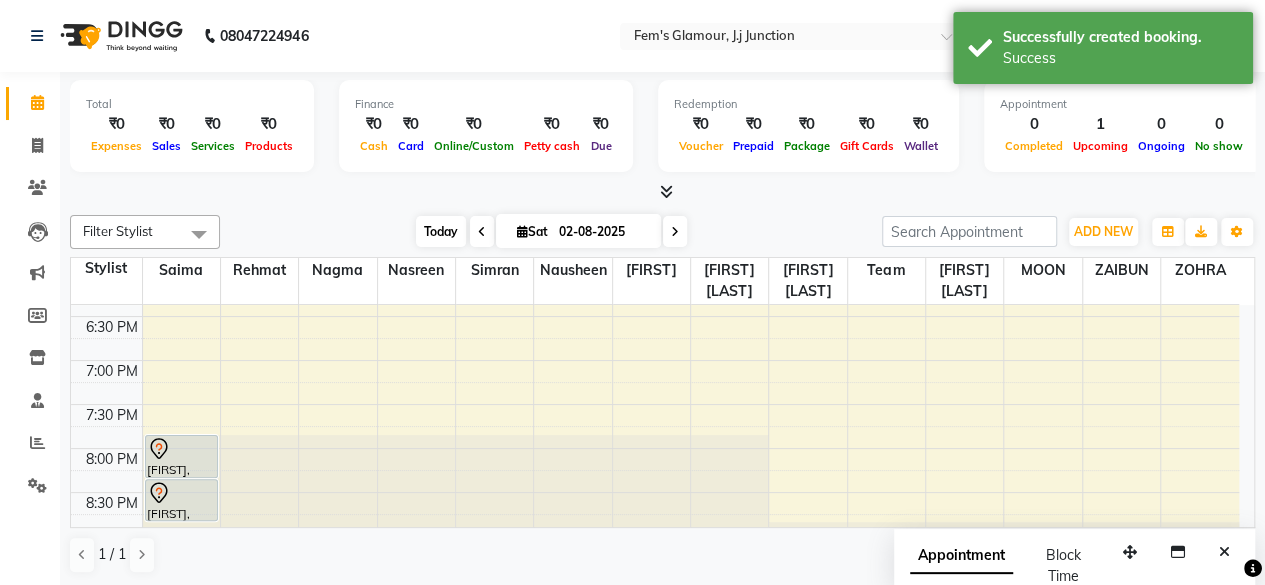 click on "Today" at bounding box center [441, 231] 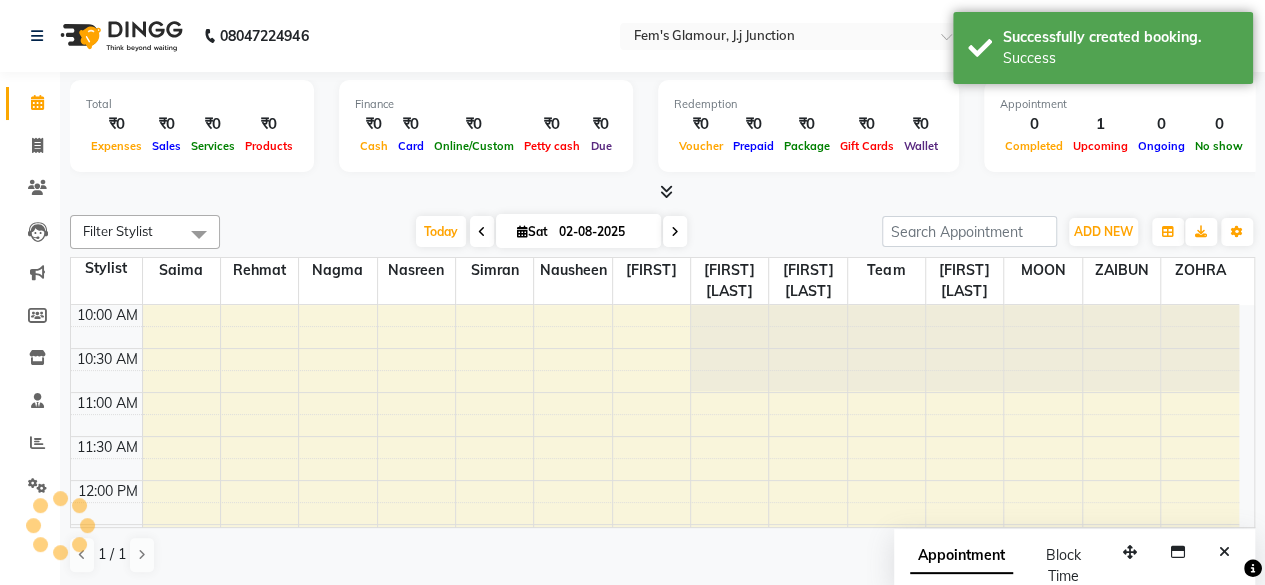 scroll, scrollTop: 261, scrollLeft: 0, axis: vertical 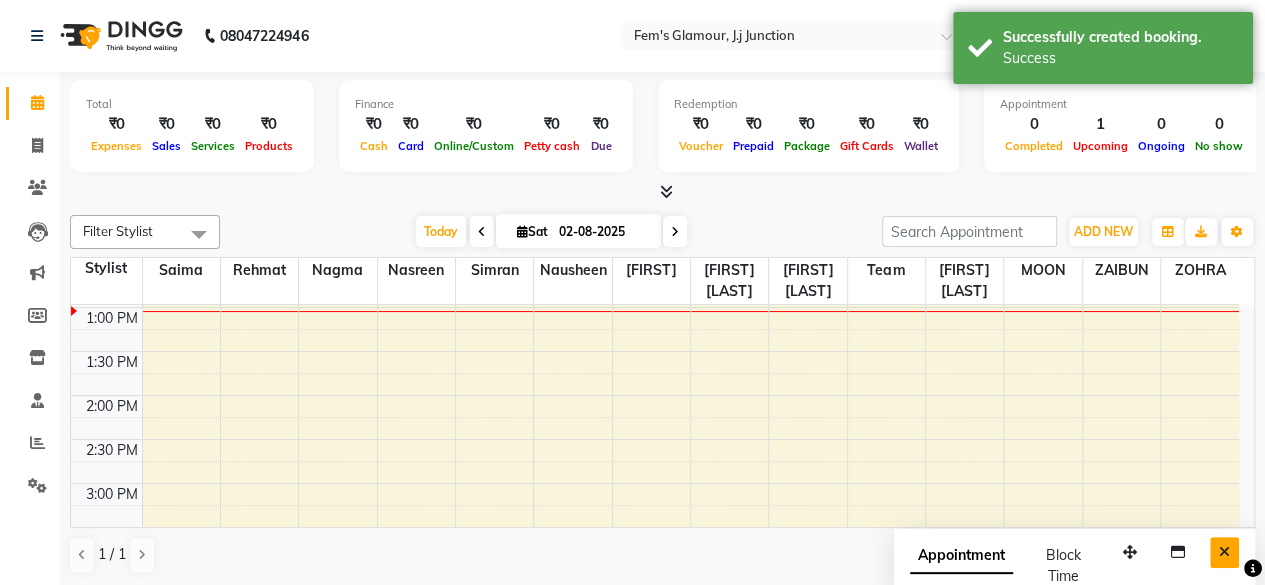 drag, startPoint x: 1212, startPoint y: 528, endPoint x: 1222, endPoint y: 549, distance: 23.259407 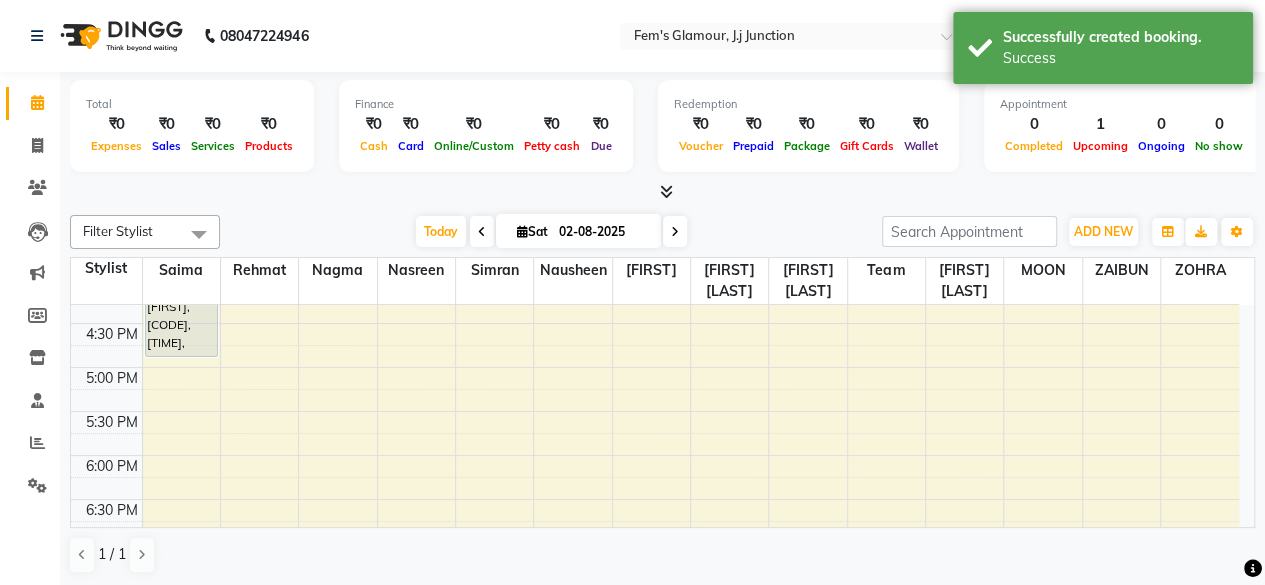 scroll, scrollTop: 572, scrollLeft: 0, axis: vertical 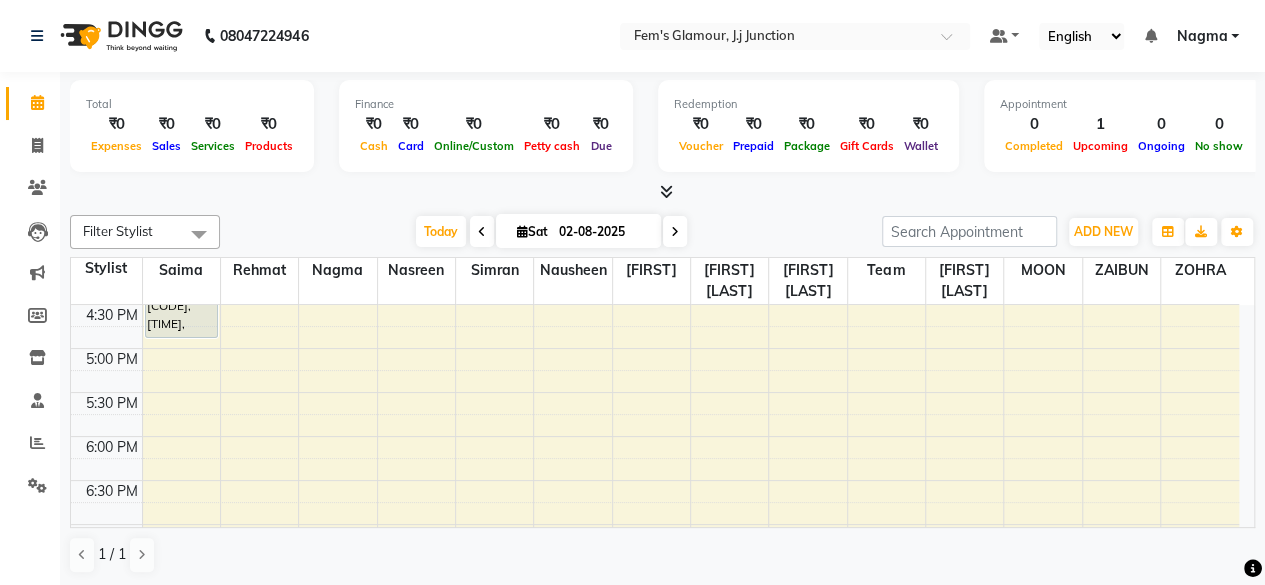 click at bounding box center [662, 192] 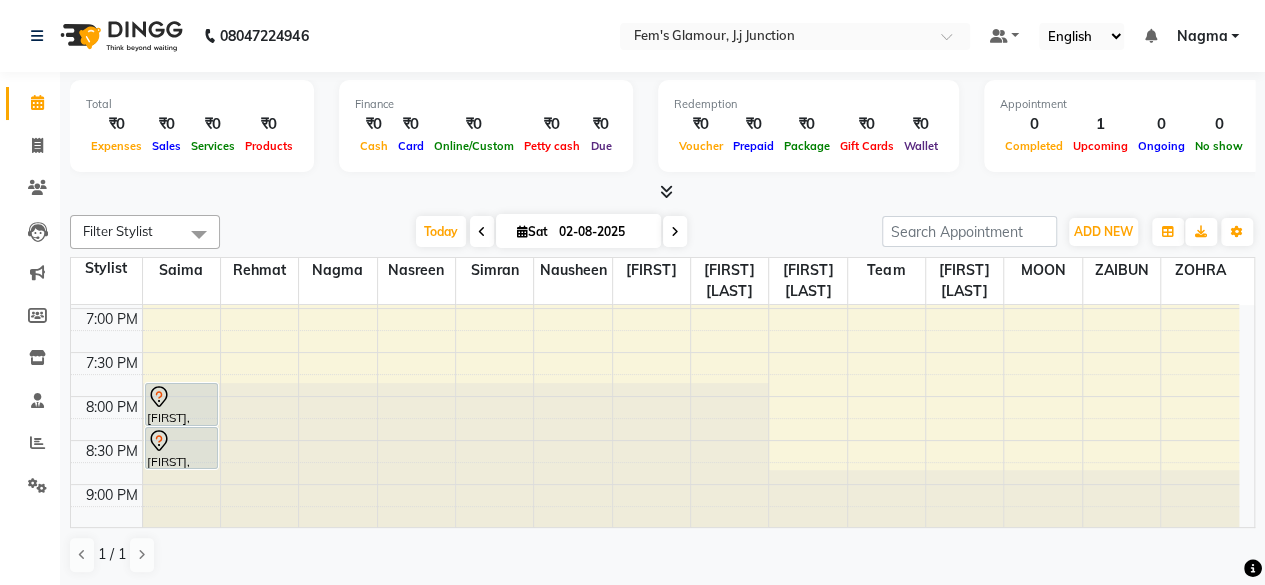 scroll, scrollTop: 784, scrollLeft: 0, axis: vertical 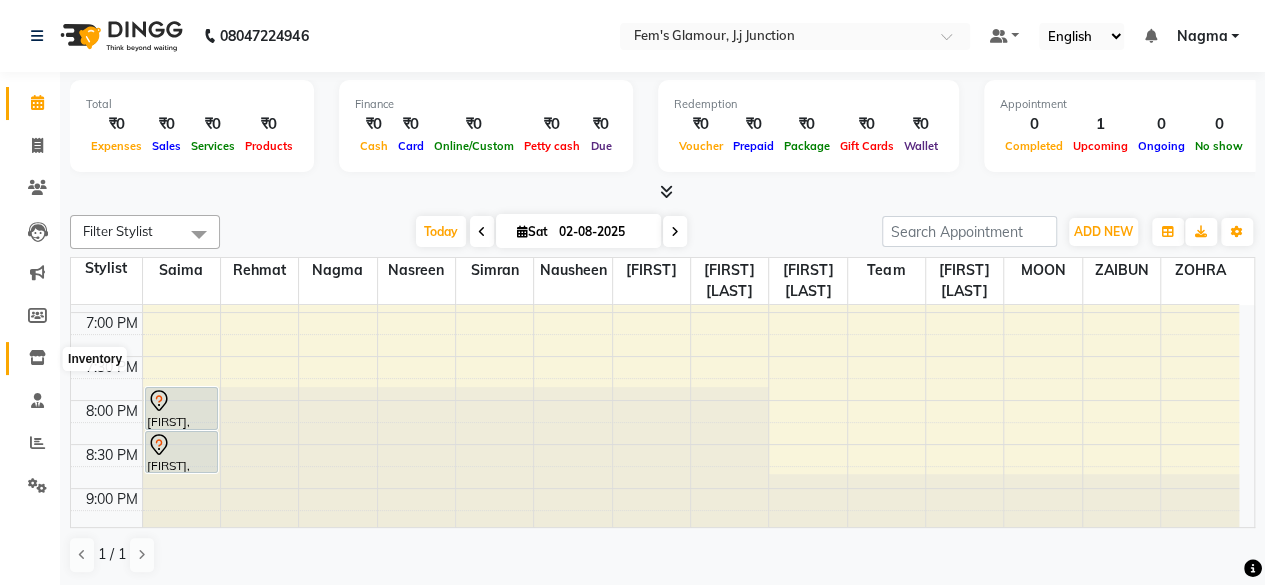 click 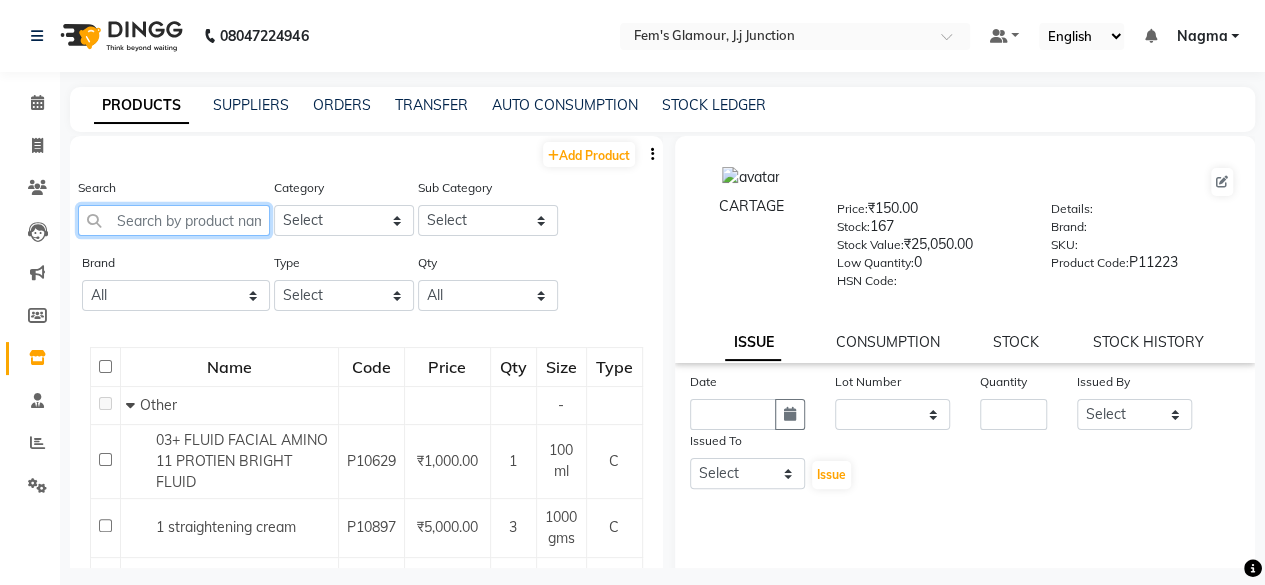 click 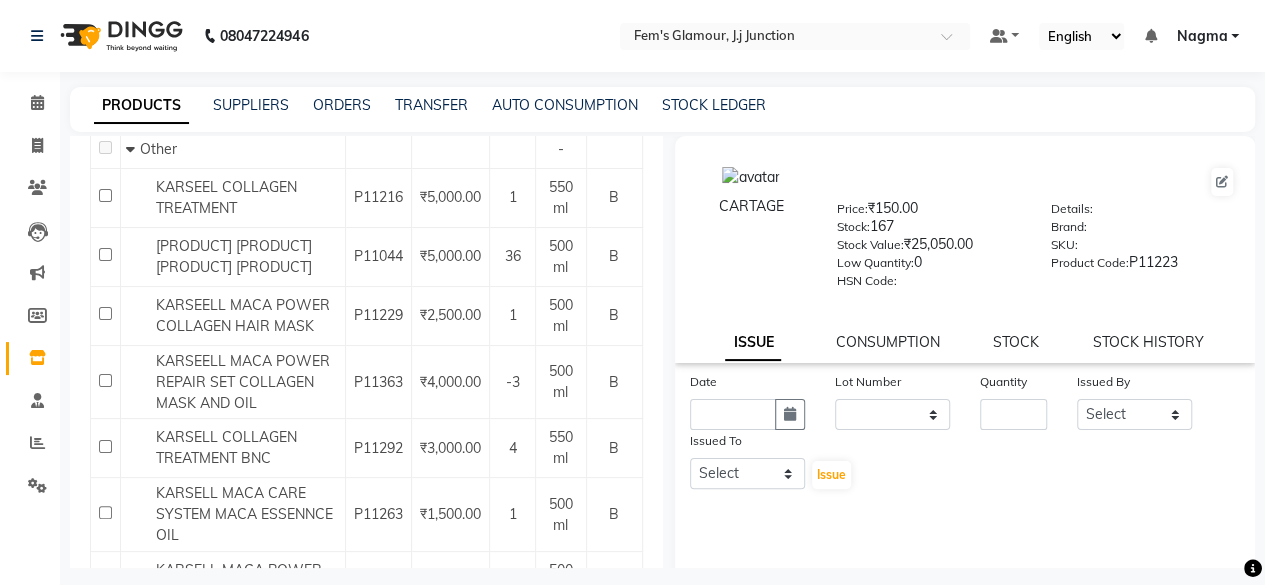 scroll, scrollTop: 274, scrollLeft: 0, axis: vertical 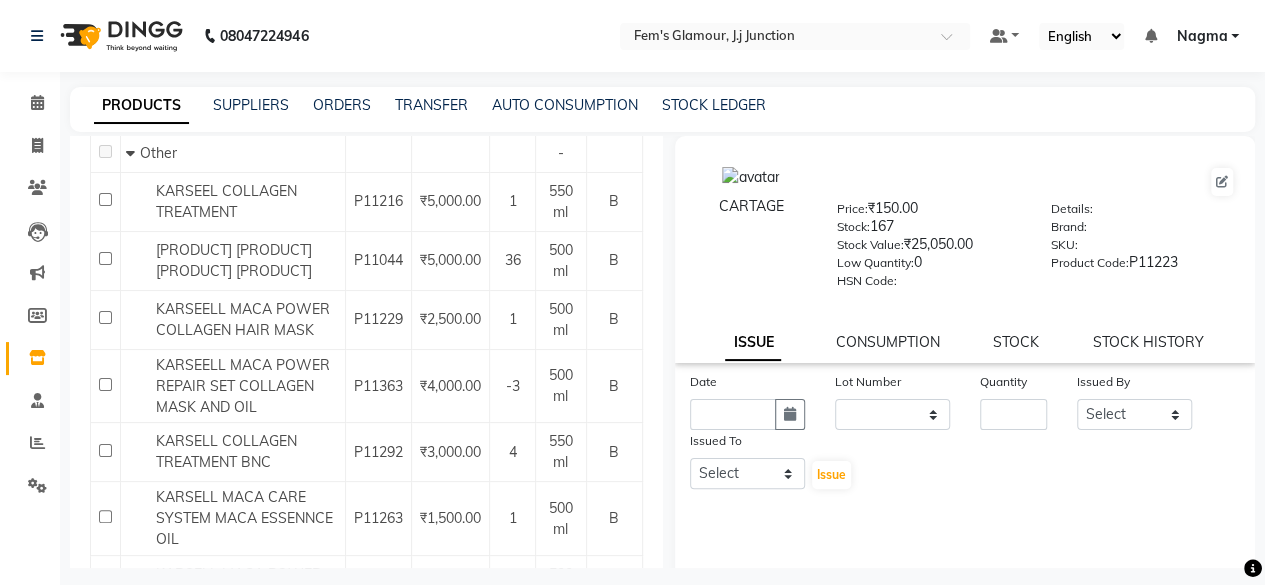 type on "[NAME]" 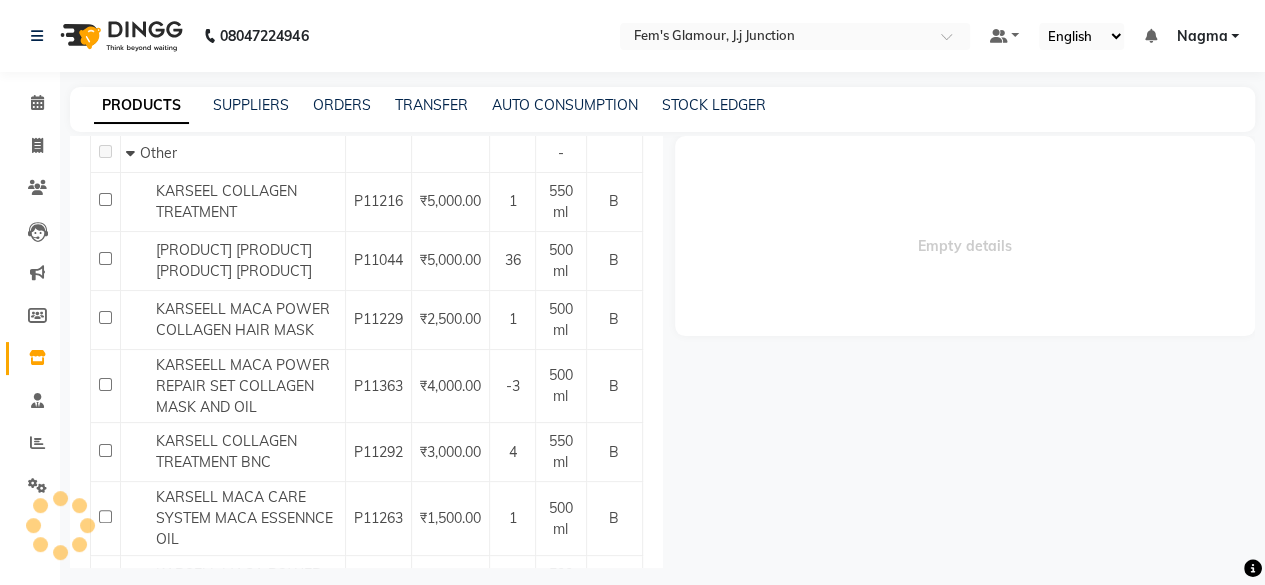 select 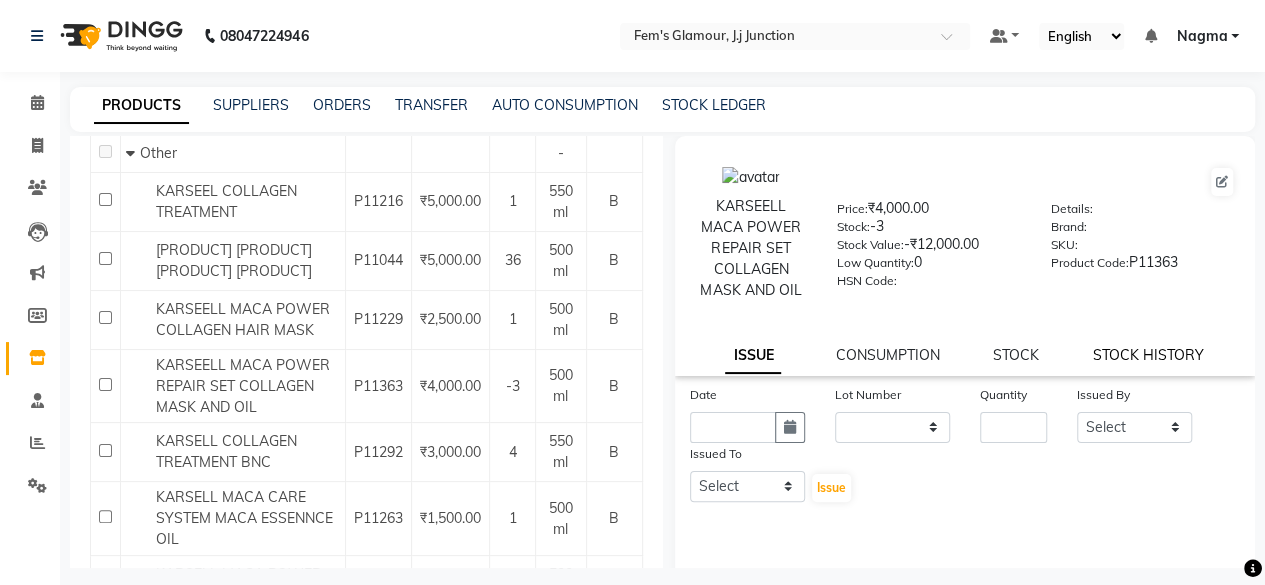 click on "STOCK HISTORY" 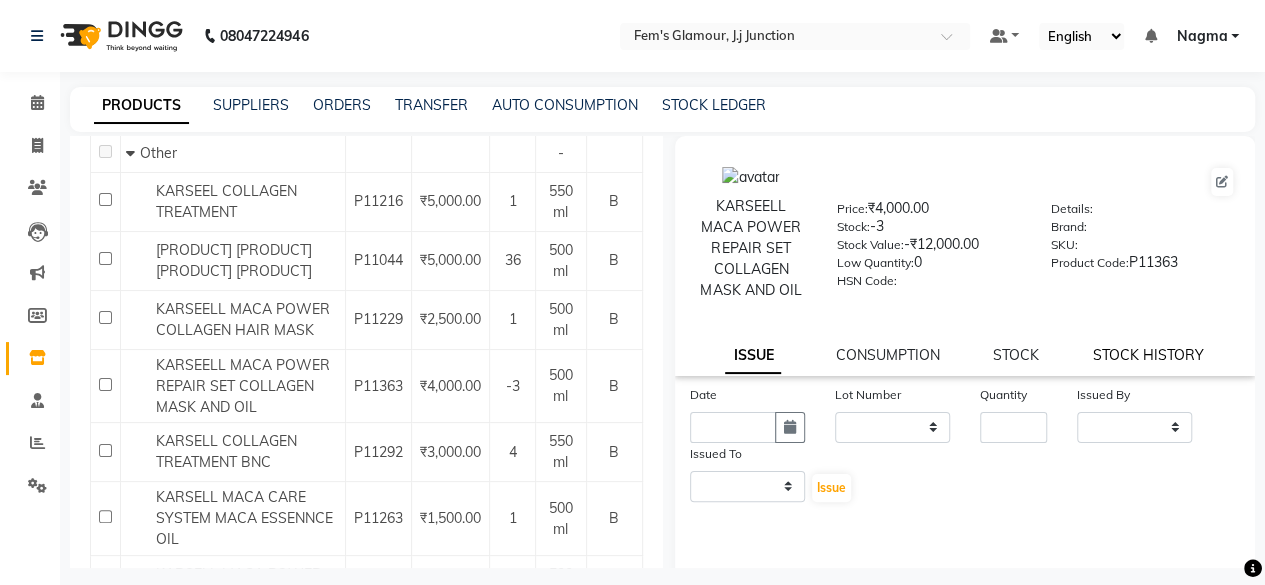 select on "all" 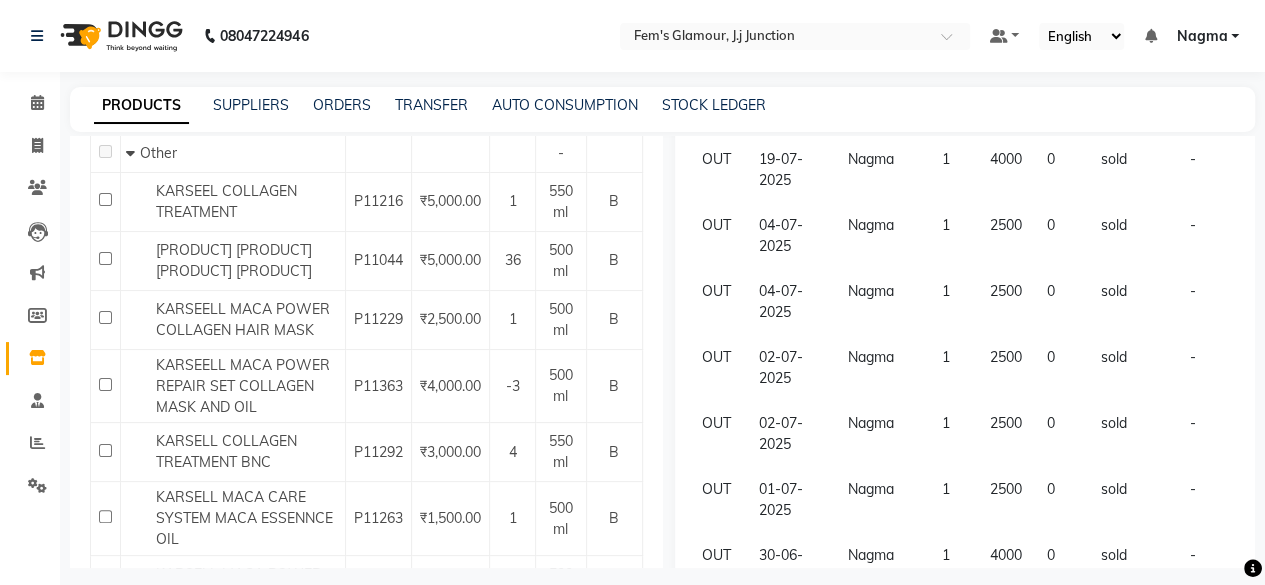 scroll, scrollTop: 640, scrollLeft: 0, axis: vertical 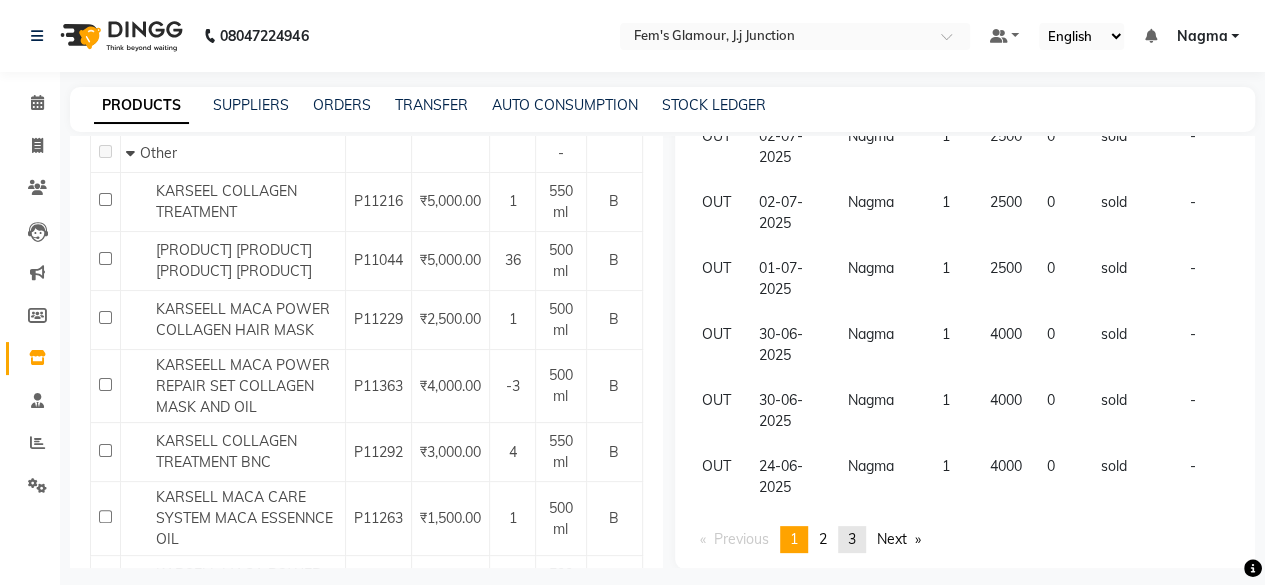 click on "page  3" at bounding box center [852, 539] 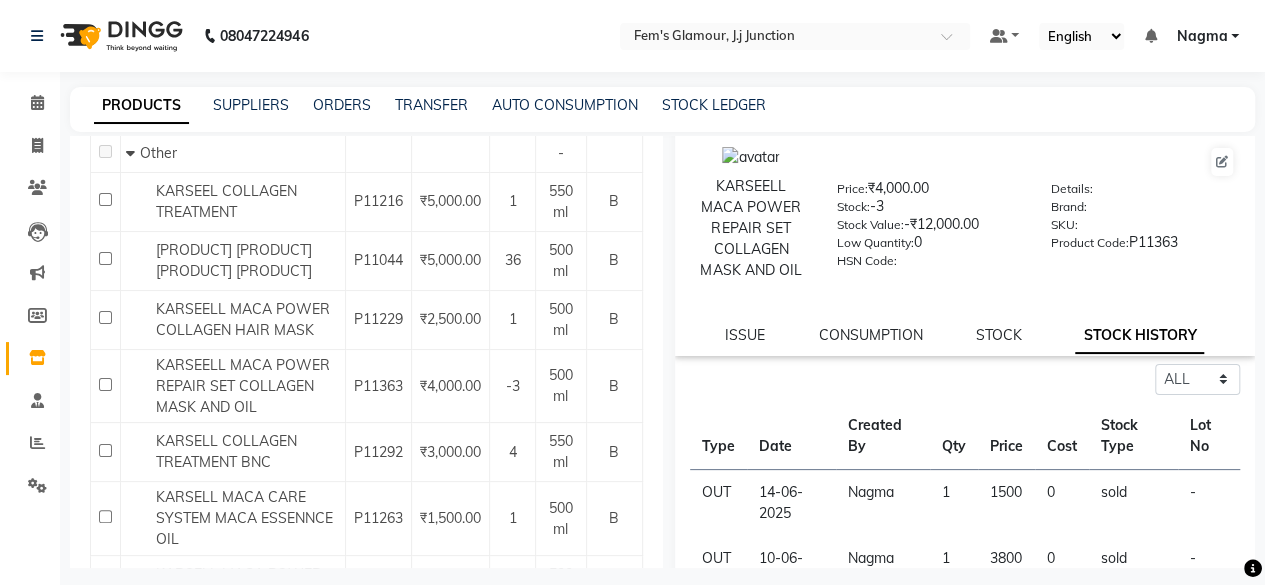 scroll, scrollTop: 0, scrollLeft: 0, axis: both 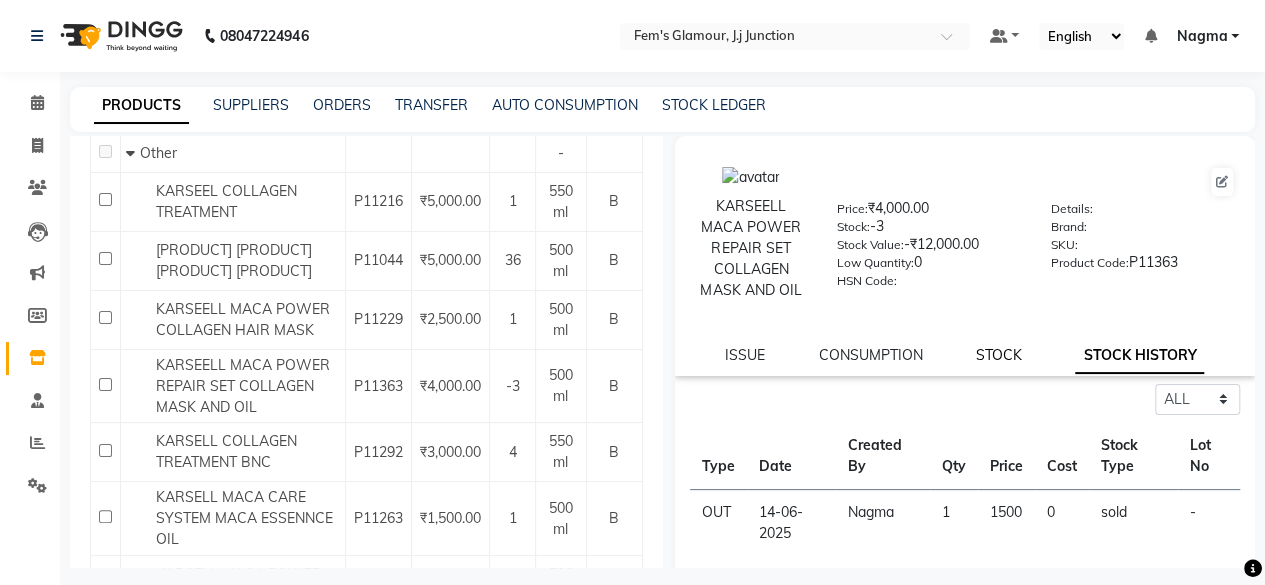 click on "STOCK" 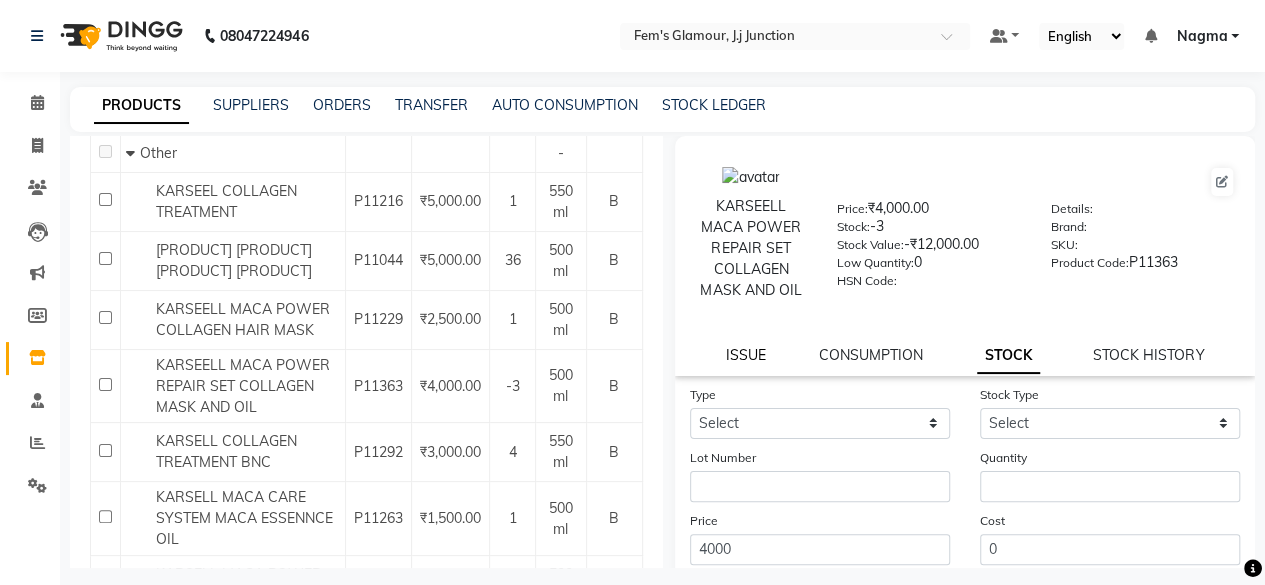 click on "ISSUE" 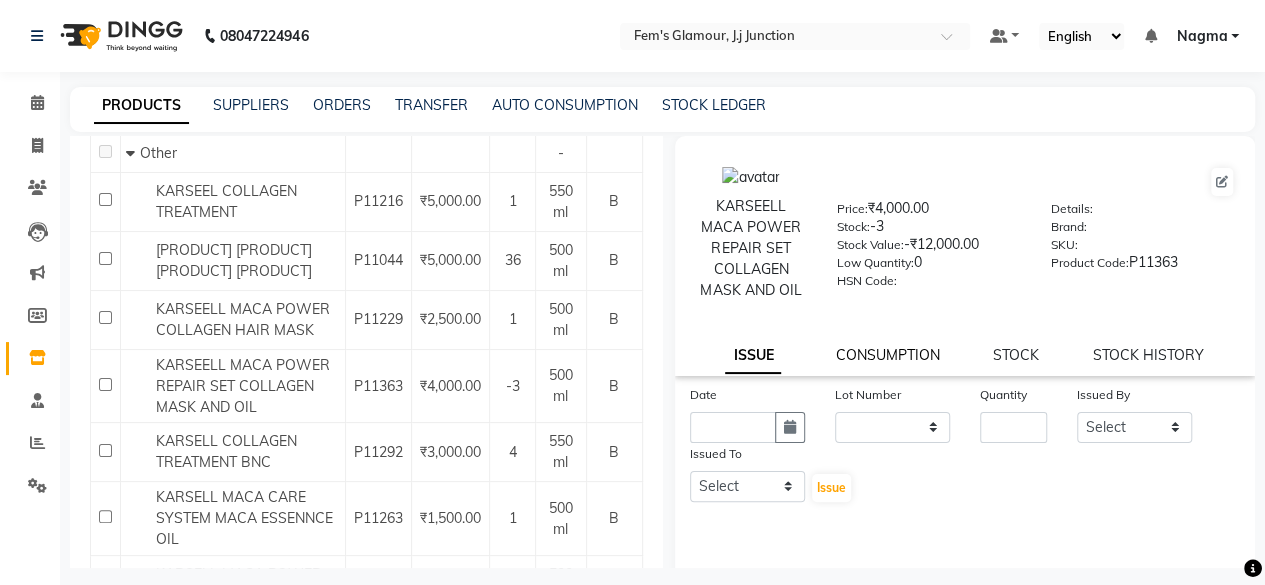 click on "CONSUMPTION" 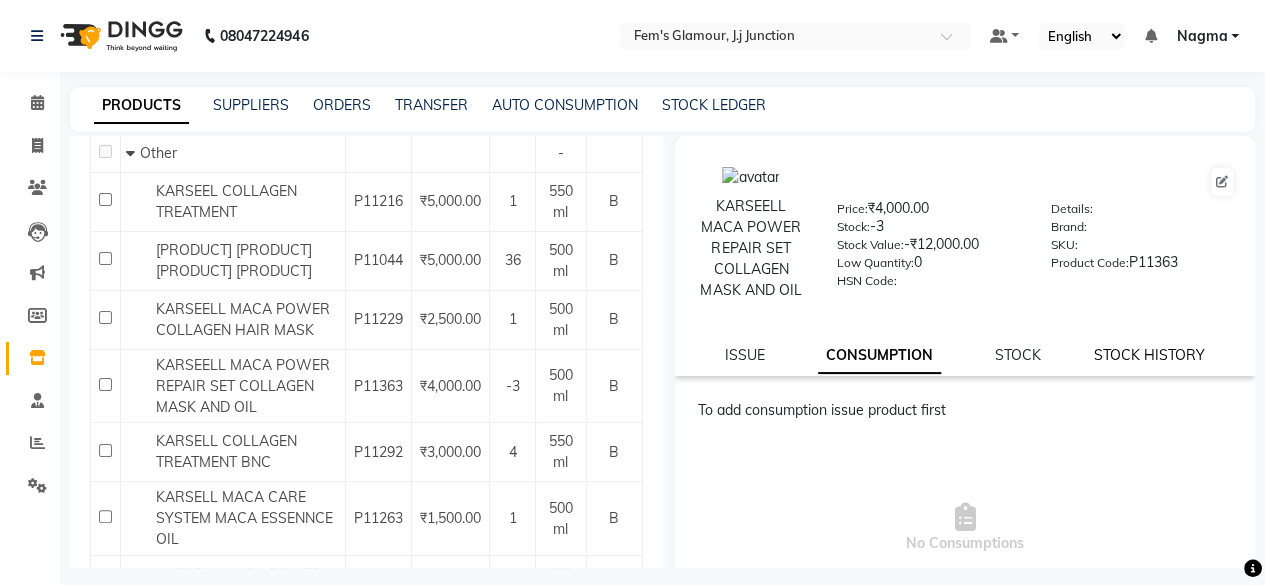click on "STOCK HISTORY" 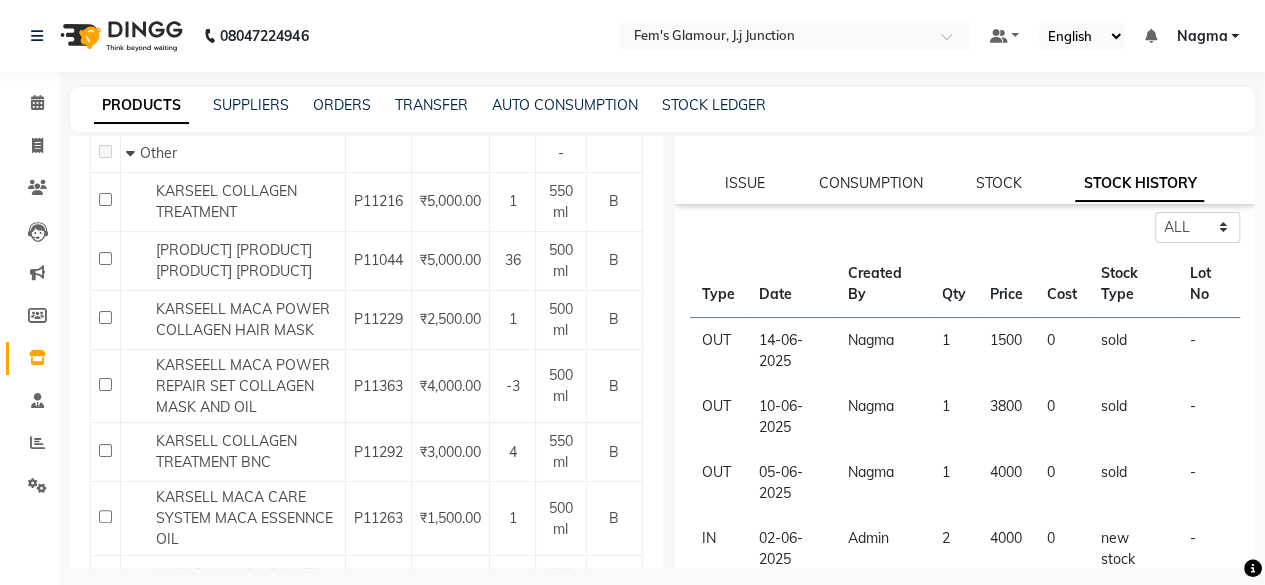 scroll, scrollTop: 244, scrollLeft: 0, axis: vertical 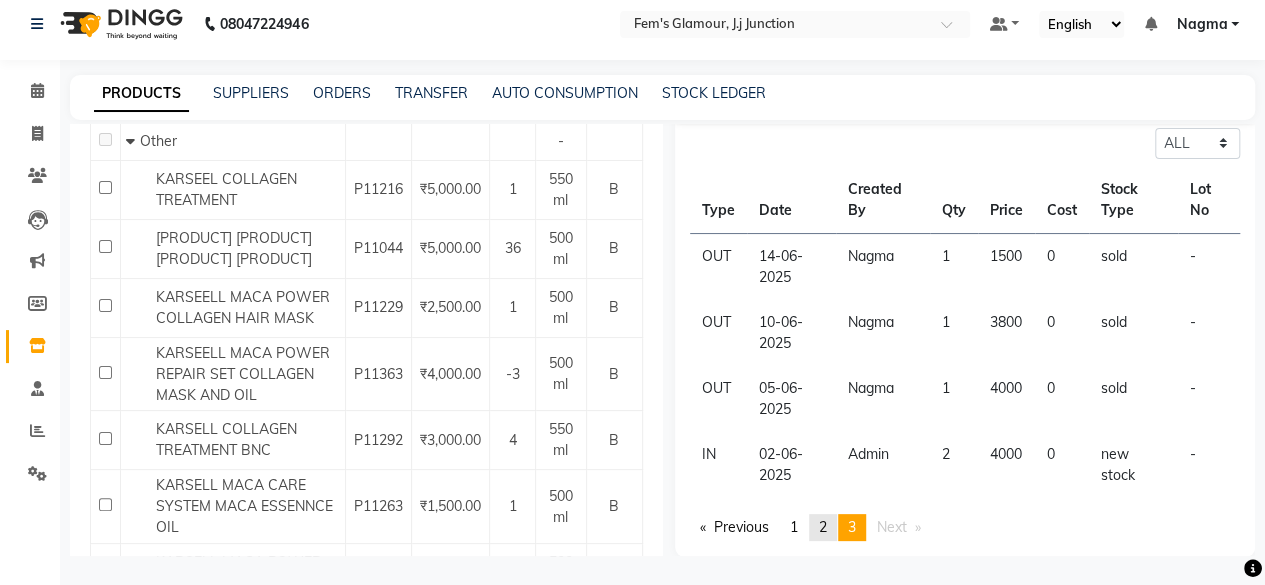 click on "page  2" at bounding box center [823, 527] 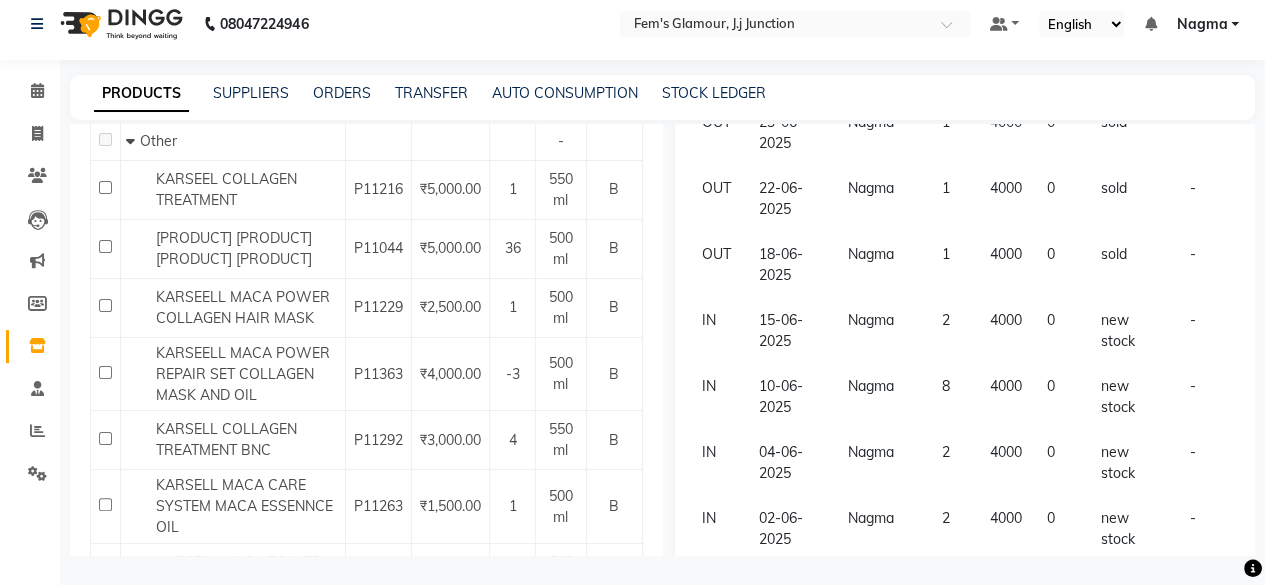 scroll, scrollTop: 640, scrollLeft: 0, axis: vertical 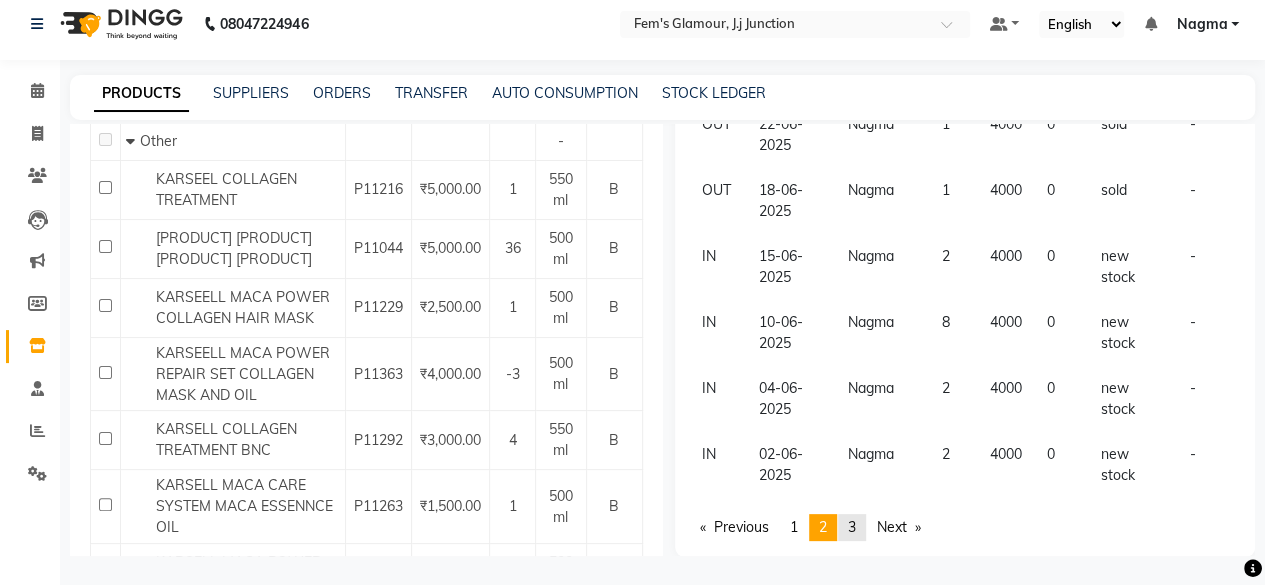 click on "3" at bounding box center [852, 527] 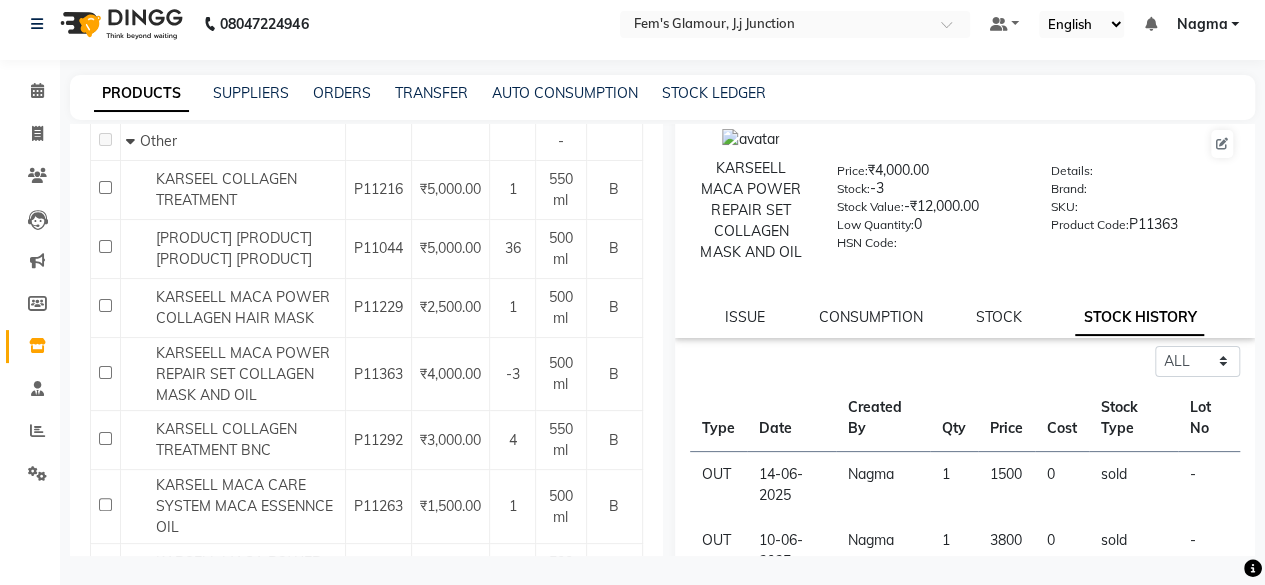 scroll, scrollTop: 0, scrollLeft: 0, axis: both 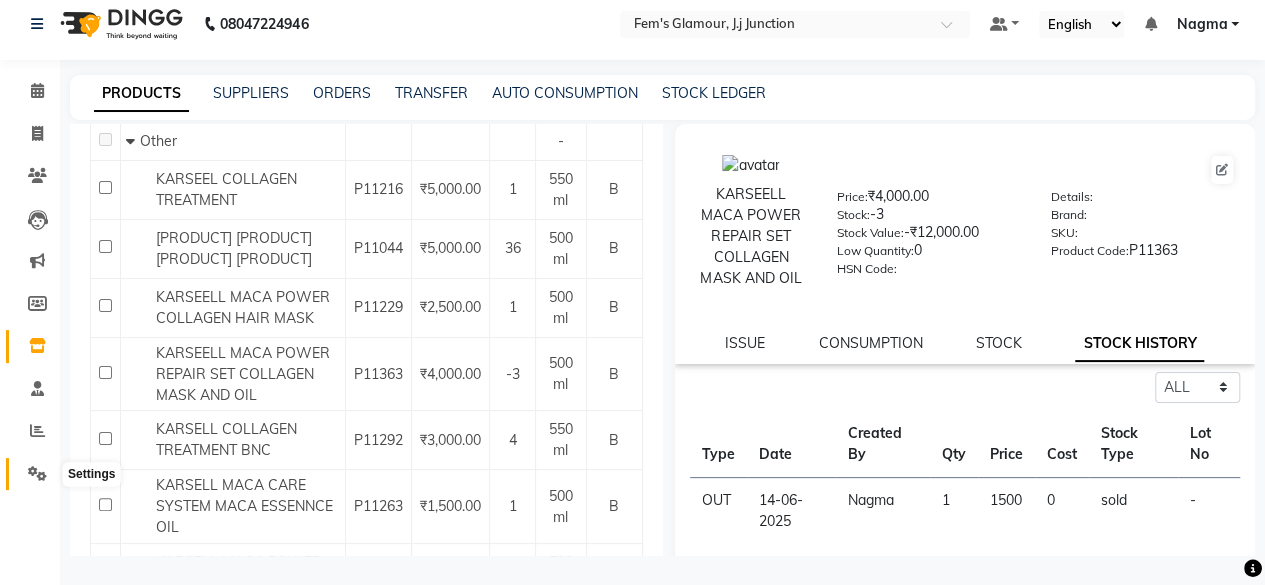 click 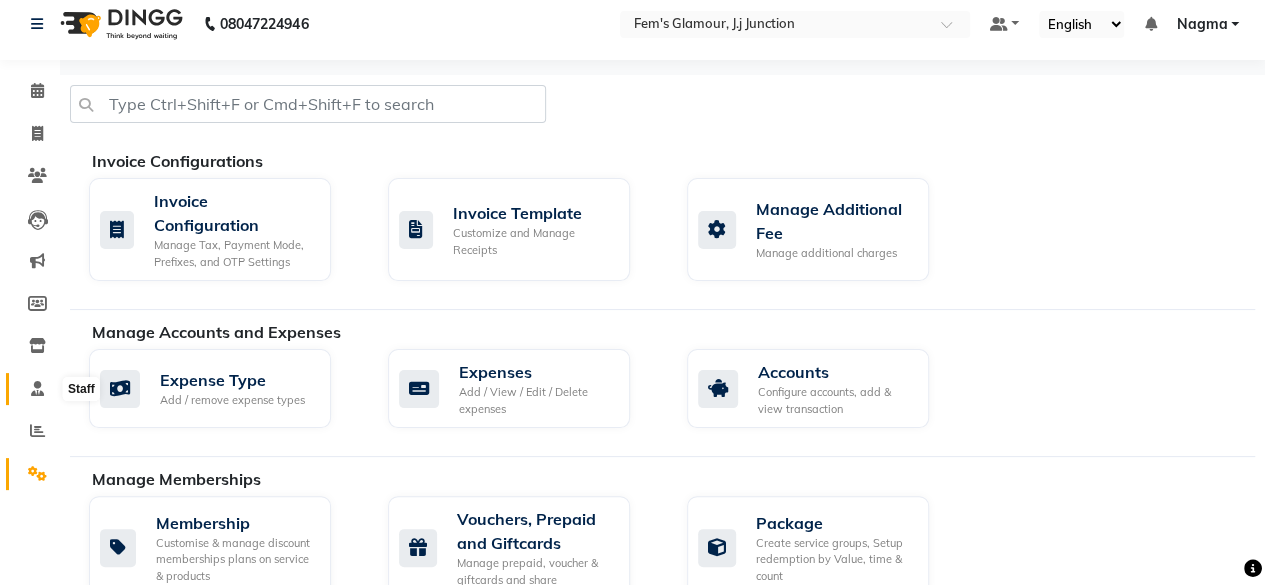 click 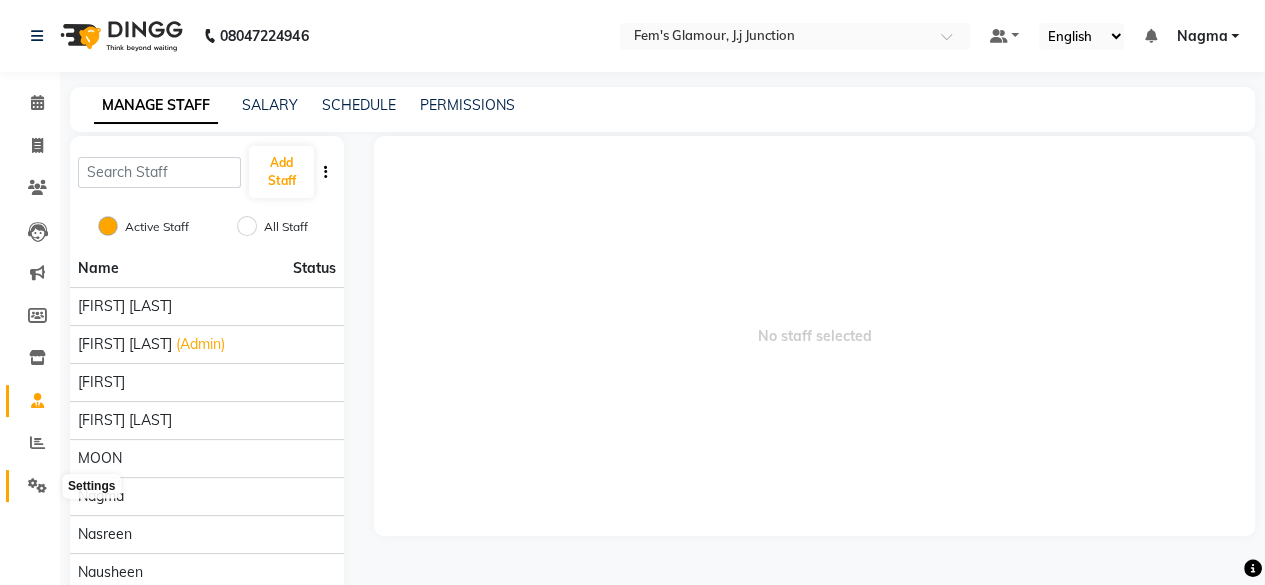 click 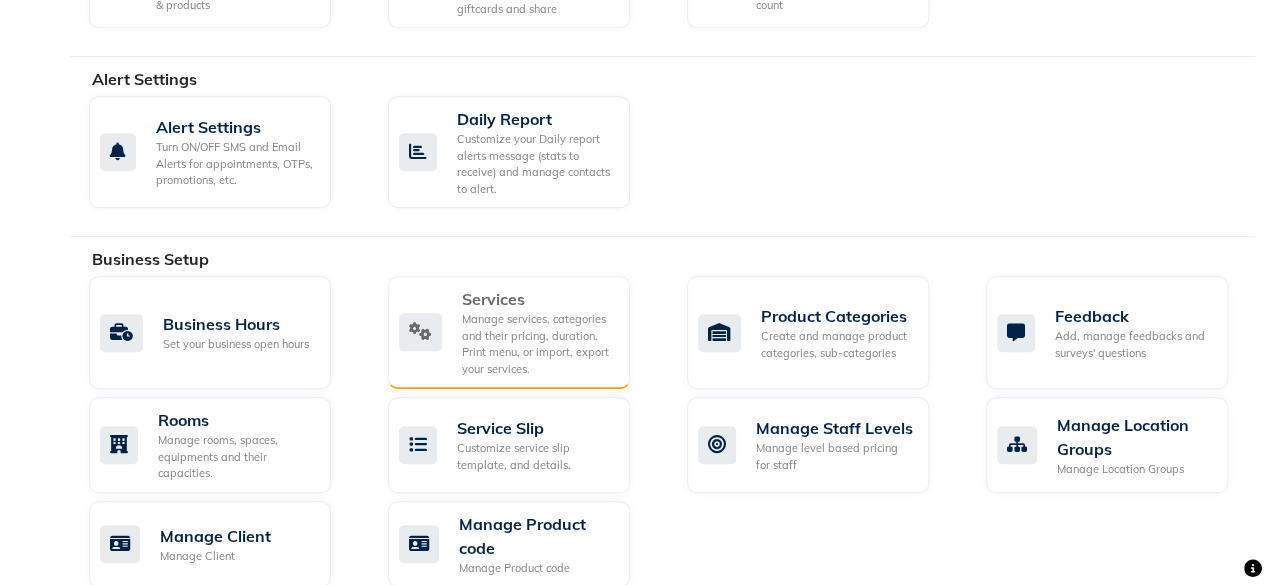 scroll, scrollTop: 279, scrollLeft: 0, axis: vertical 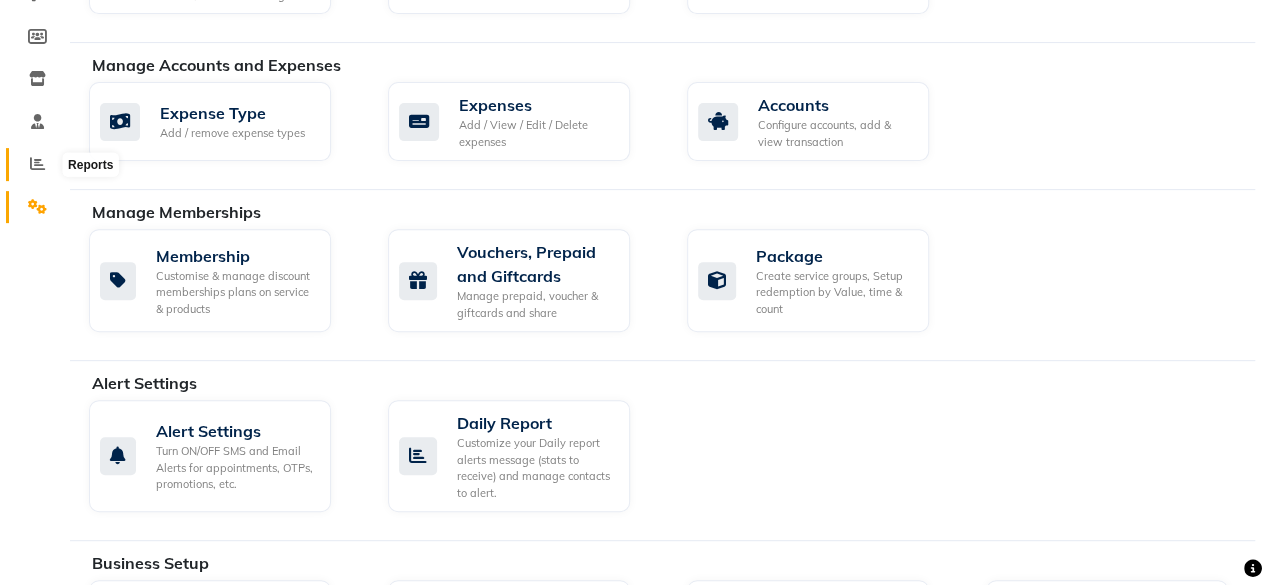 click 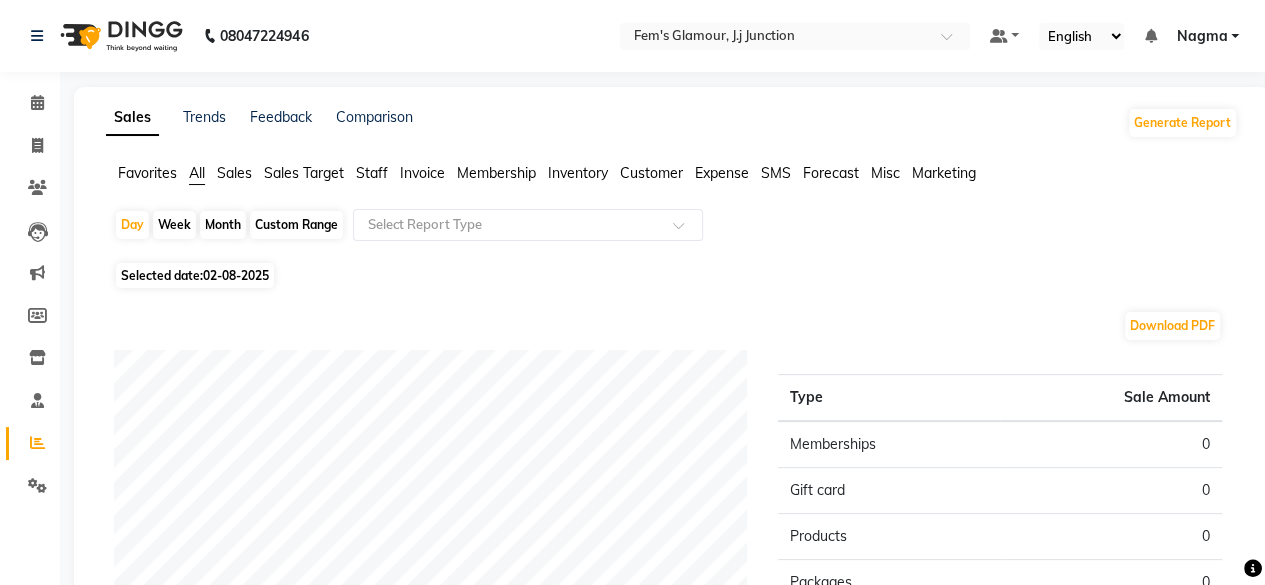 click on "Custom Range" 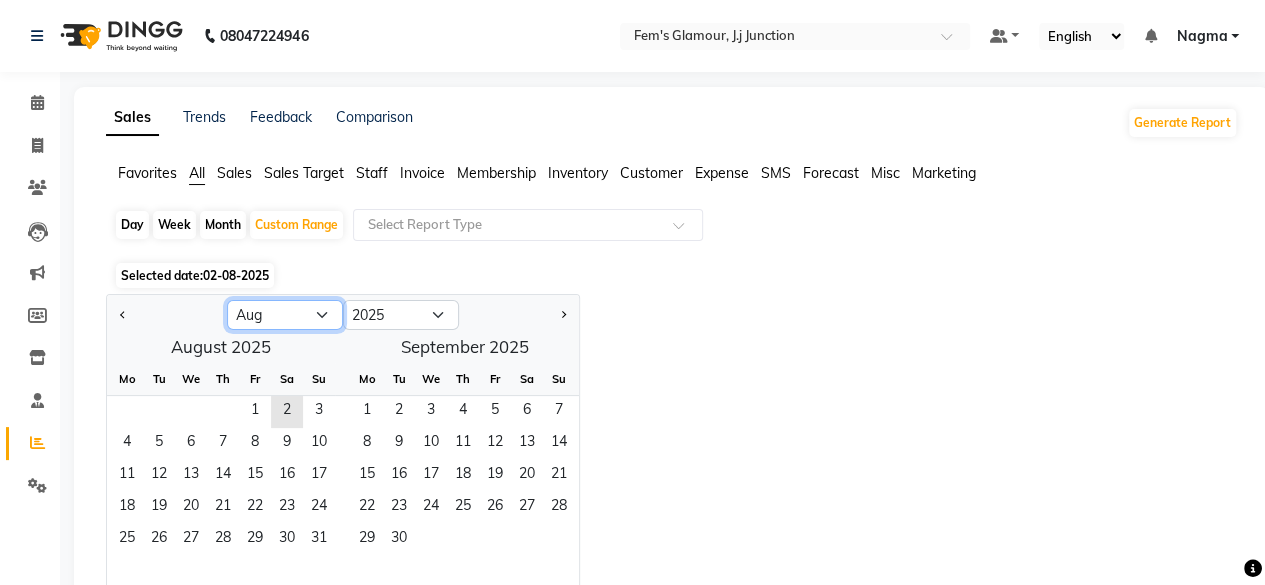 click on "Jan Feb Mar Apr May Jun Jul Aug Sep Oct Nov Dec" 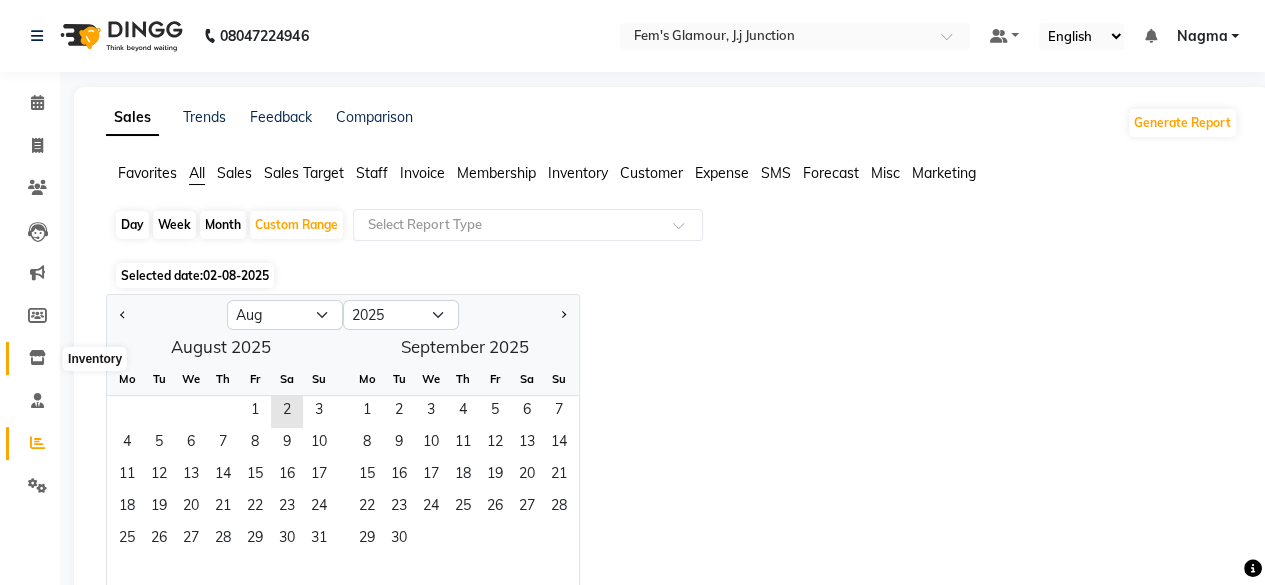 click 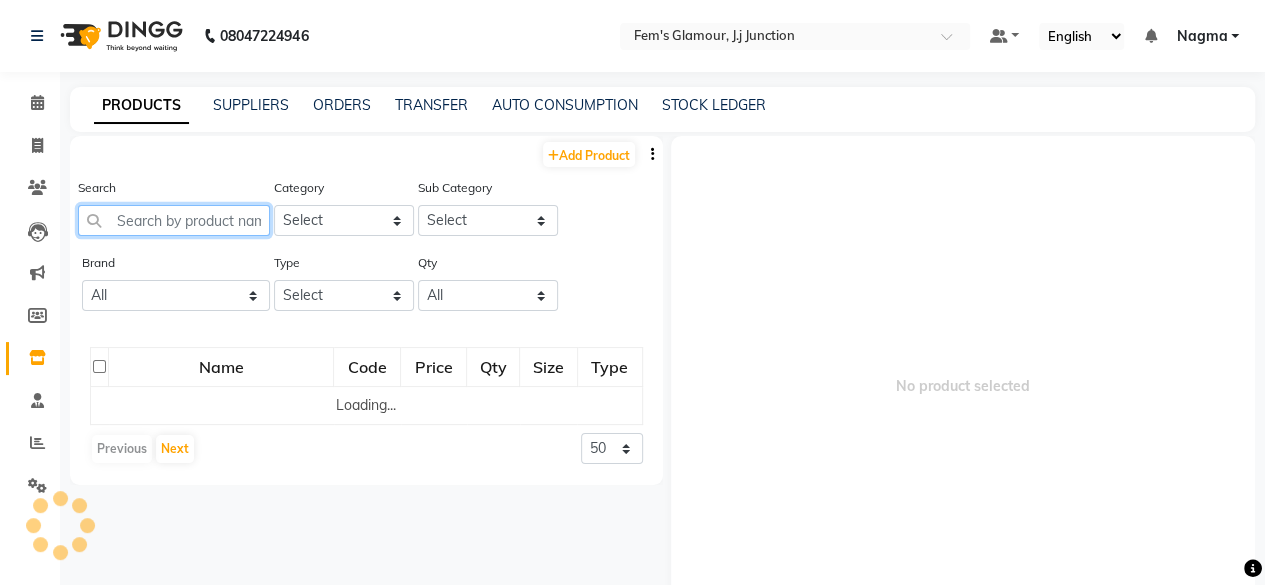 click 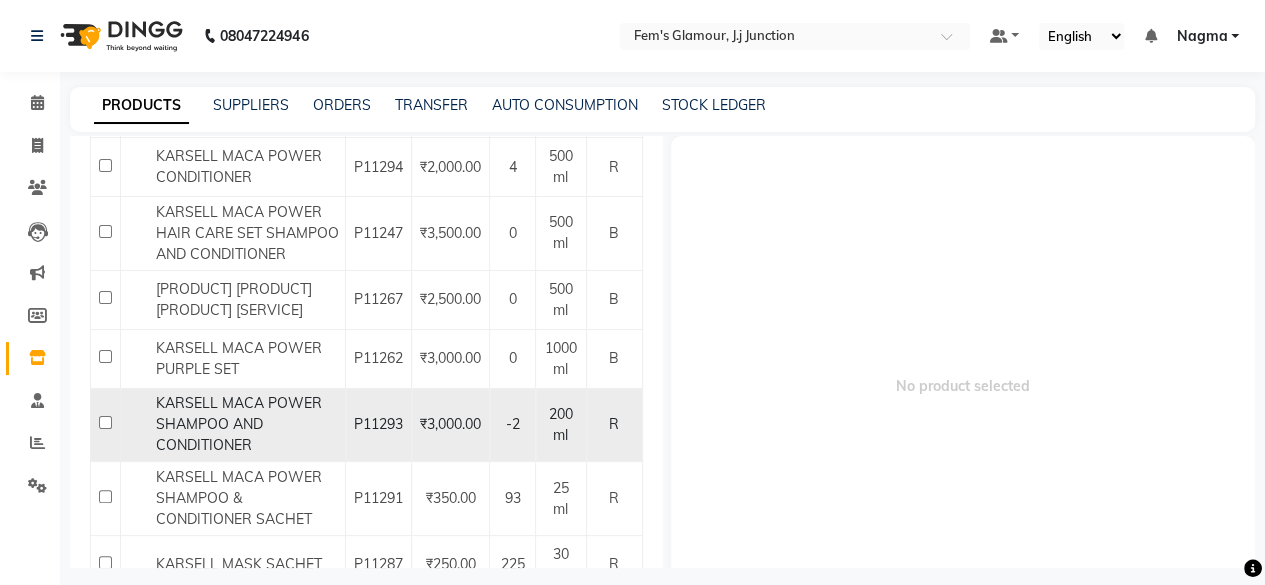 scroll, scrollTop: 680, scrollLeft: 0, axis: vertical 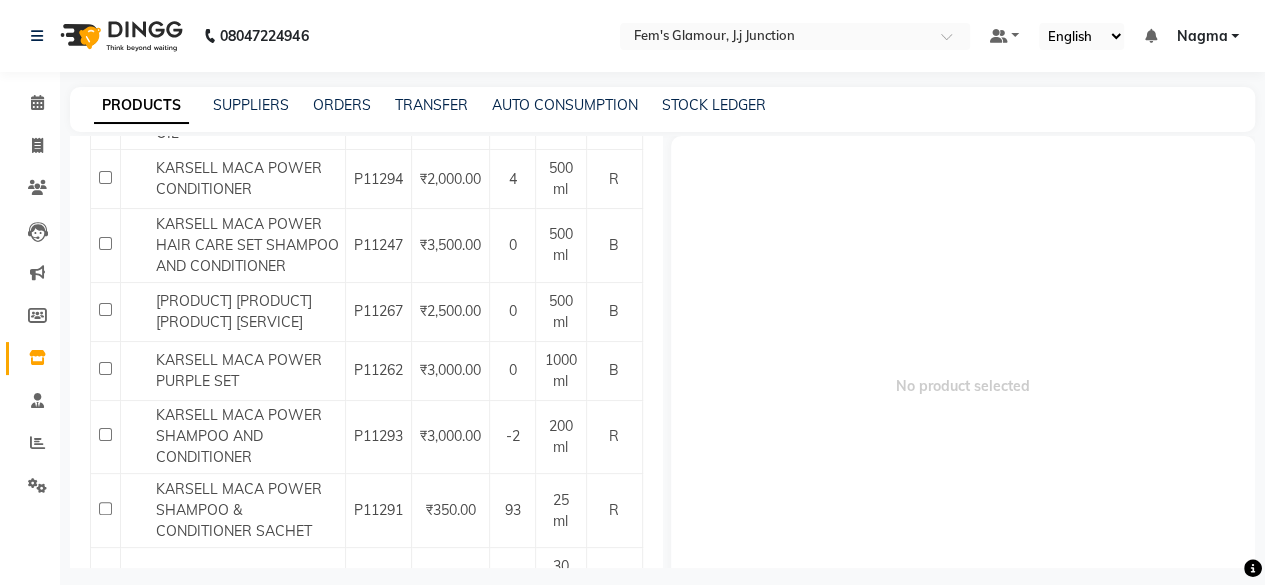 type on "[NAME]" 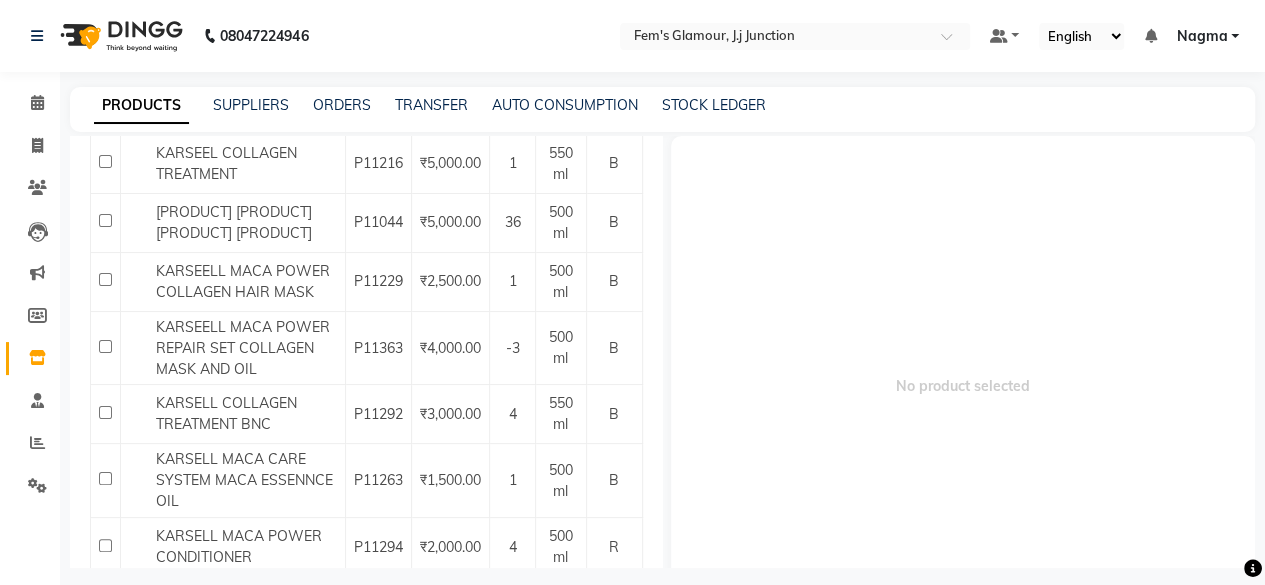 scroll, scrollTop: 312, scrollLeft: 0, axis: vertical 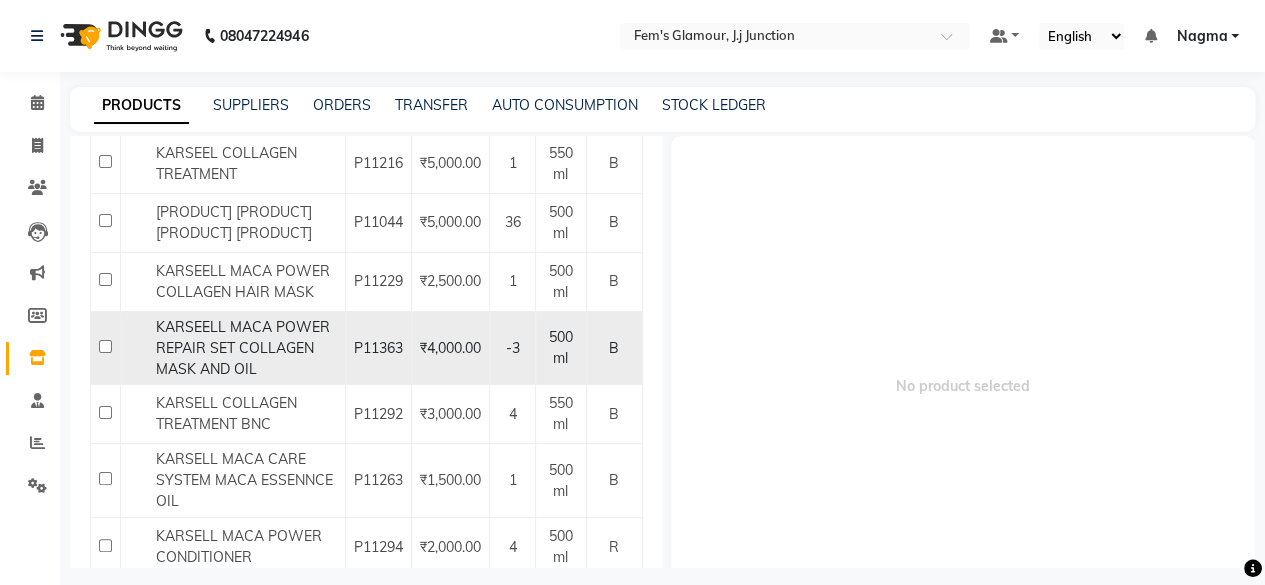 click 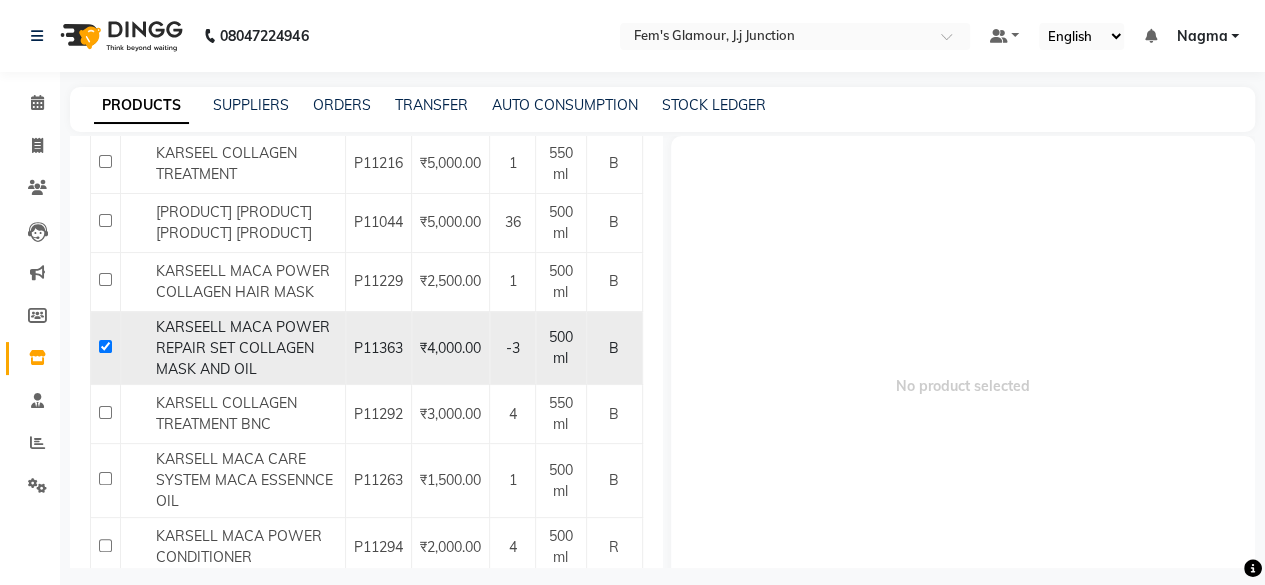 checkbox on "true" 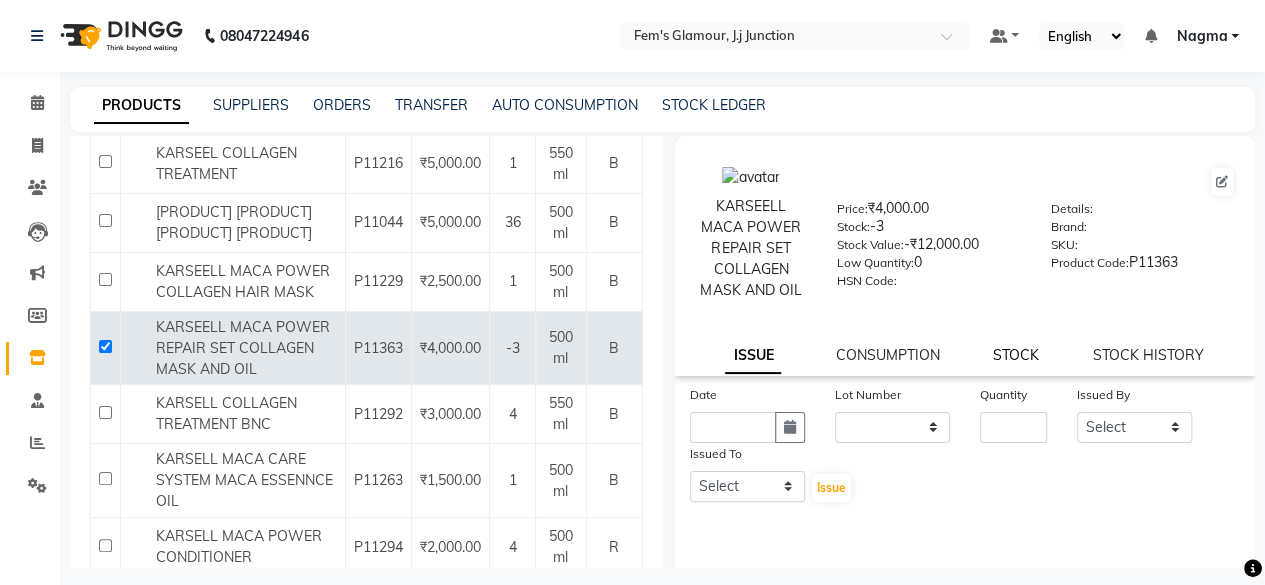 click on "STOCK" 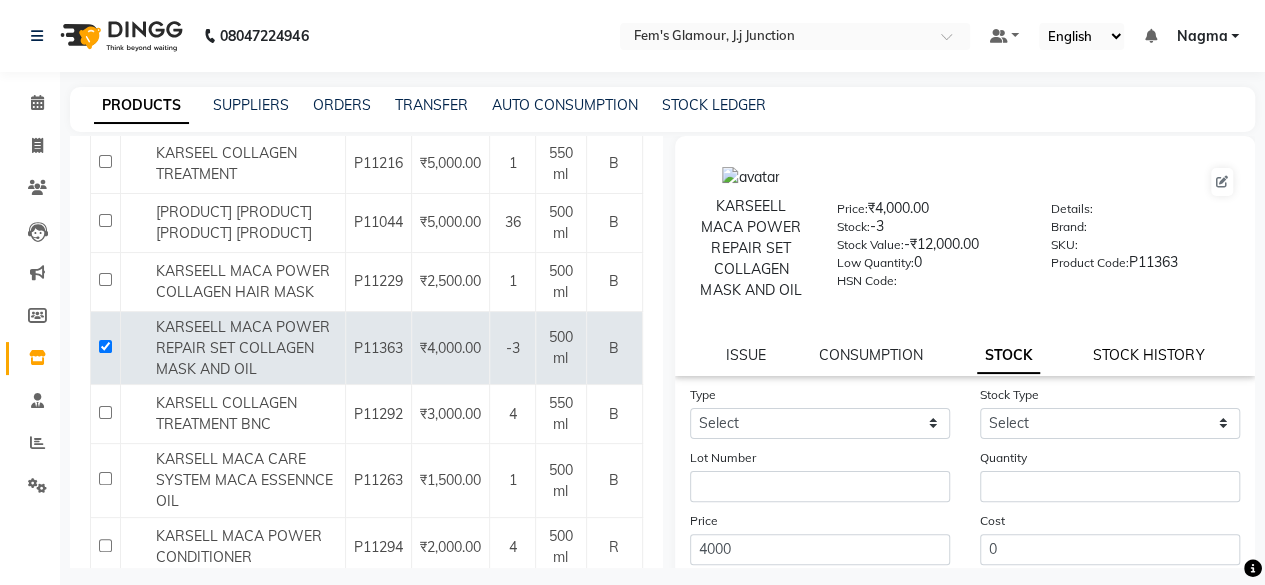 click on "STOCK HISTORY" 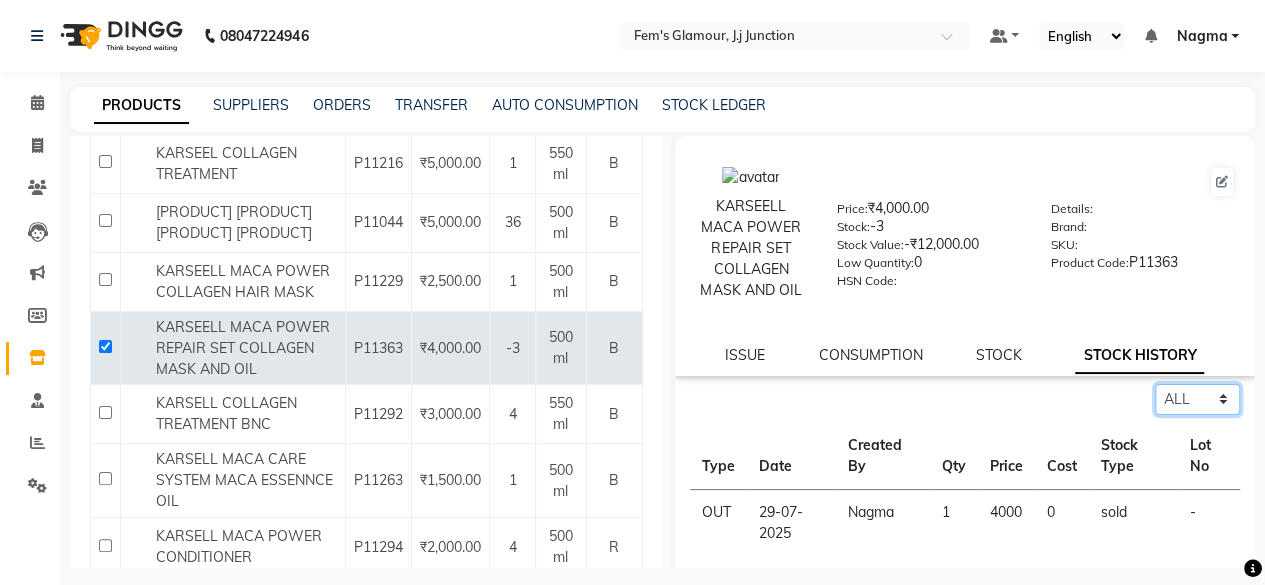 click on "Select ALL IN OUT" 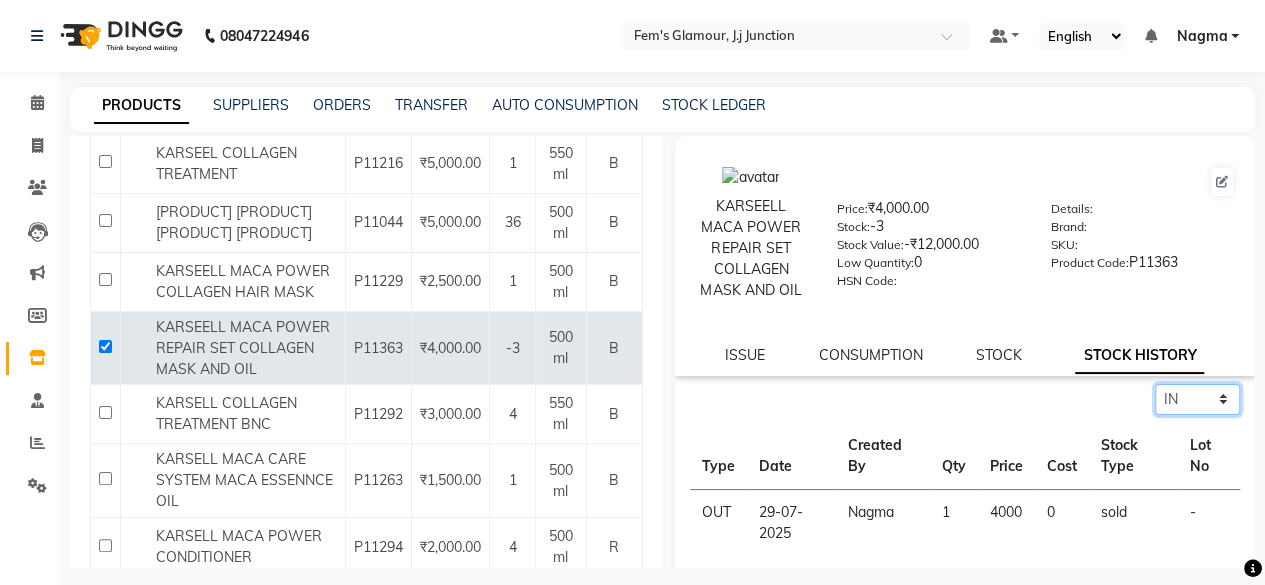 click on "Select ALL IN OUT" 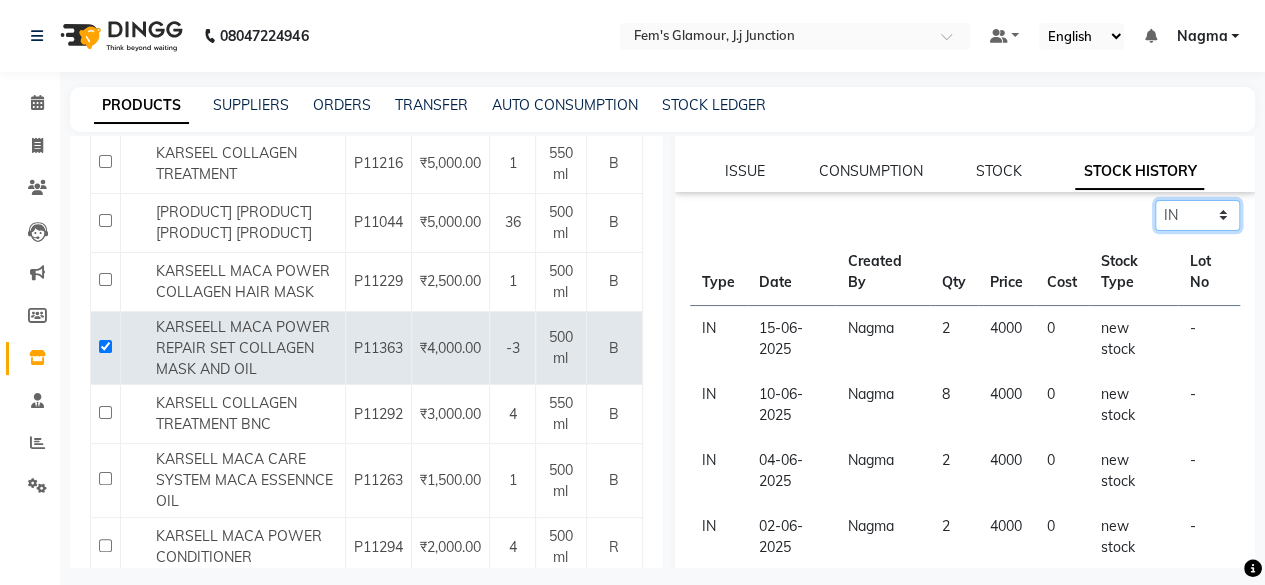 scroll, scrollTop: 268, scrollLeft: 0, axis: vertical 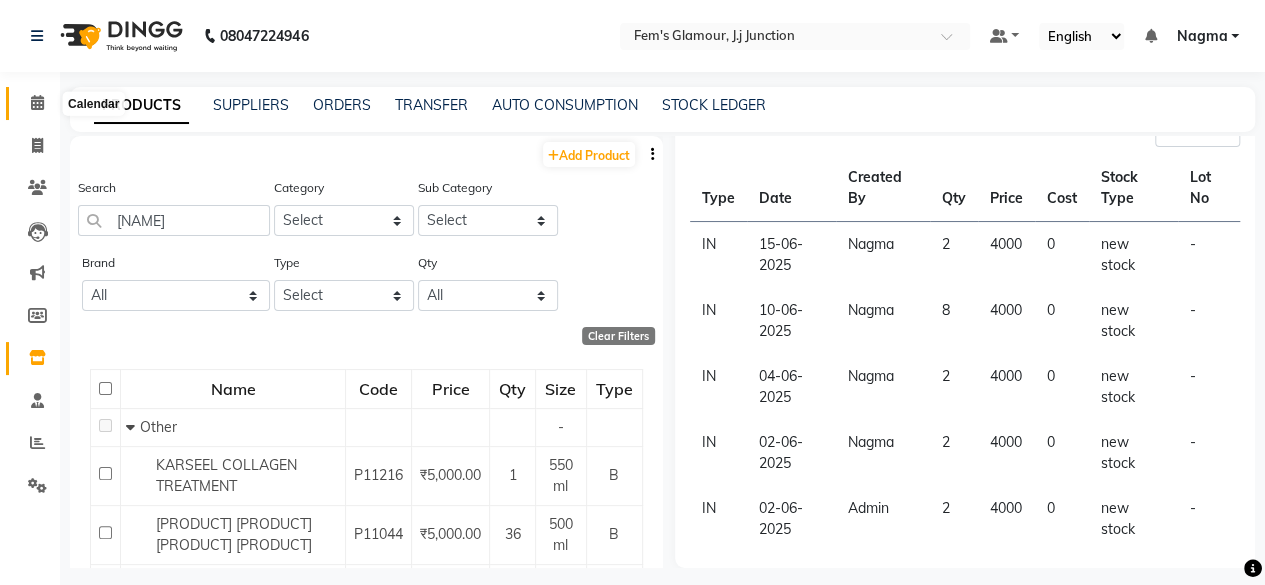 click 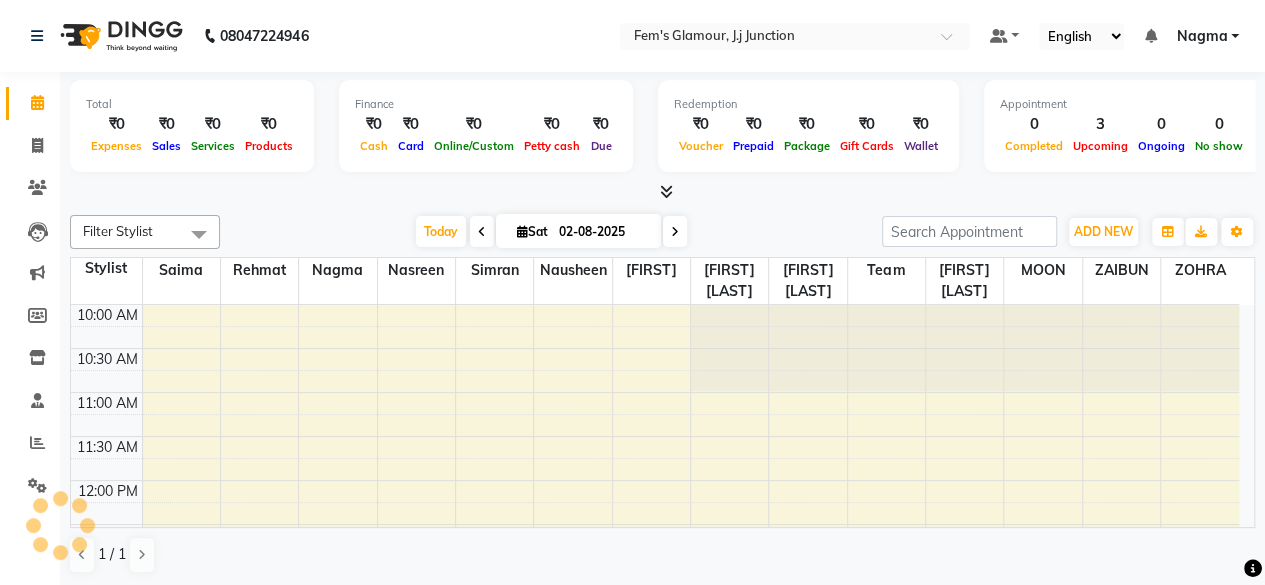 scroll, scrollTop: 0, scrollLeft: 0, axis: both 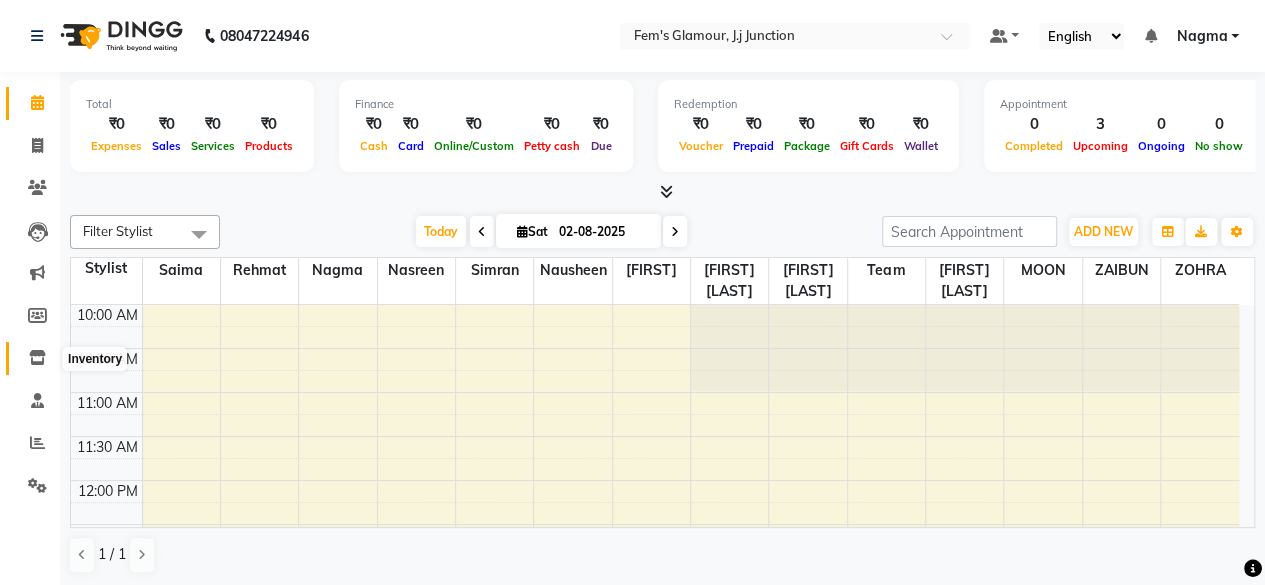 click 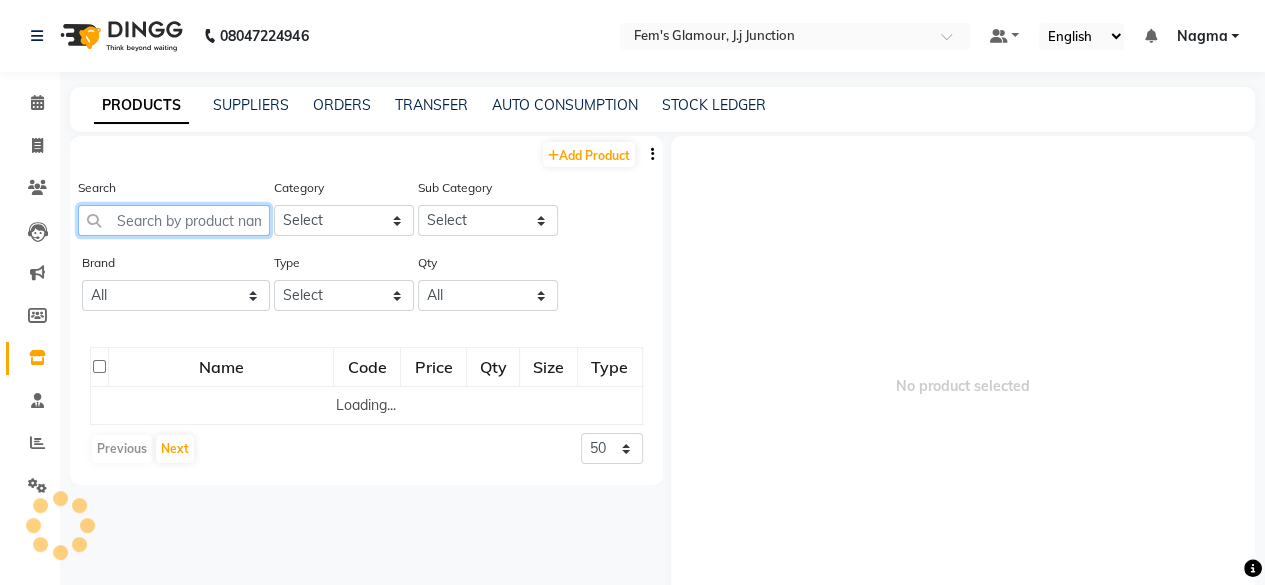 click 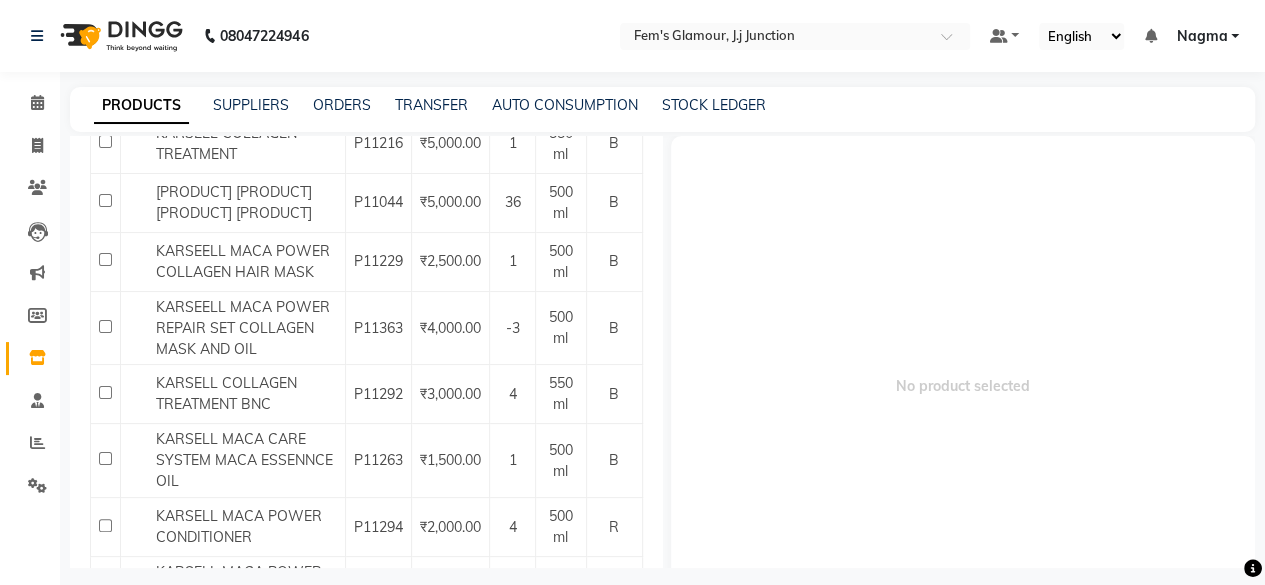 scroll, scrollTop: 330, scrollLeft: 0, axis: vertical 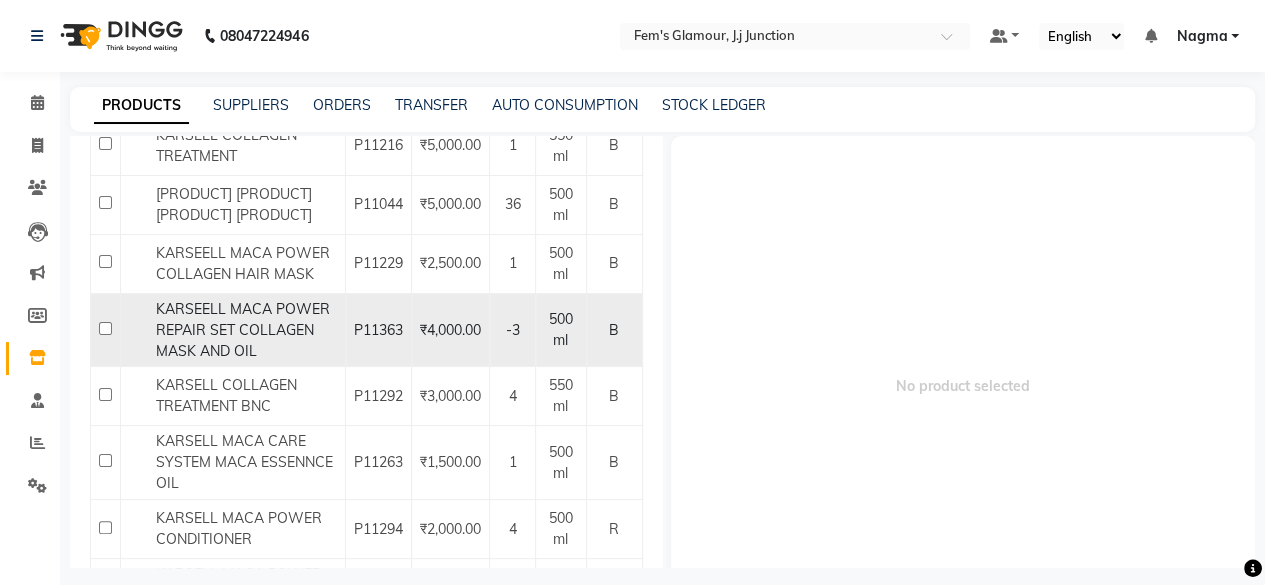 type on "[NAME]" 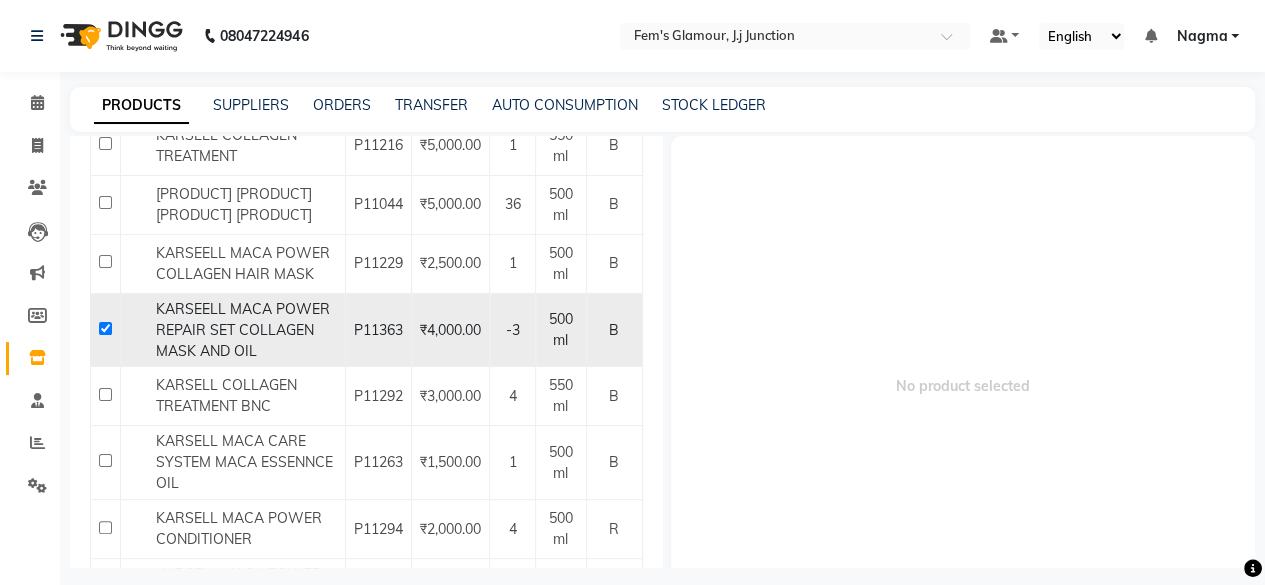 checkbox on "true" 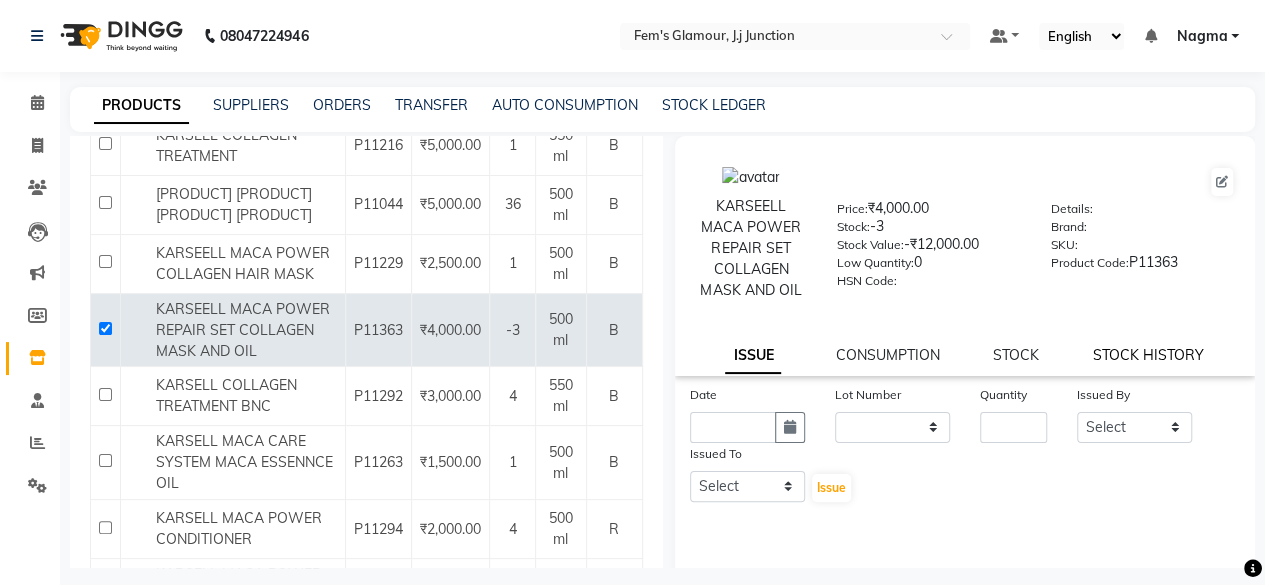 click on "STOCK HISTORY" 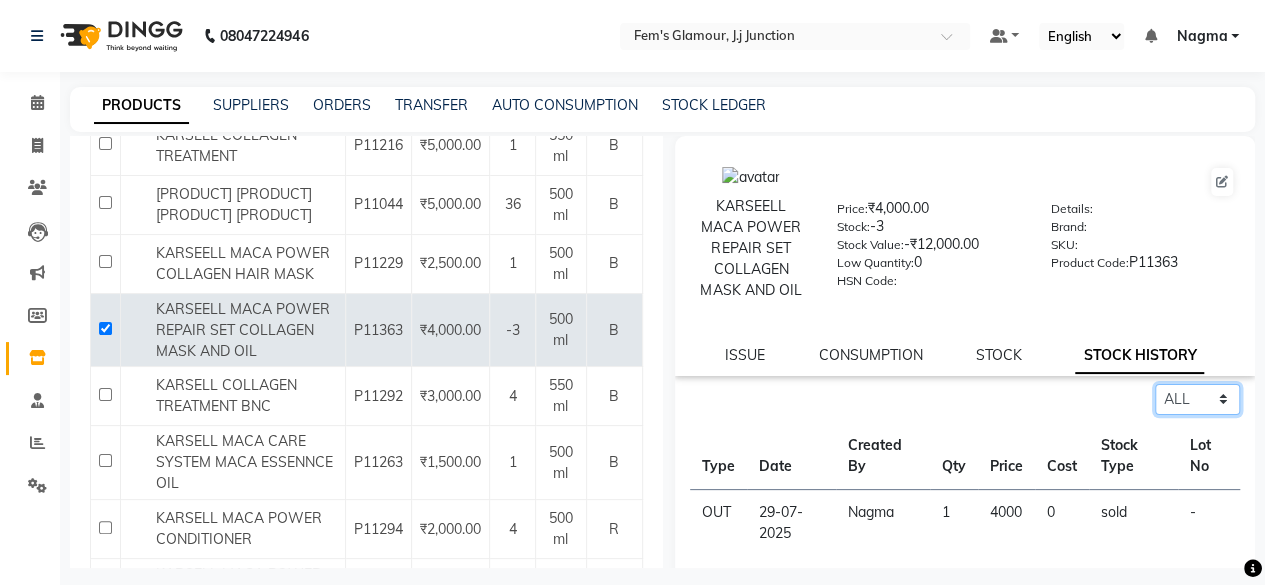 click on "Select ALL IN OUT" 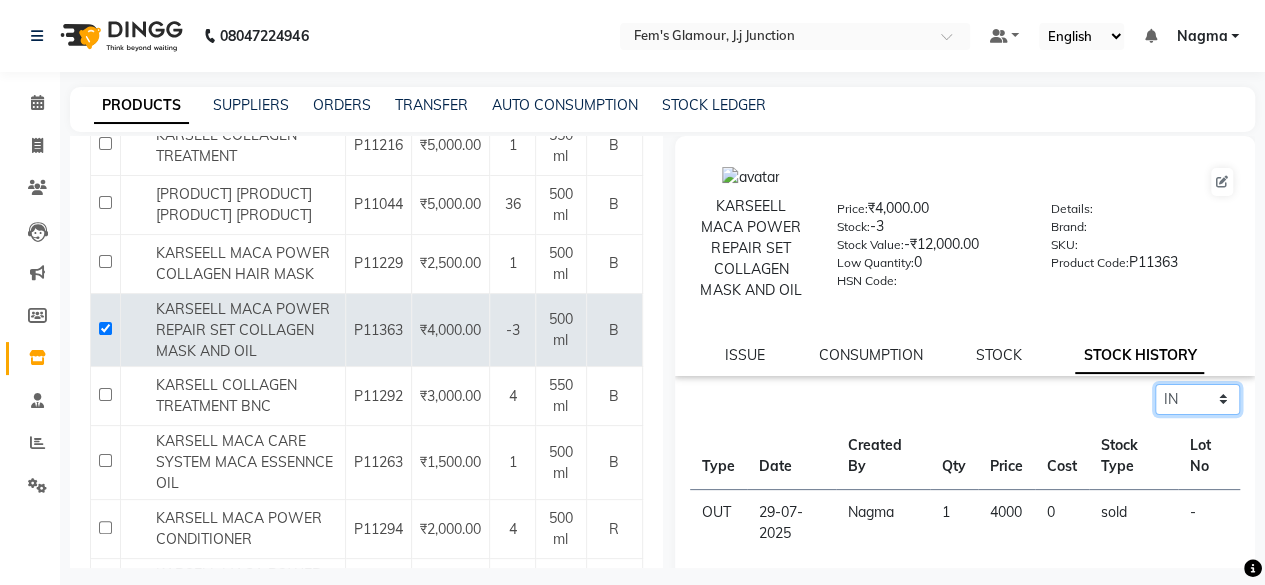 click on "Select ALL IN OUT" 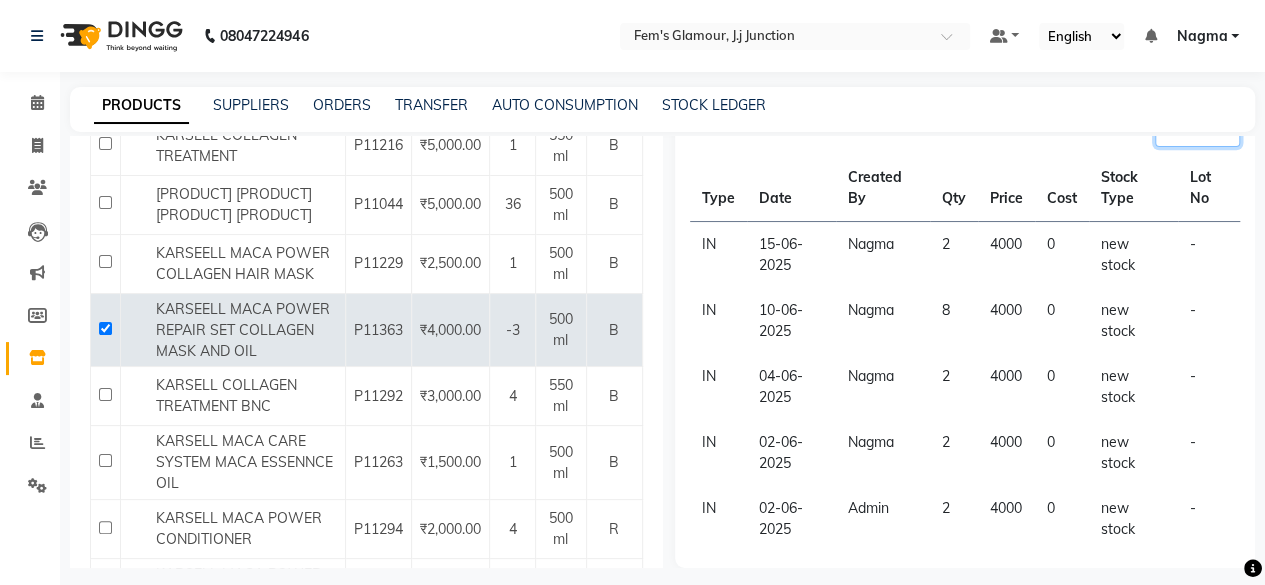 scroll, scrollTop: 0, scrollLeft: 0, axis: both 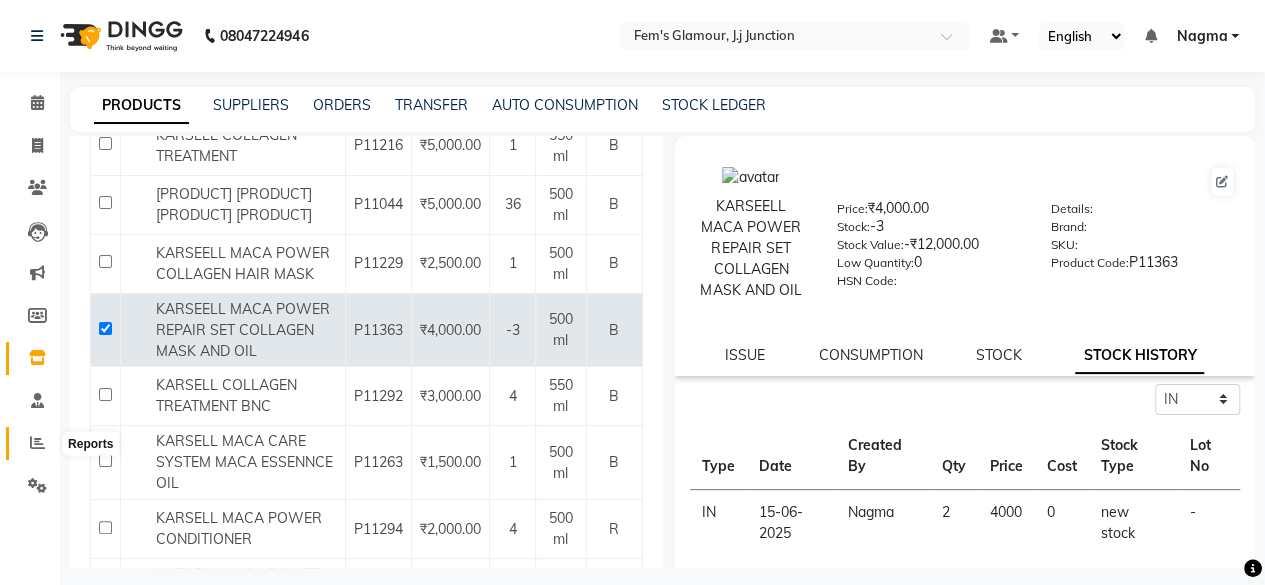 click 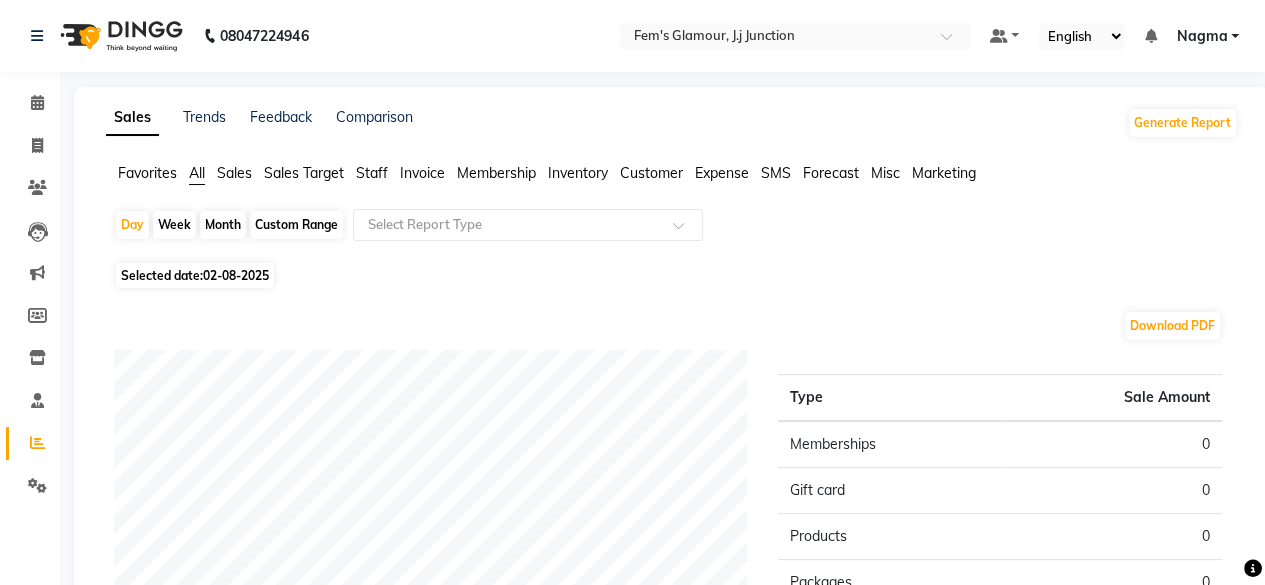 click on "Custom Range" 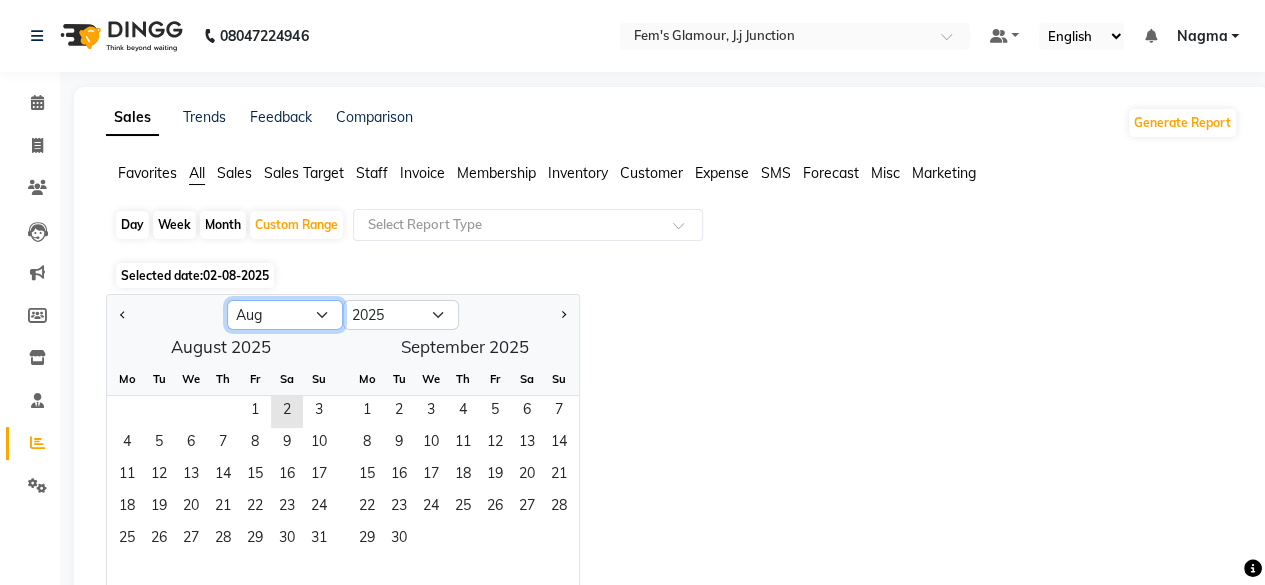 click on "Jan Feb Mar Apr May Jun Jul Aug Sep Oct Nov Dec" 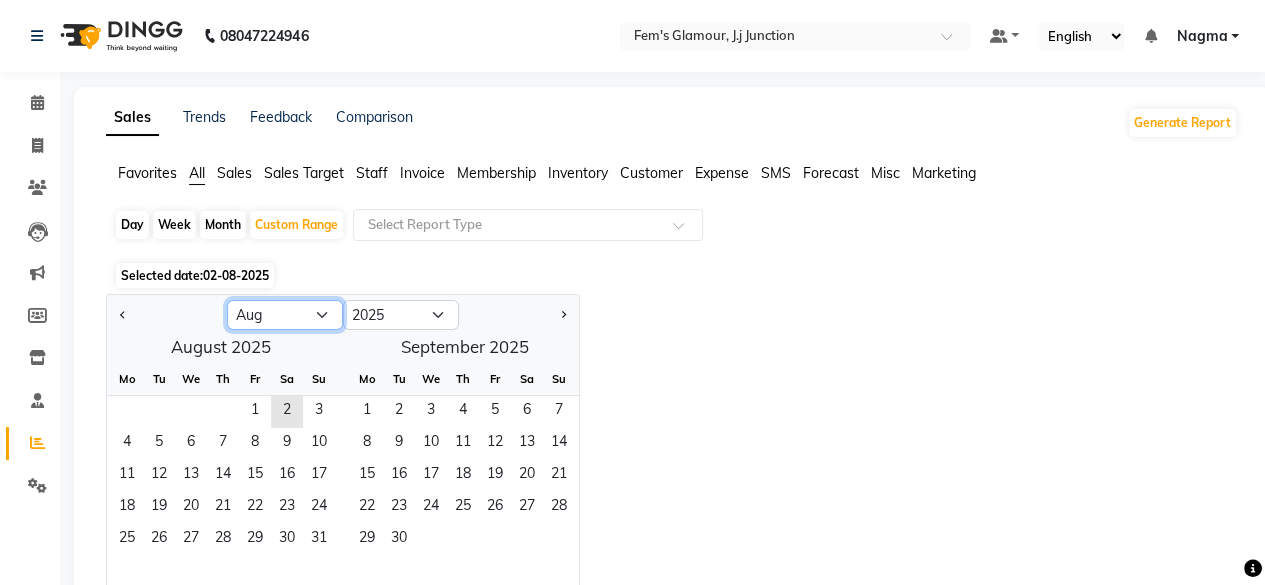 select on "6" 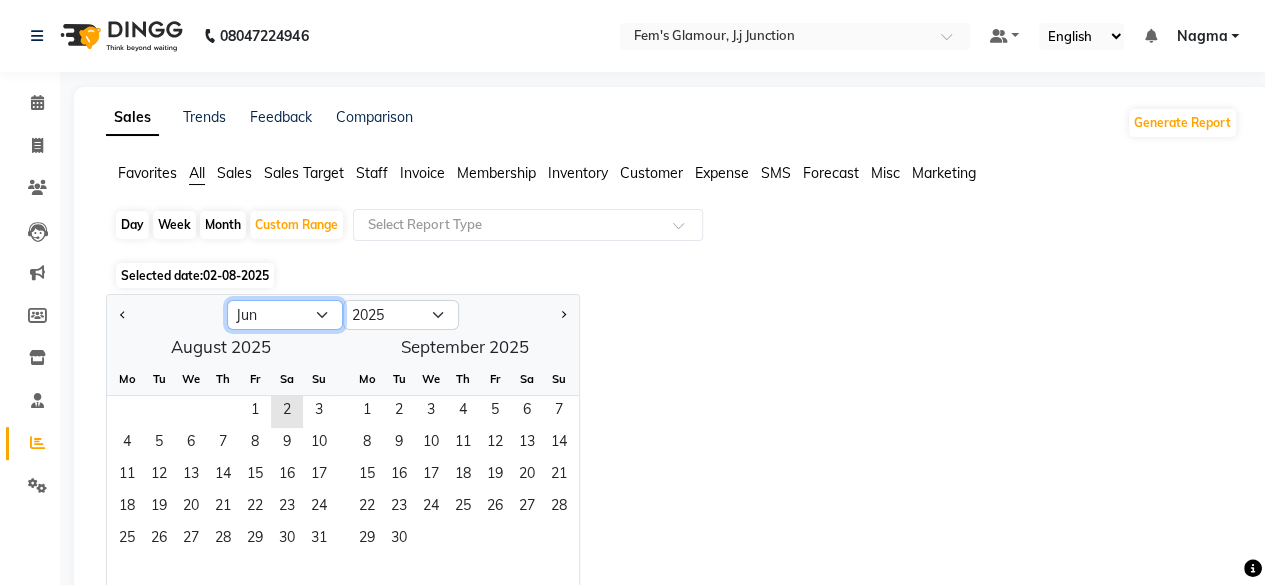 click on "Jan Feb Mar Apr May Jun Jul Aug Sep Oct Nov Dec" 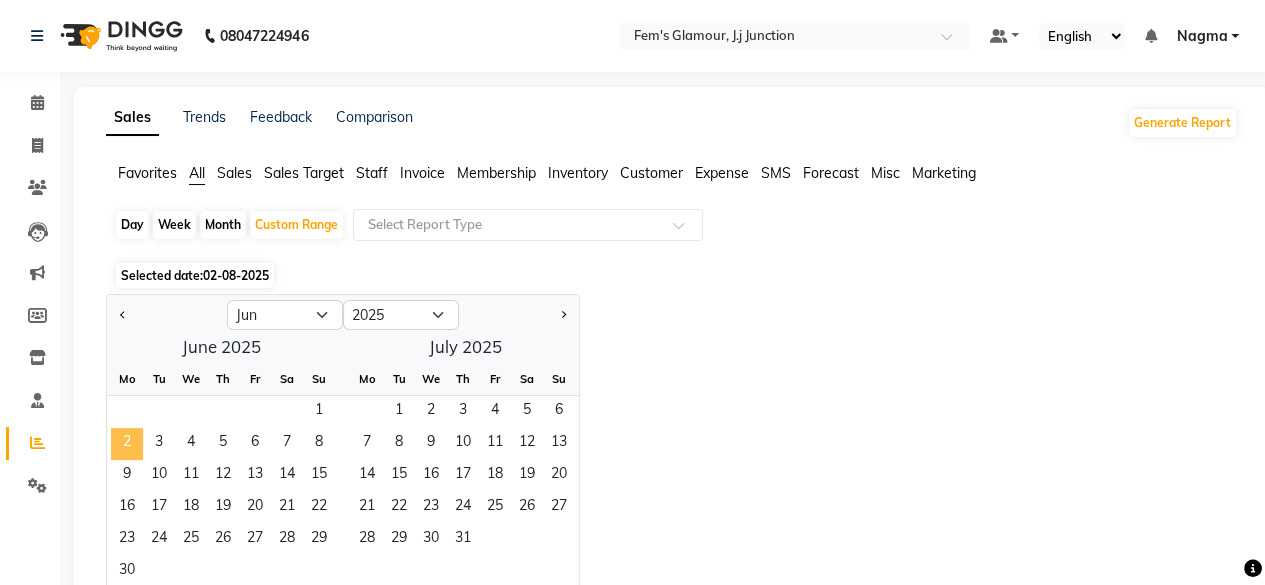 click on "2" 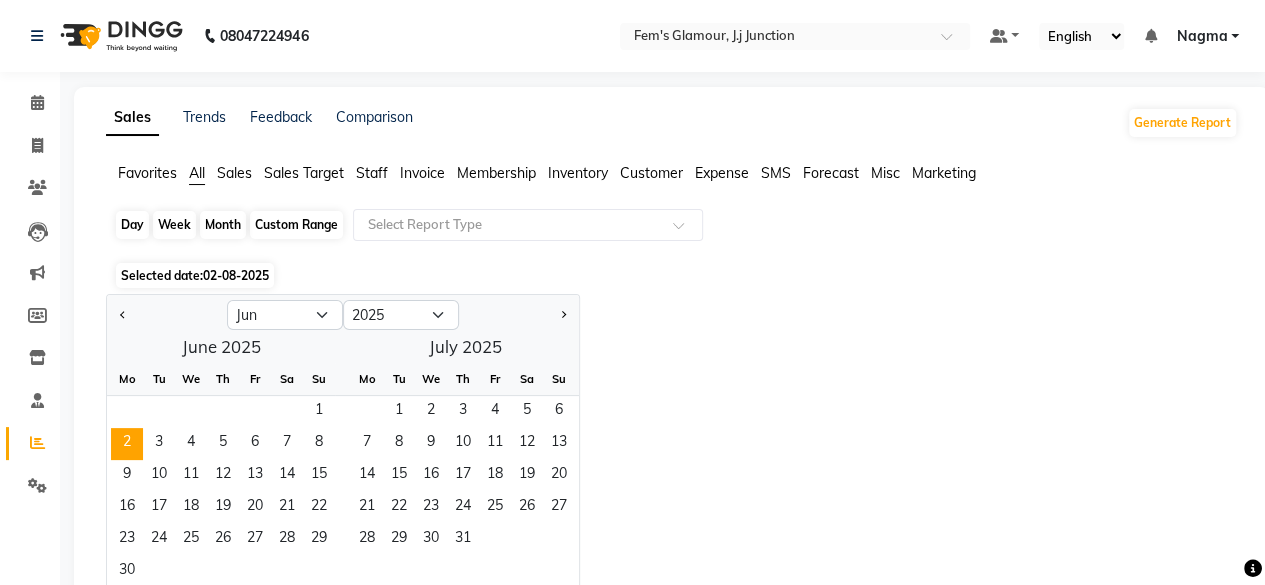 click on "Custom Range" 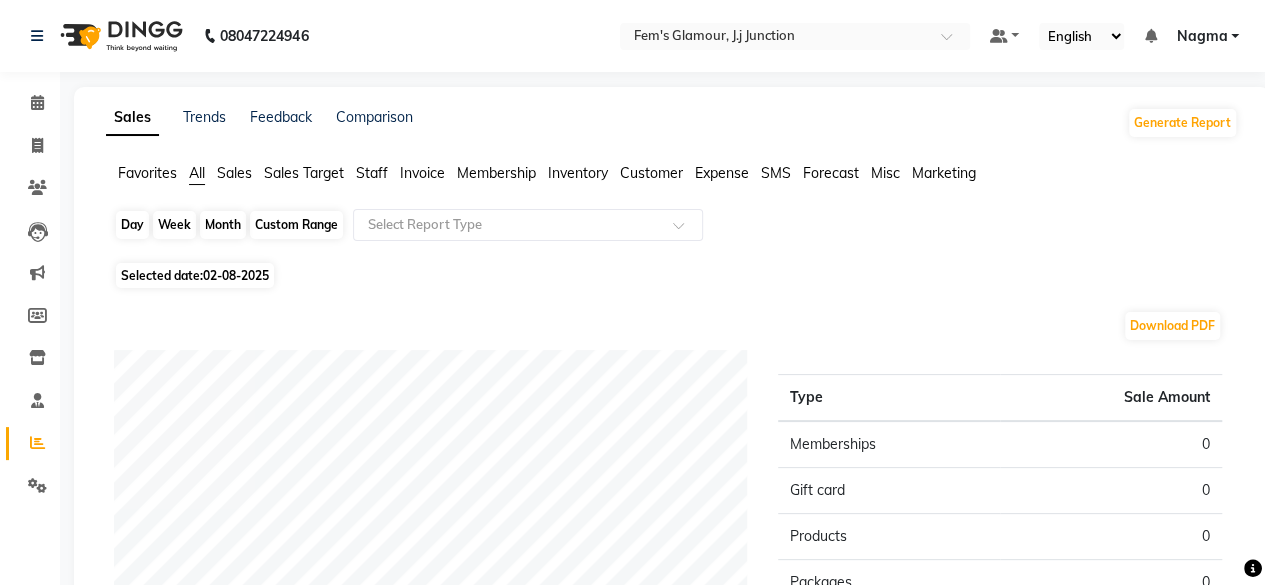 click on "Custom Range" 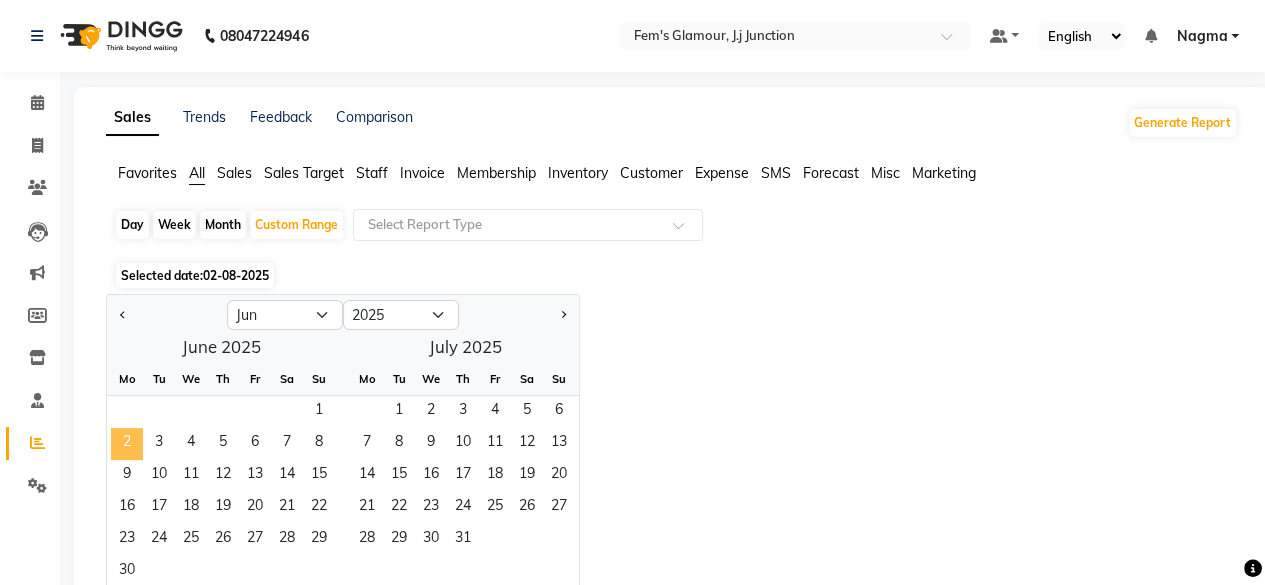 click on "2" 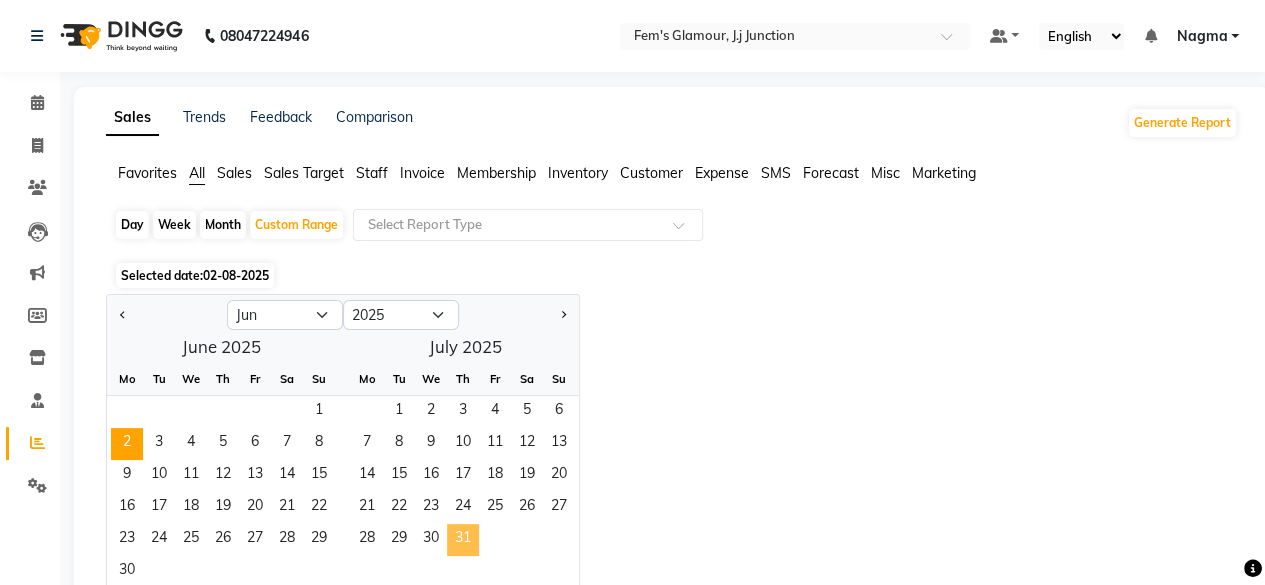 click on "31" 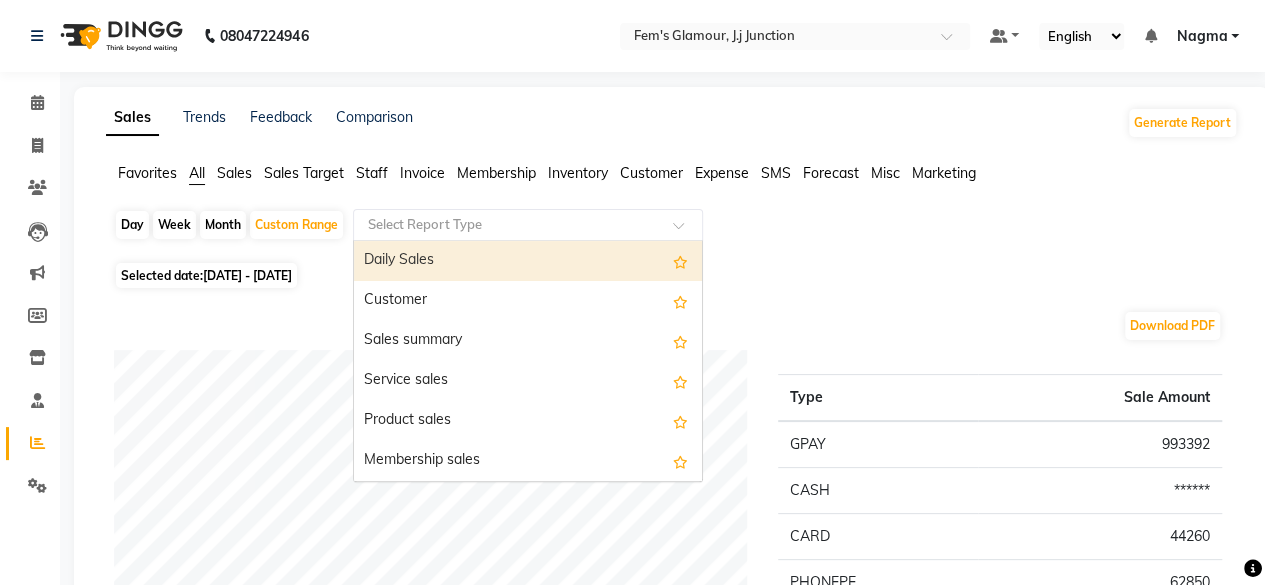 click on "Select Report Type" 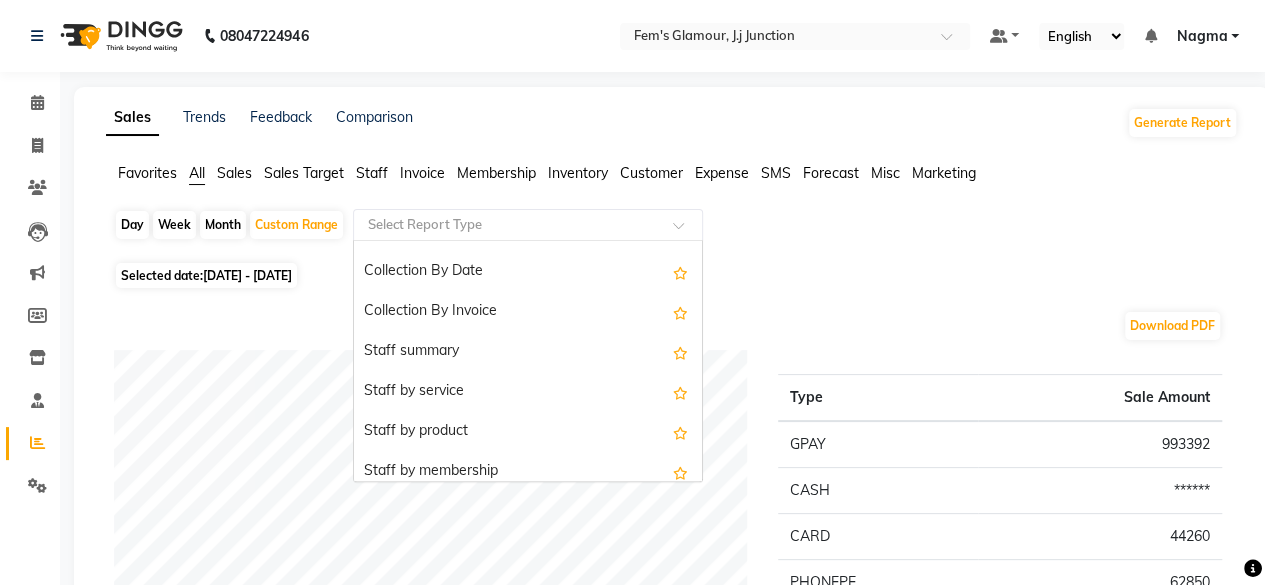 scroll, scrollTop: 629, scrollLeft: 0, axis: vertical 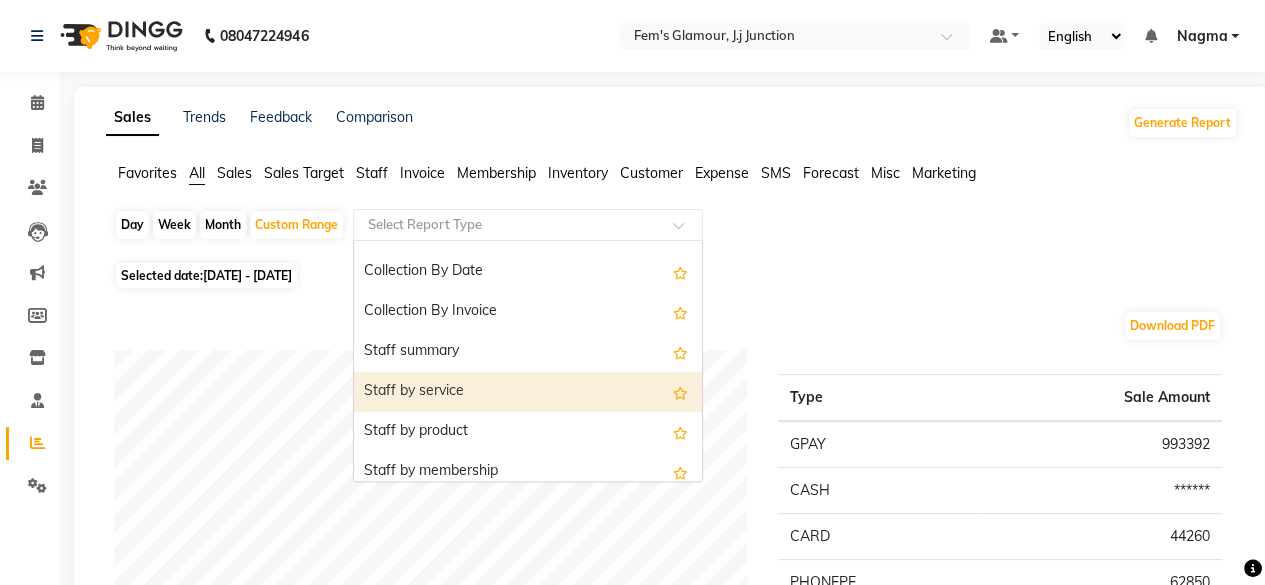 click on "Staff by service" at bounding box center (528, 392) 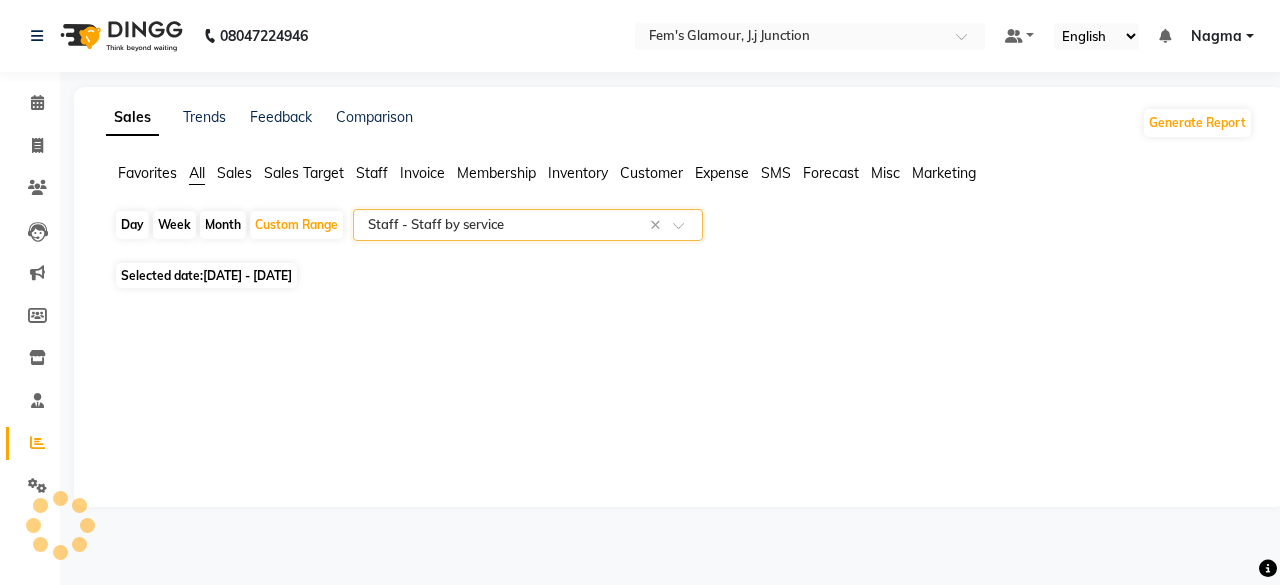 select on "full_report" 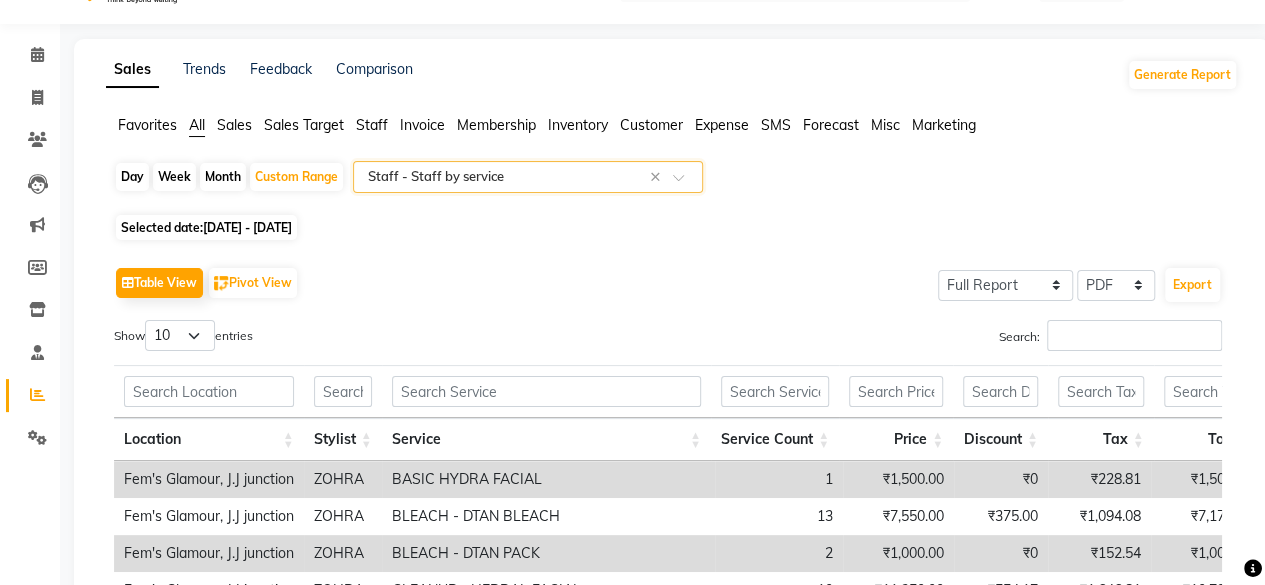 scroll, scrollTop: 46, scrollLeft: 0, axis: vertical 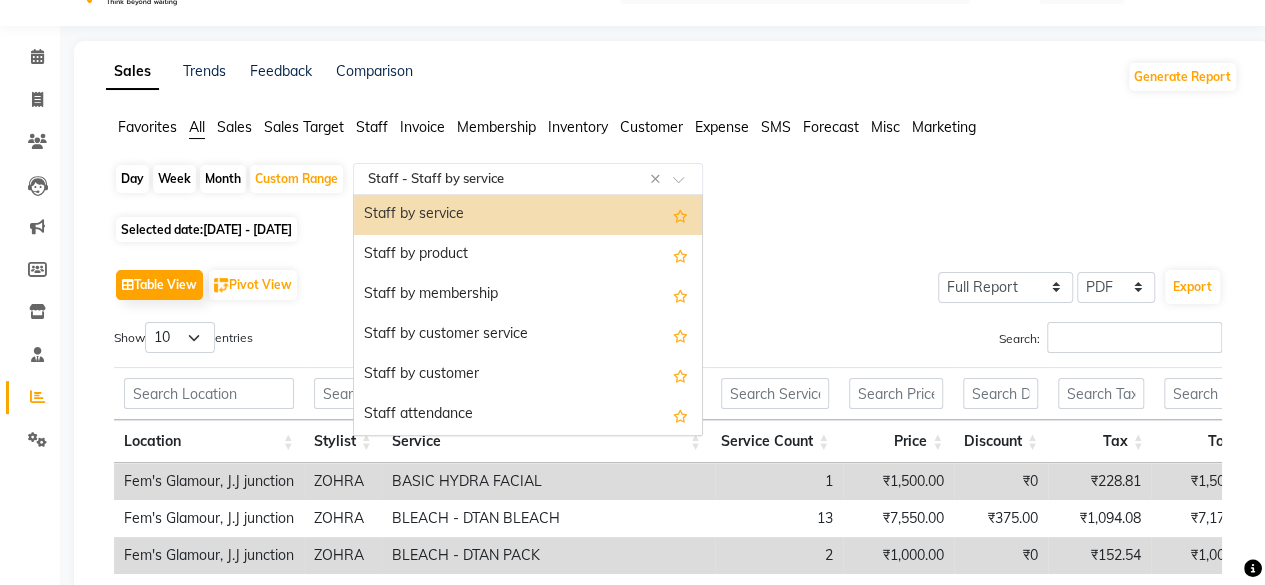 click 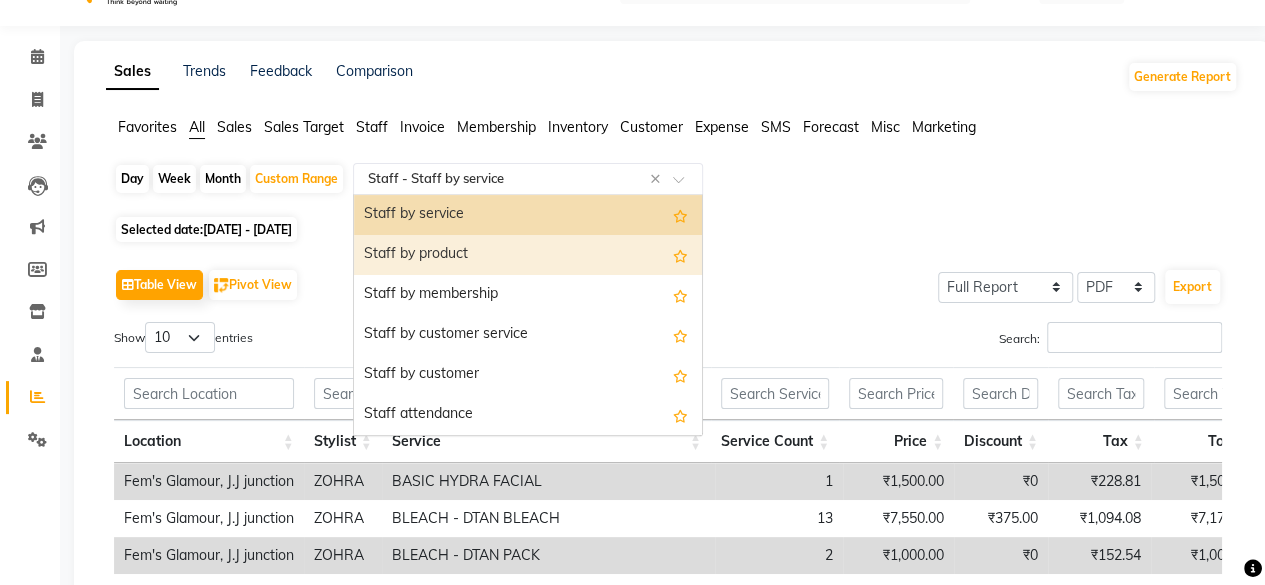 click on "Staff by product" at bounding box center (528, 255) 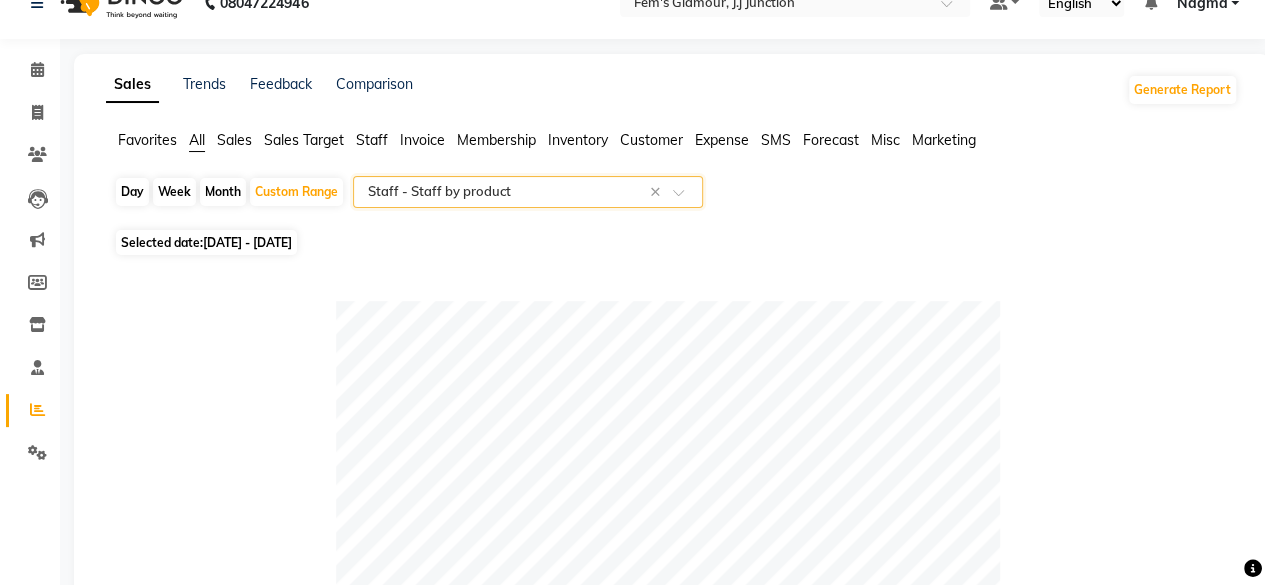 scroll, scrollTop: 29, scrollLeft: 0, axis: vertical 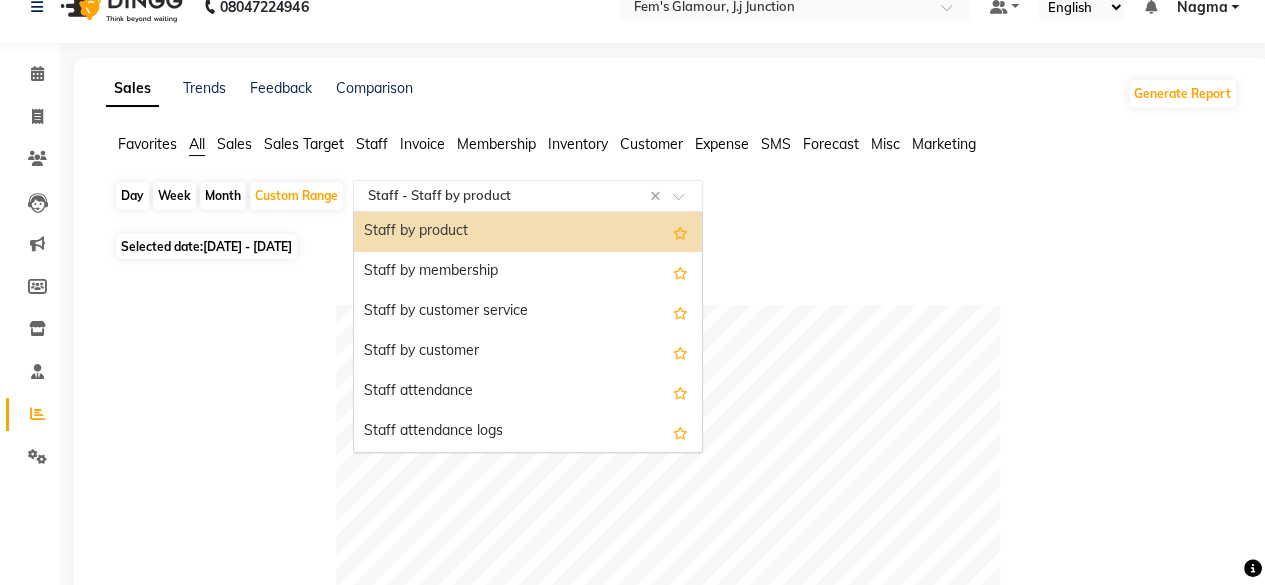 click 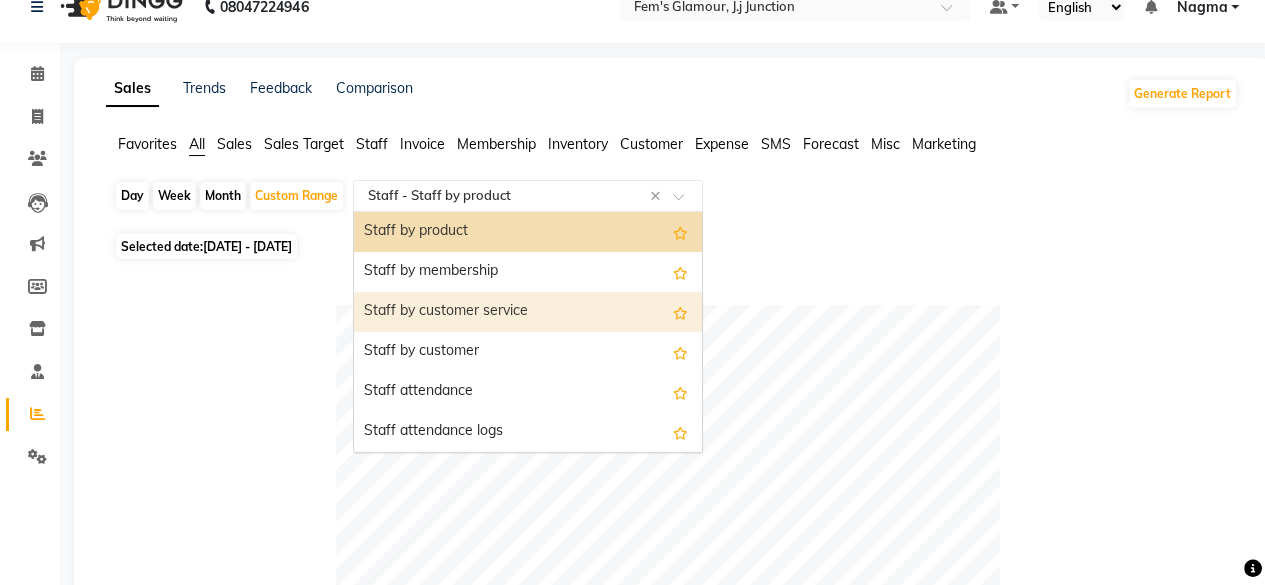 click on "Staff by customer service" at bounding box center [528, 312] 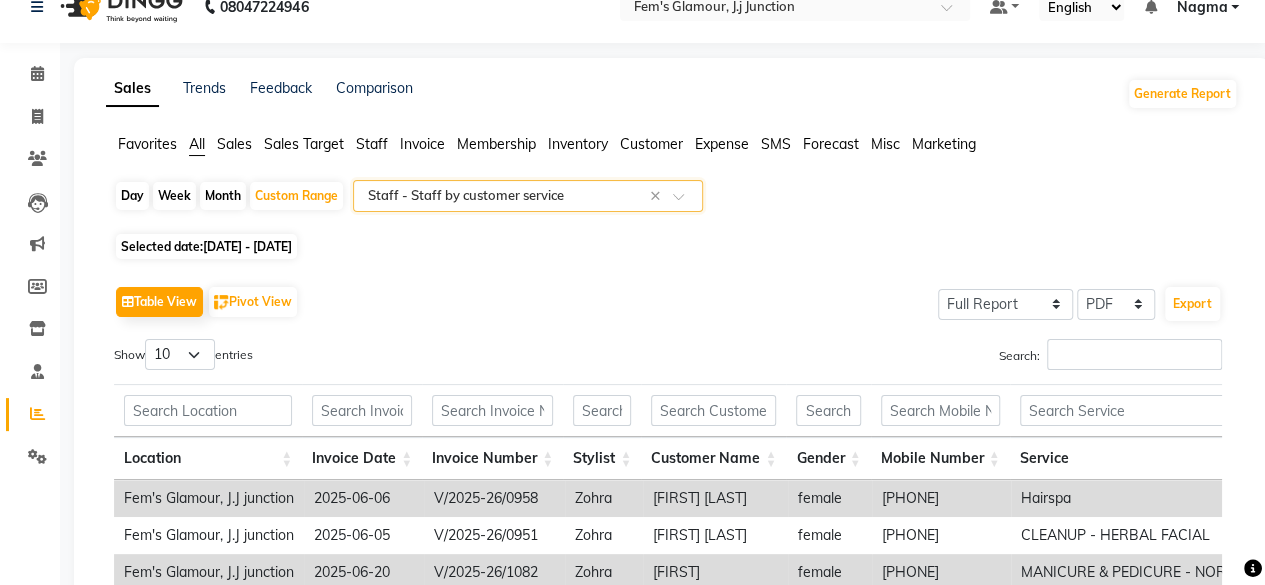 scroll, scrollTop: 73, scrollLeft: 0, axis: vertical 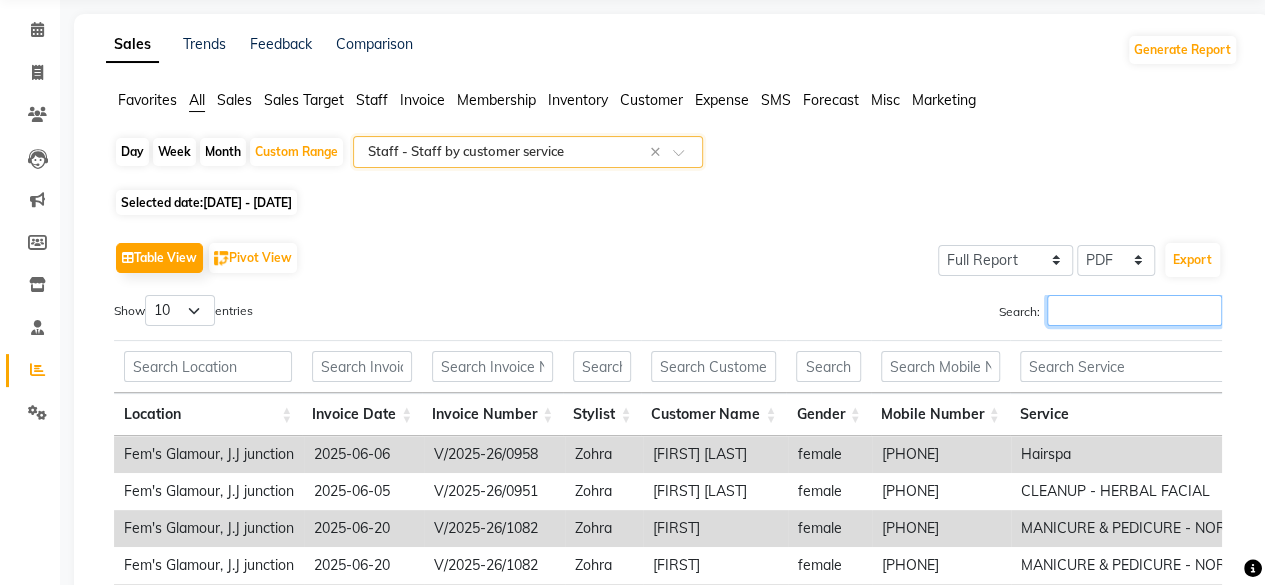 click on "Search:" at bounding box center [1134, 310] 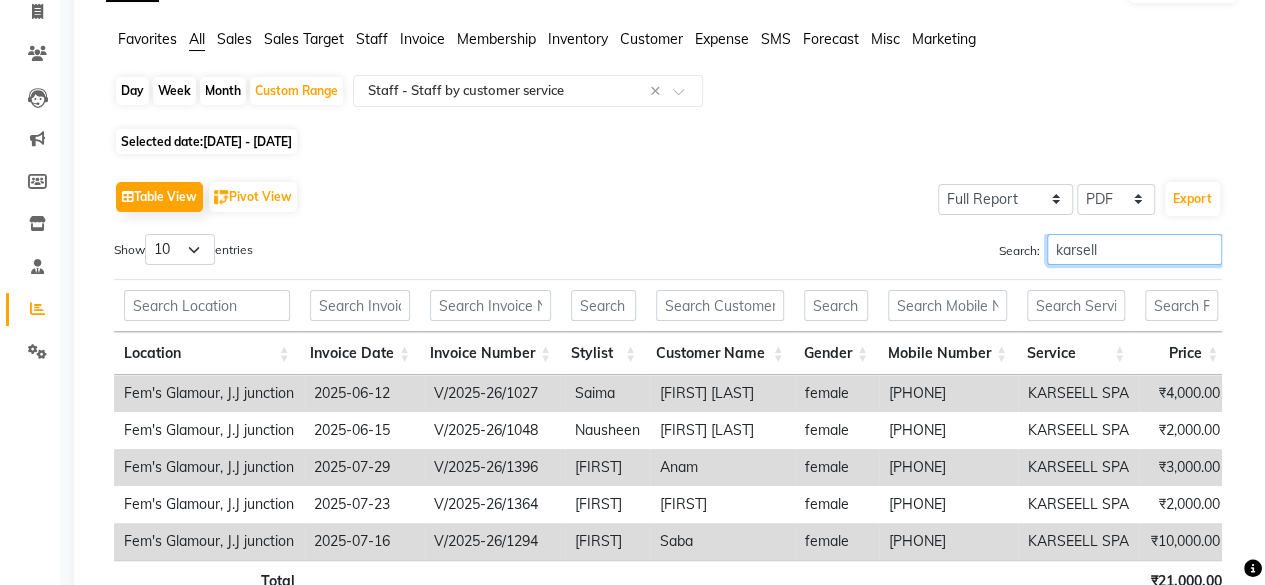scroll, scrollTop: 134, scrollLeft: 0, axis: vertical 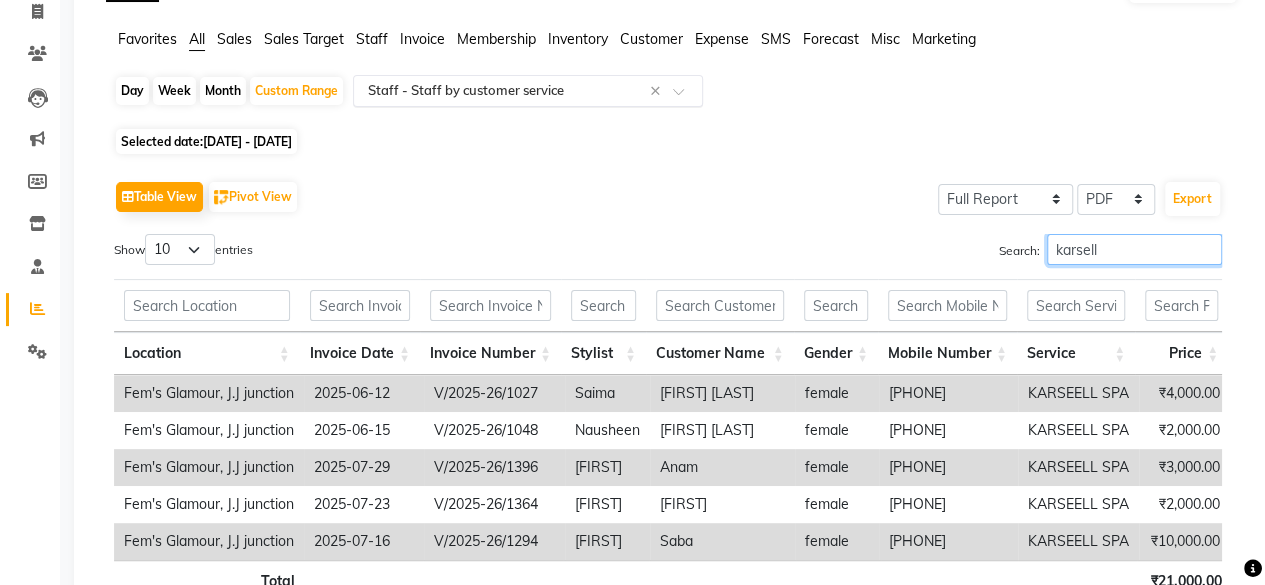 type on "karsell" 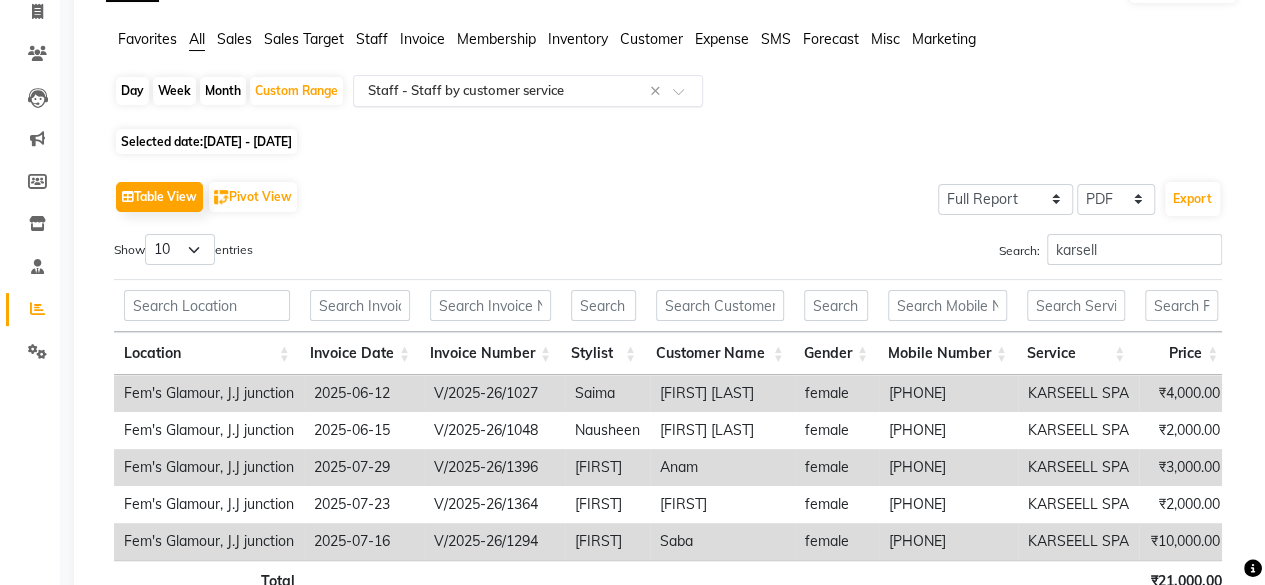 click 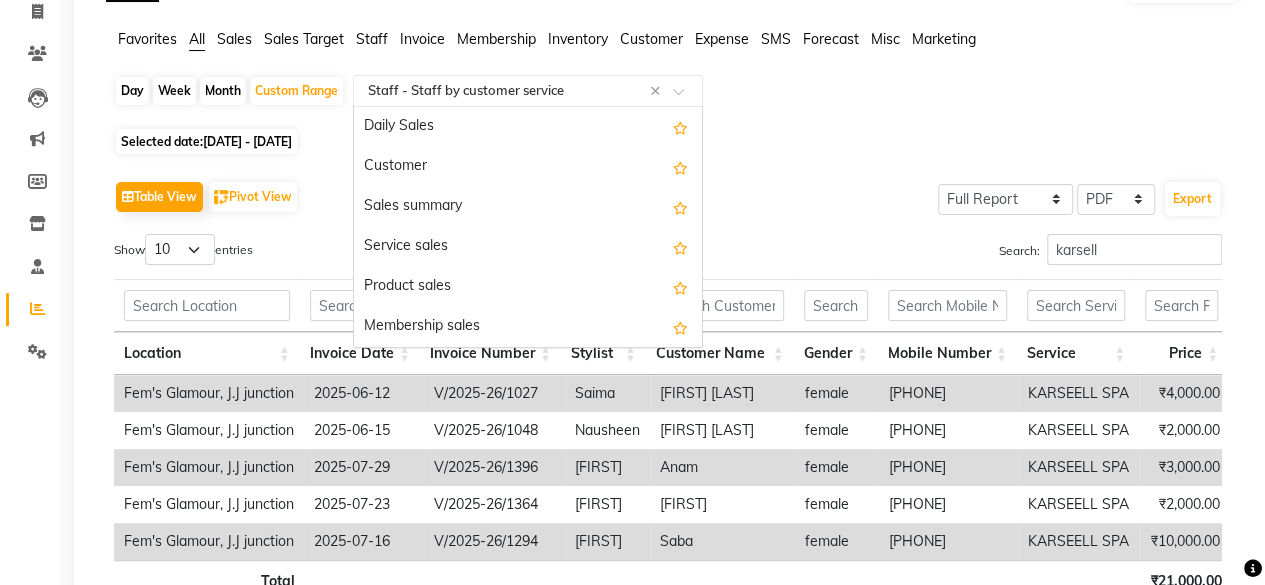 scroll, scrollTop: 880, scrollLeft: 0, axis: vertical 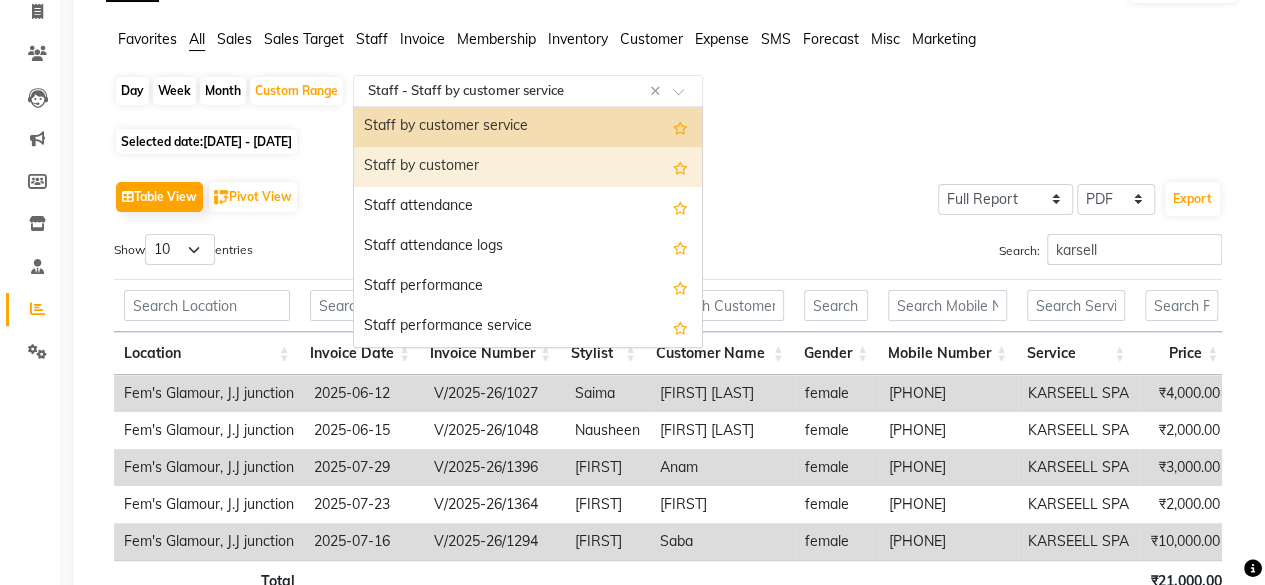 click on "Staff by customer" at bounding box center (528, 167) 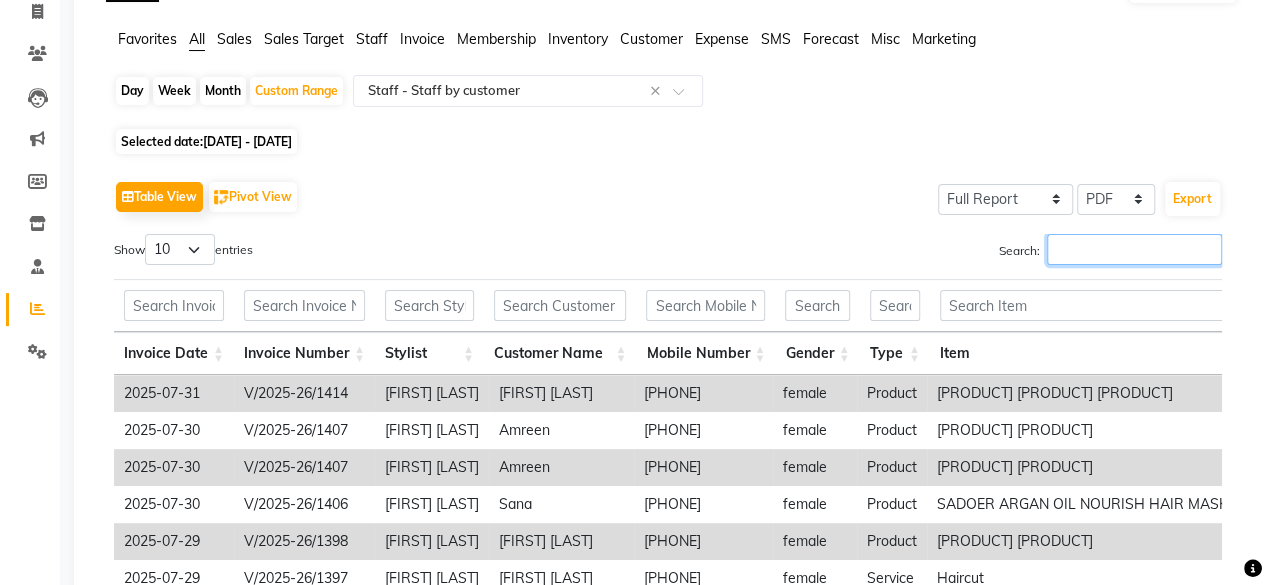 click on "Search:" at bounding box center (1134, 249) 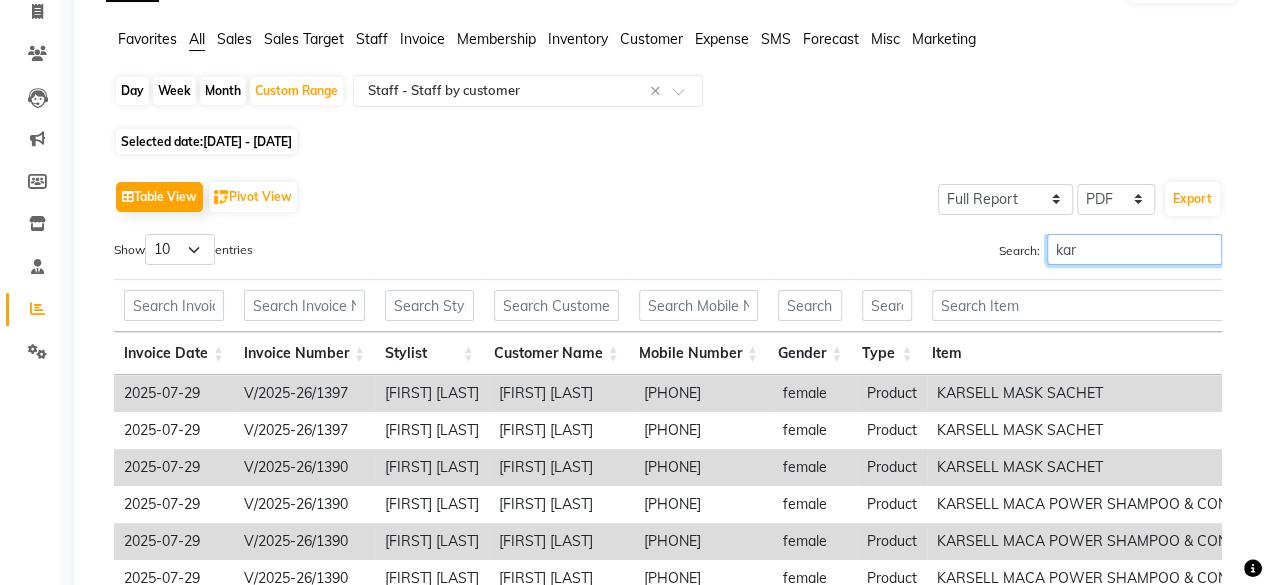 scroll, scrollTop: 0, scrollLeft: 347, axis: horizontal 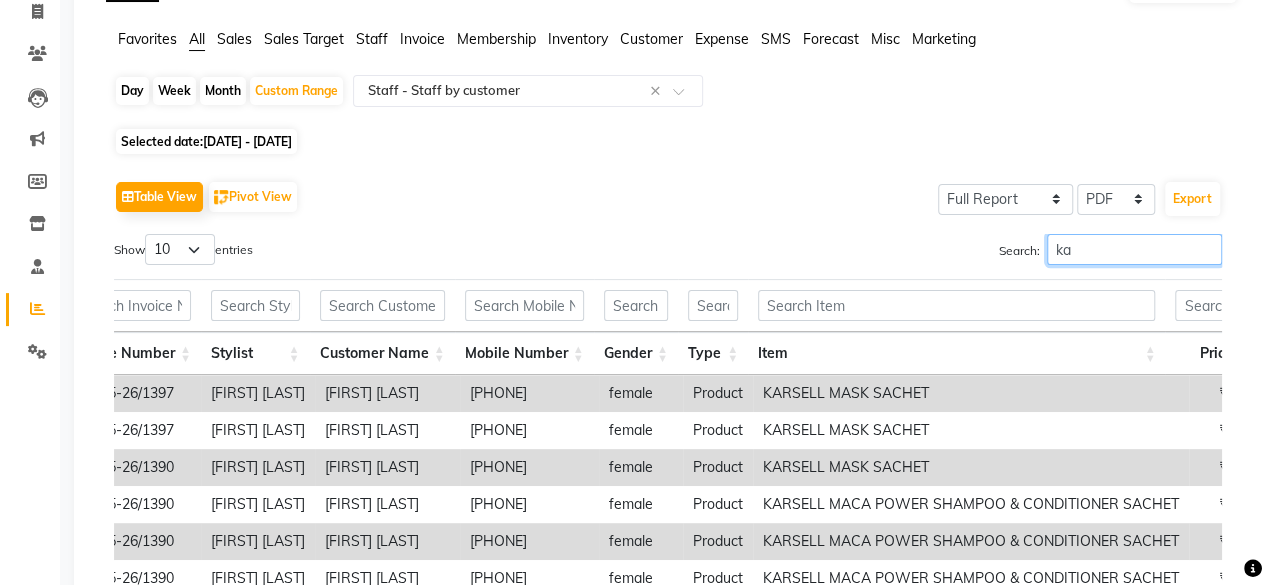 type on "k" 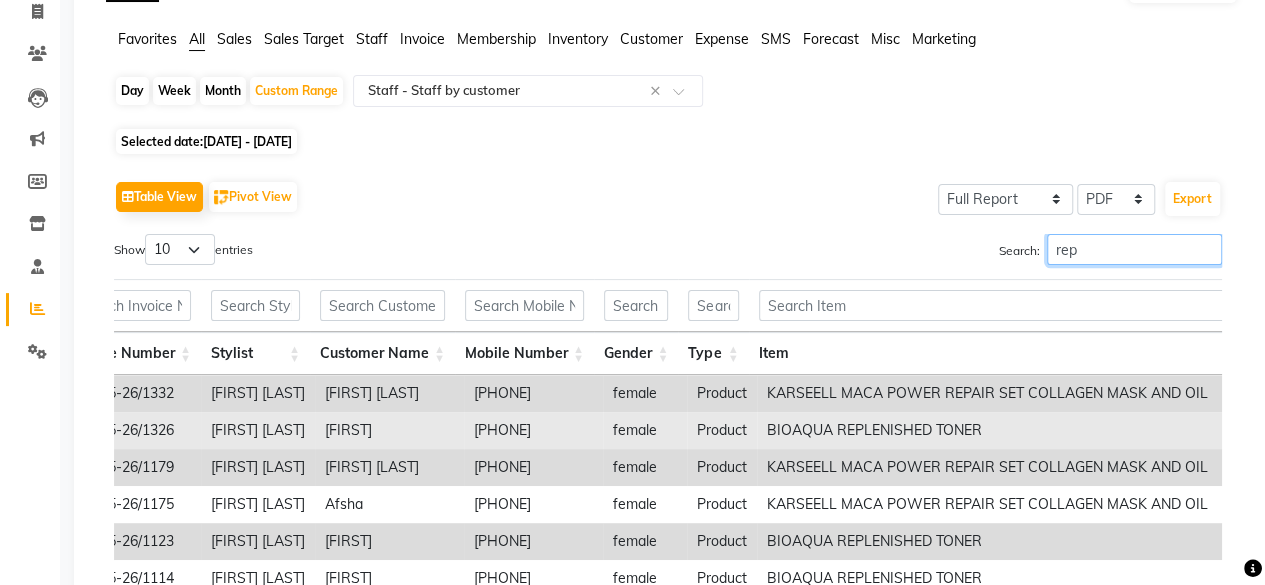 scroll, scrollTop: 0, scrollLeft: 329, axis: horizontal 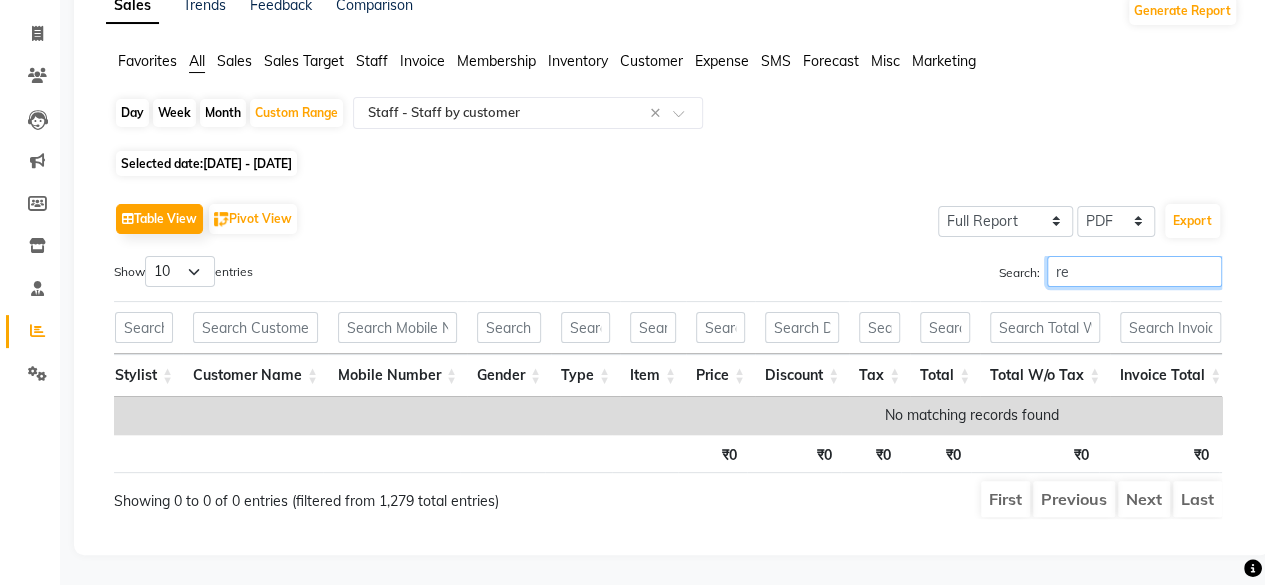 type on "r" 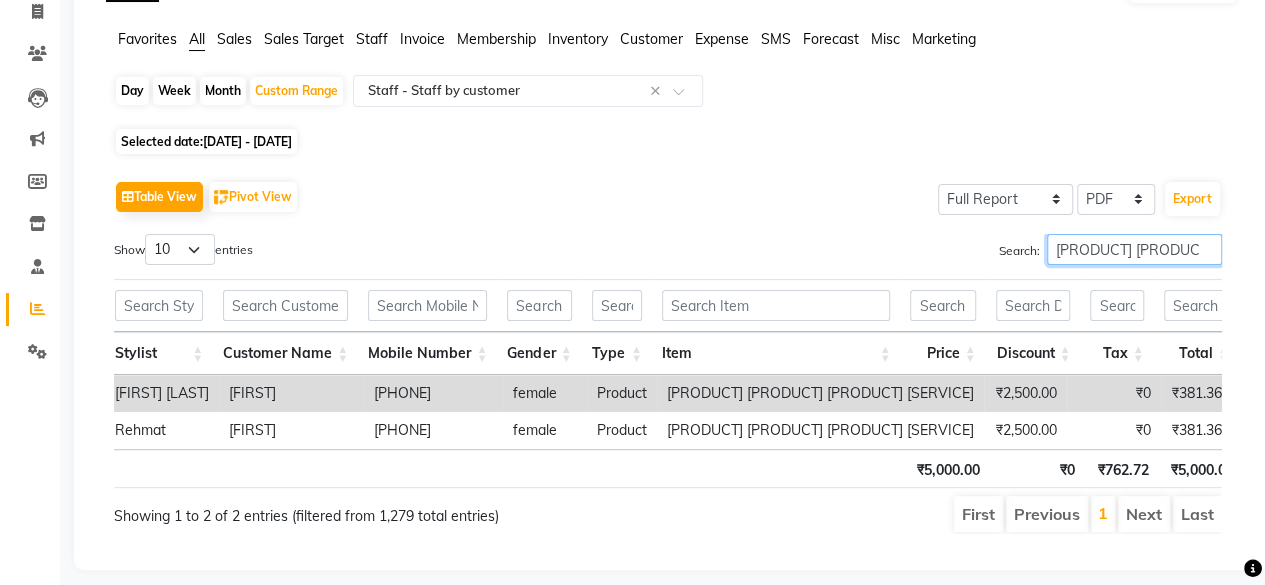 scroll, scrollTop: 0, scrollLeft: 430, axis: horizontal 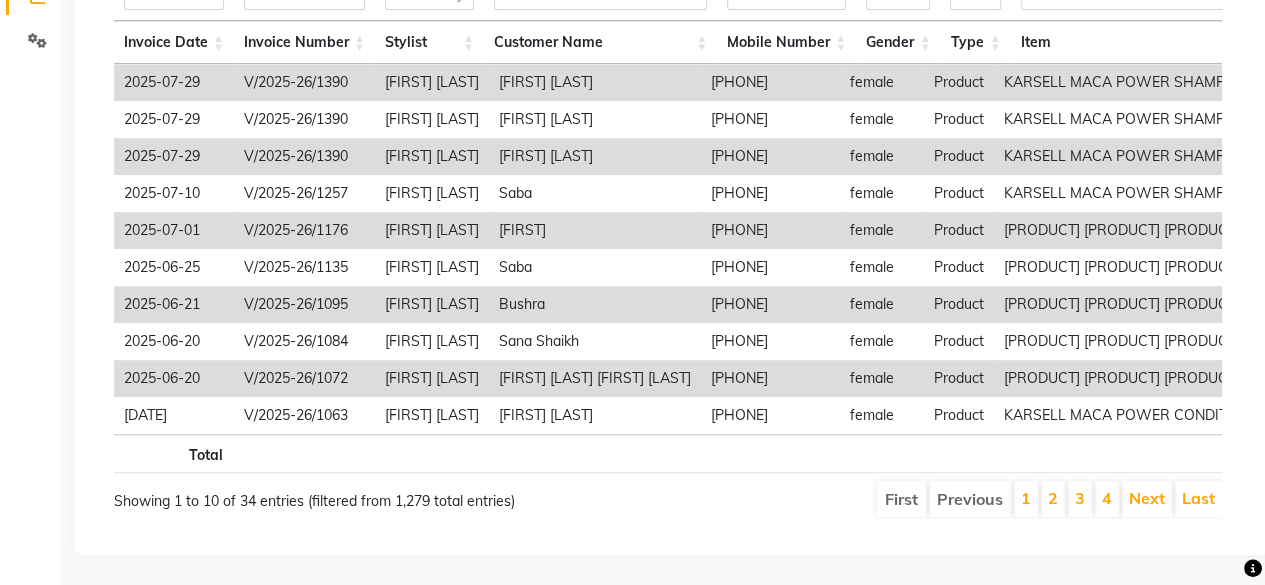 click on "1" at bounding box center [1026, 499] 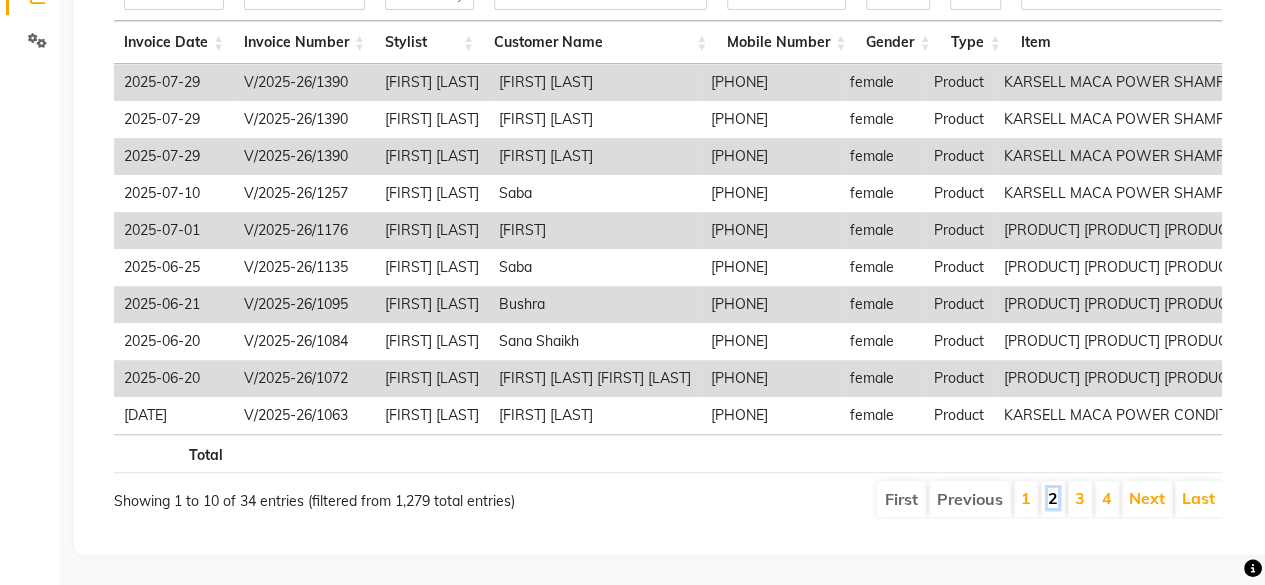 click on "2" at bounding box center [1053, 498] 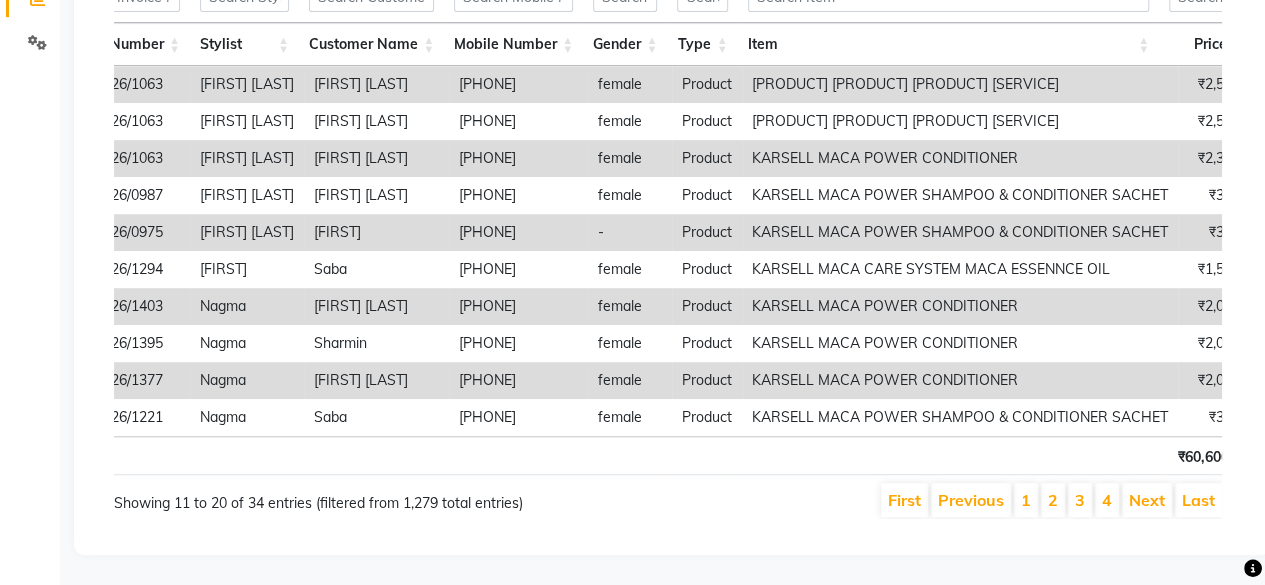 click on "3" at bounding box center [1080, 500] 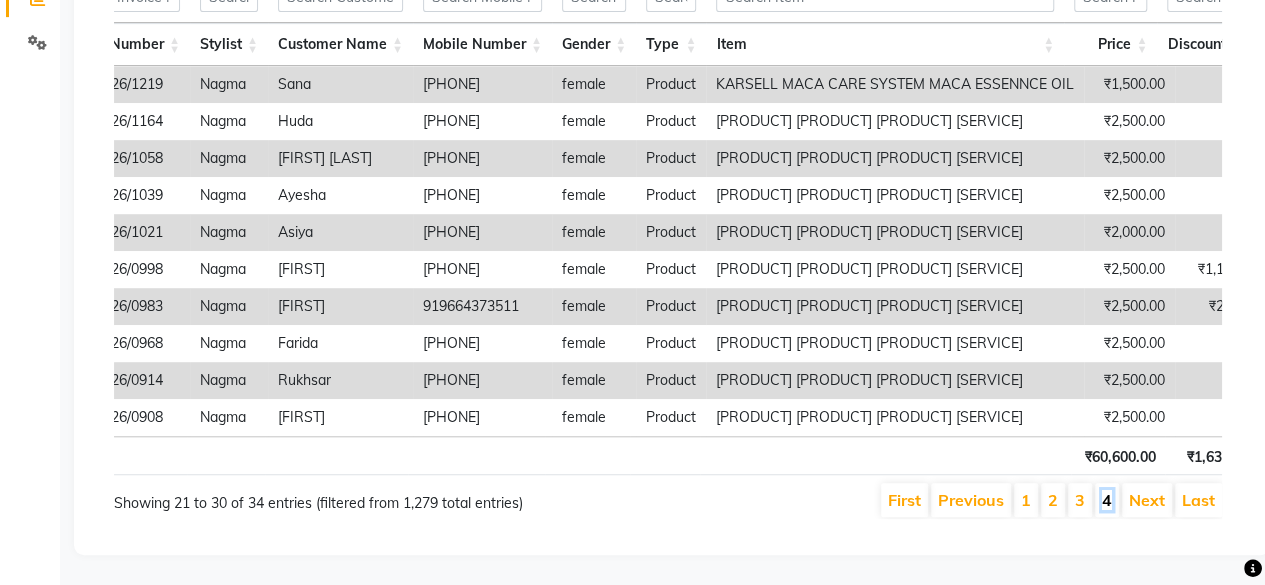 click on "4" at bounding box center [1107, 500] 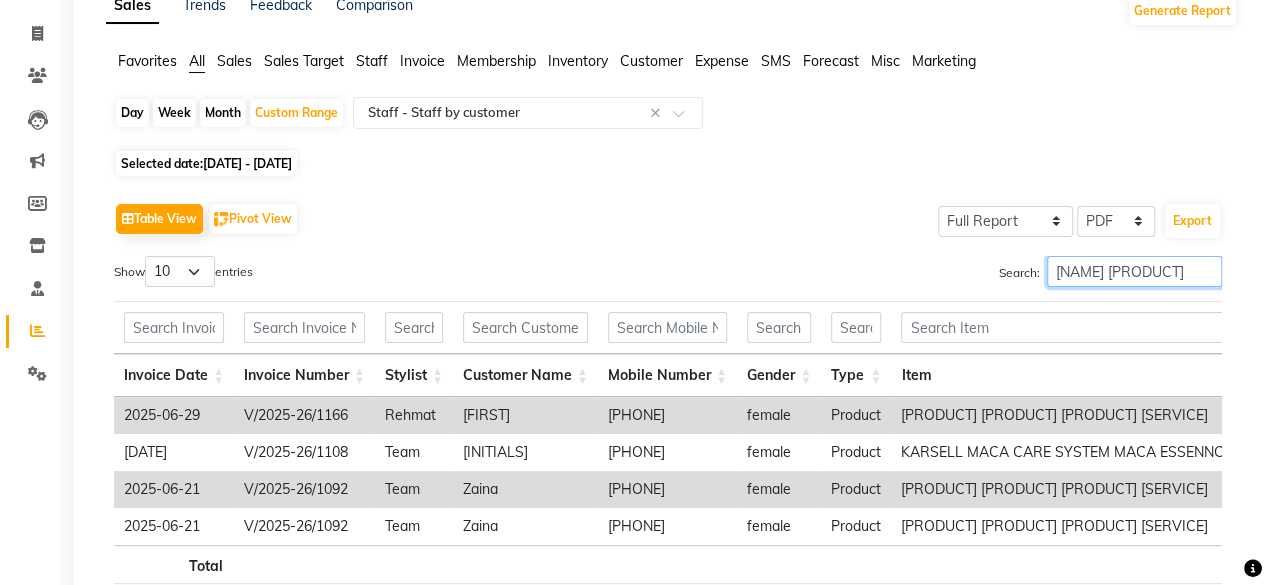 click on "[NAME] [PRODUCT]" at bounding box center (1134, 271) 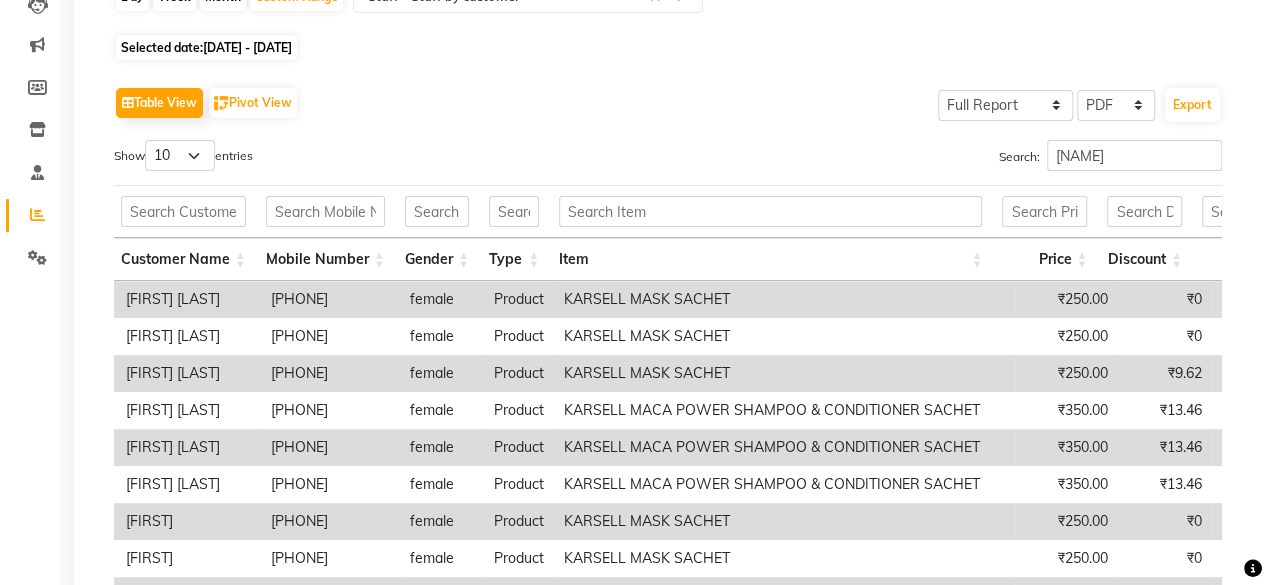 click on "Price" at bounding box center [1044, 259] 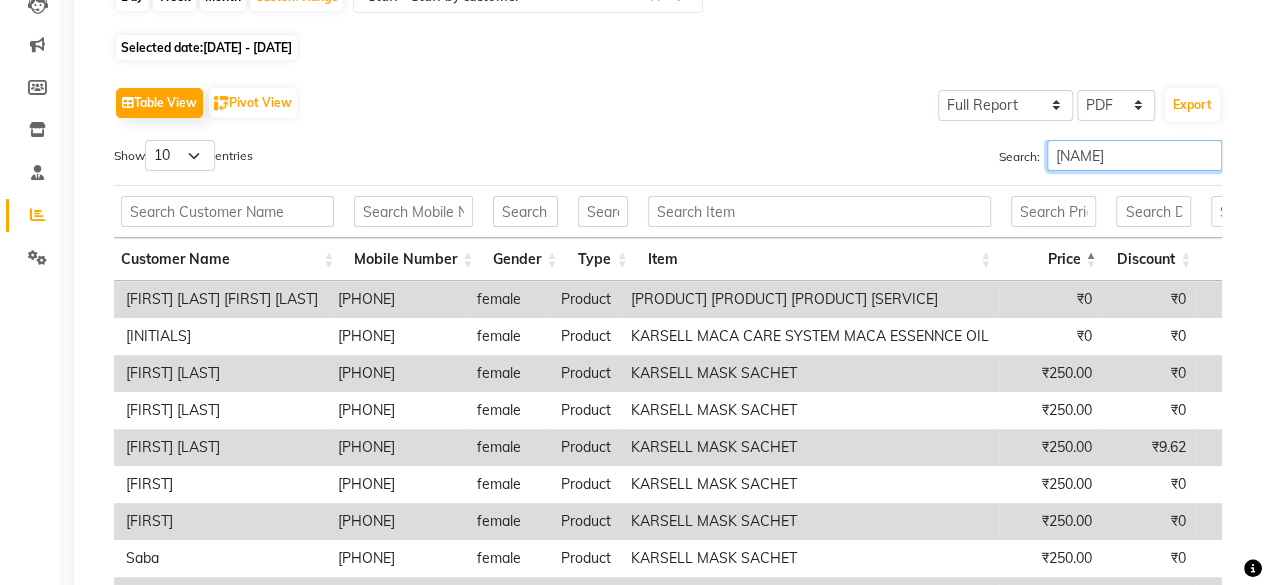 click on "[NAME]" at bounding box center [1134, 155] 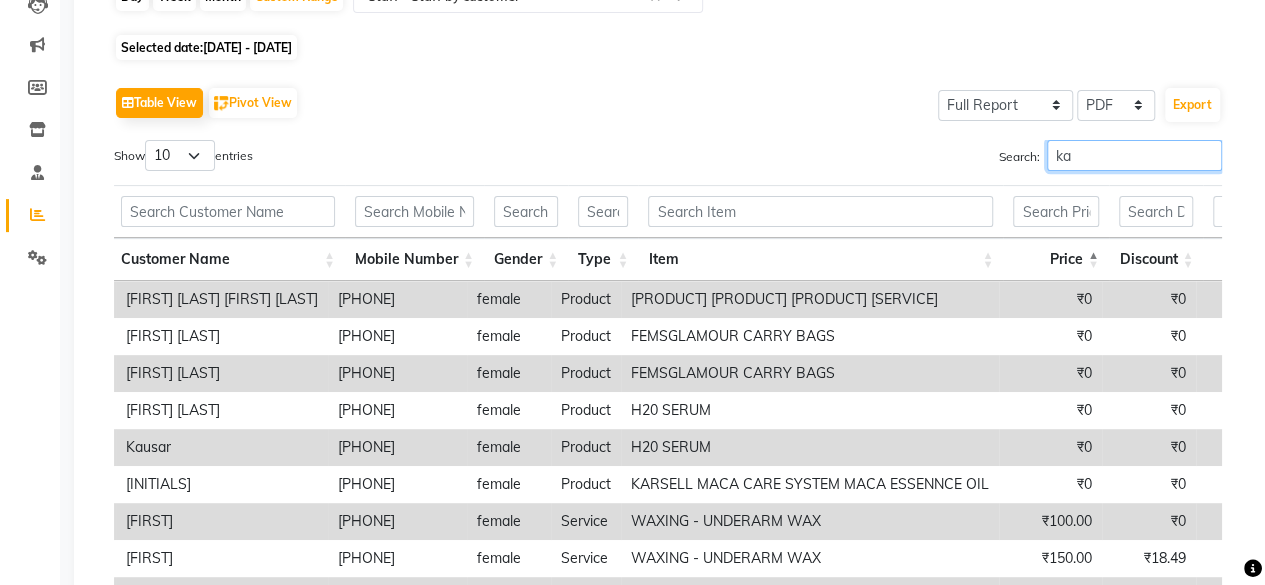 type on "k" 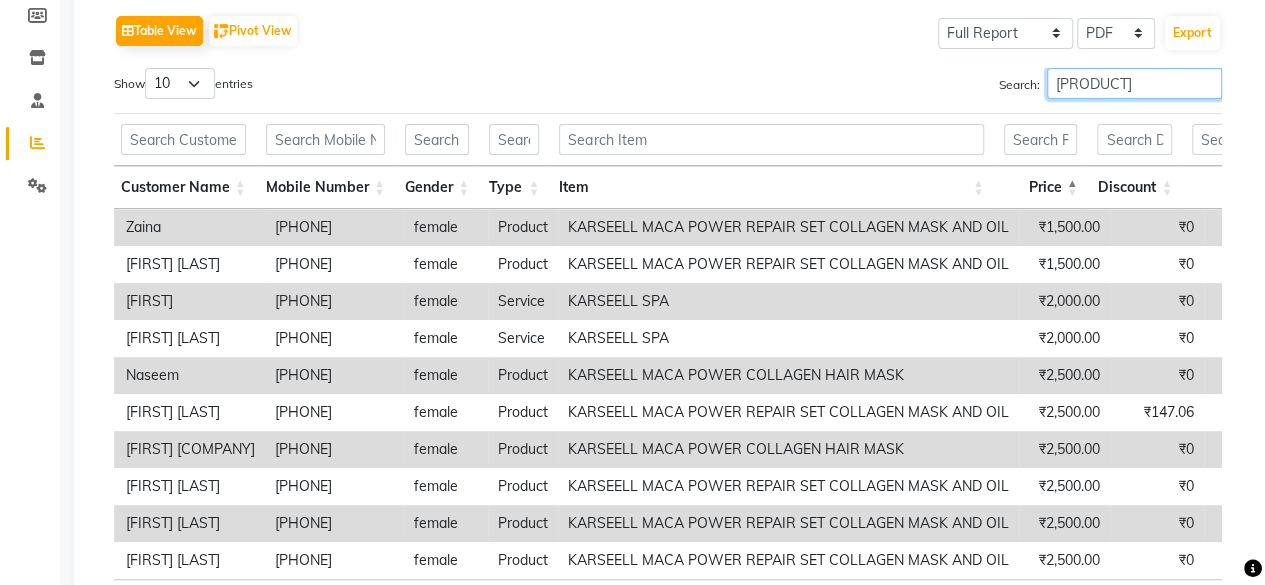 scroll, scrollTop: 298, scrollLeft: 0, axis: vertical 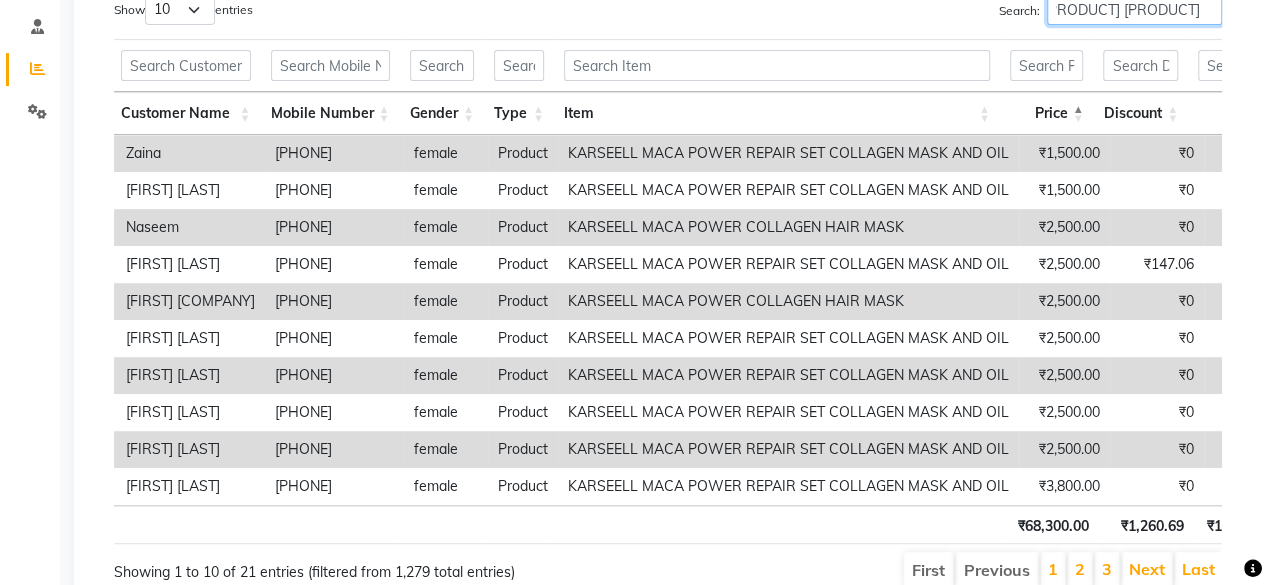 type on "[PRODUCT] [PRODUCT] [PRODUCT]" 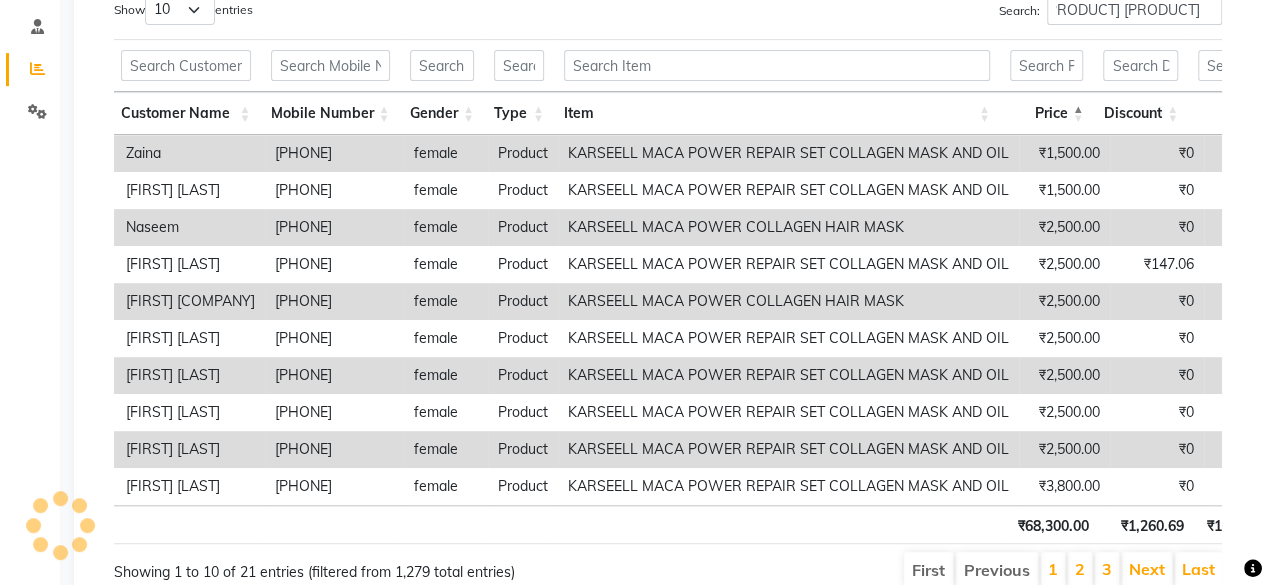 scroll, scrollTop: 0, scrollLeft: 0, axis: both 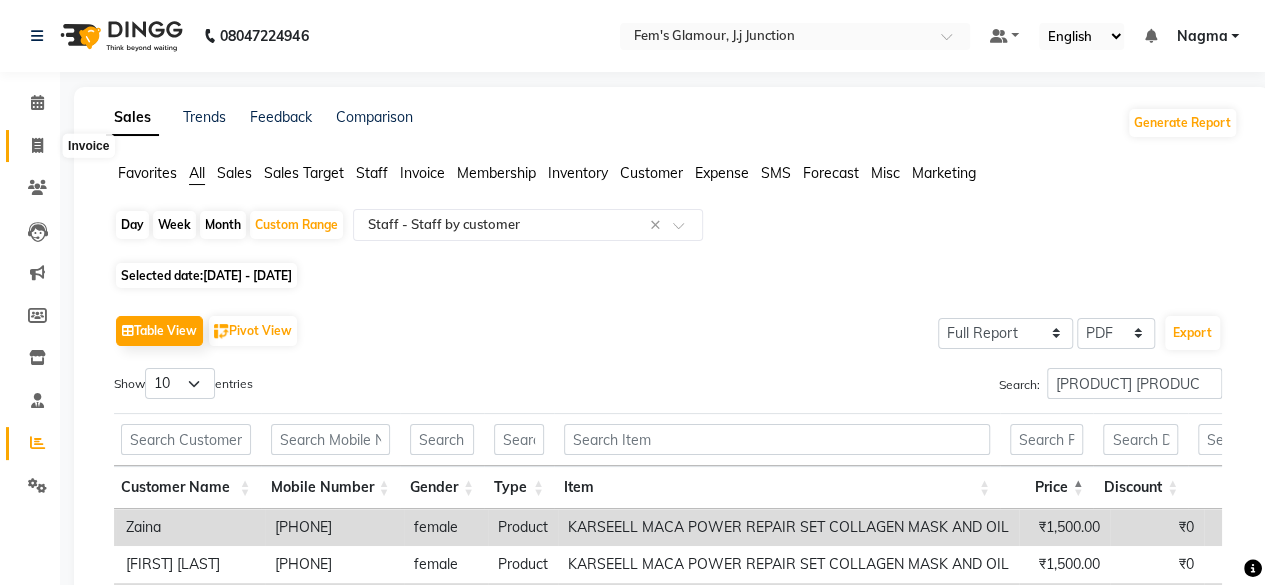 click 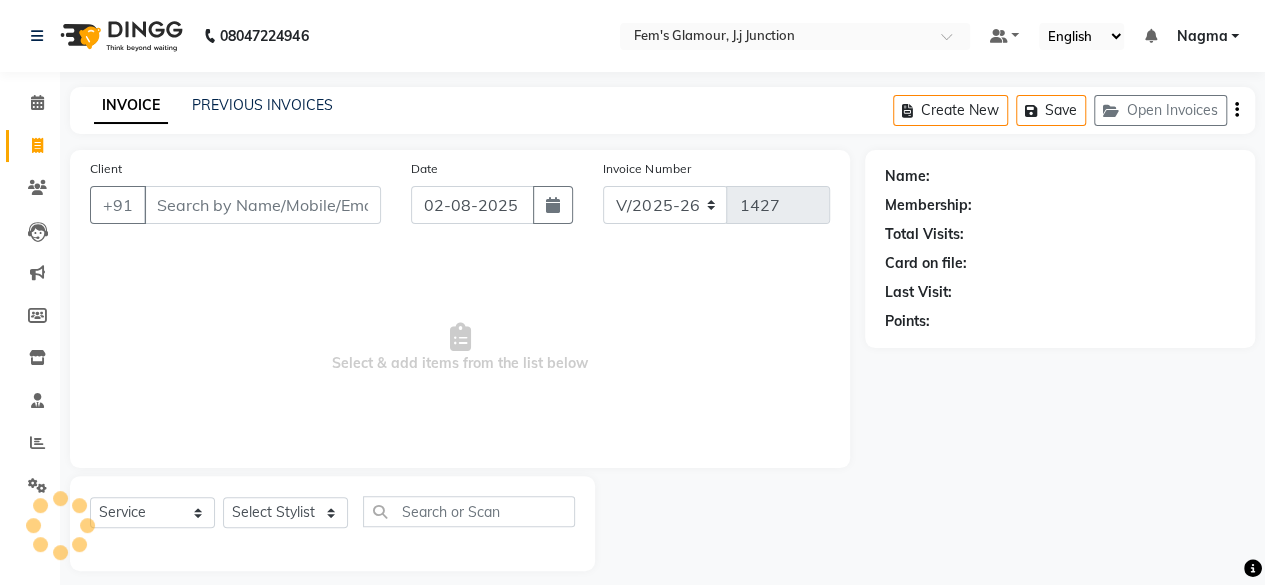 scroll, scrollTop: 15, scrollLeft: 0, axis: vertical 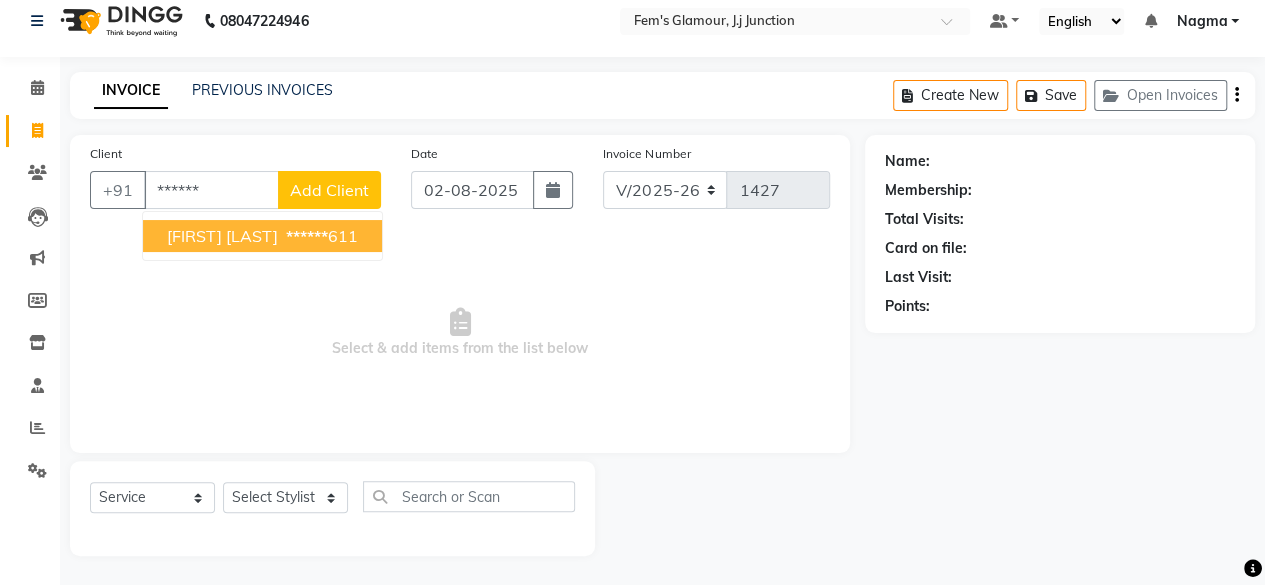 click on "******" at bounding box center [307, 236] 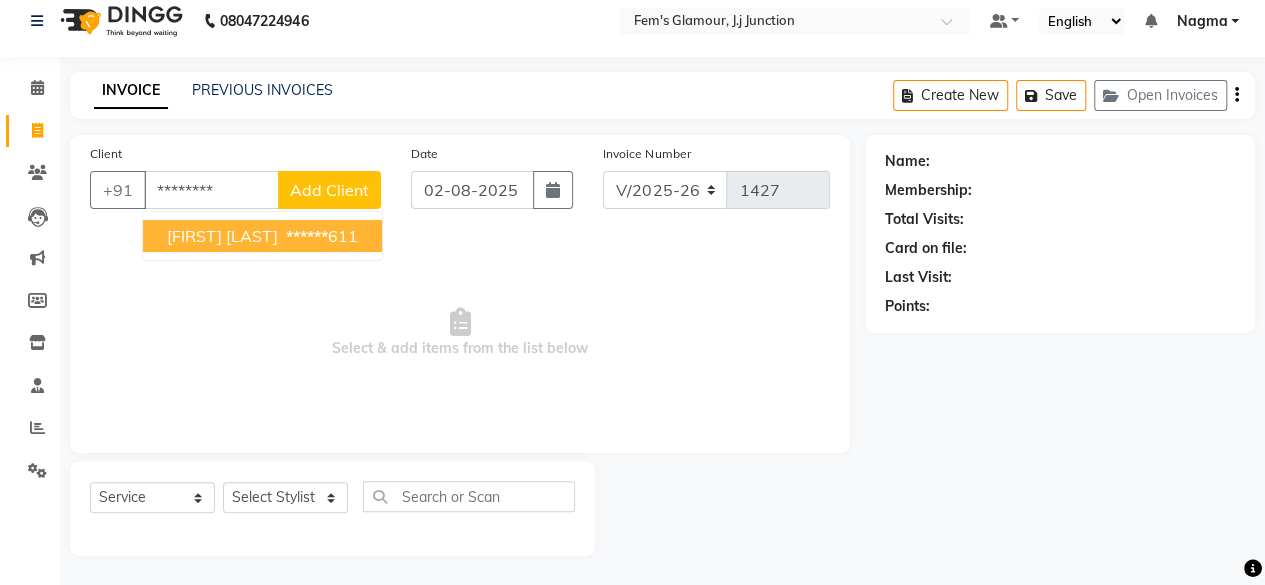 type on "********" 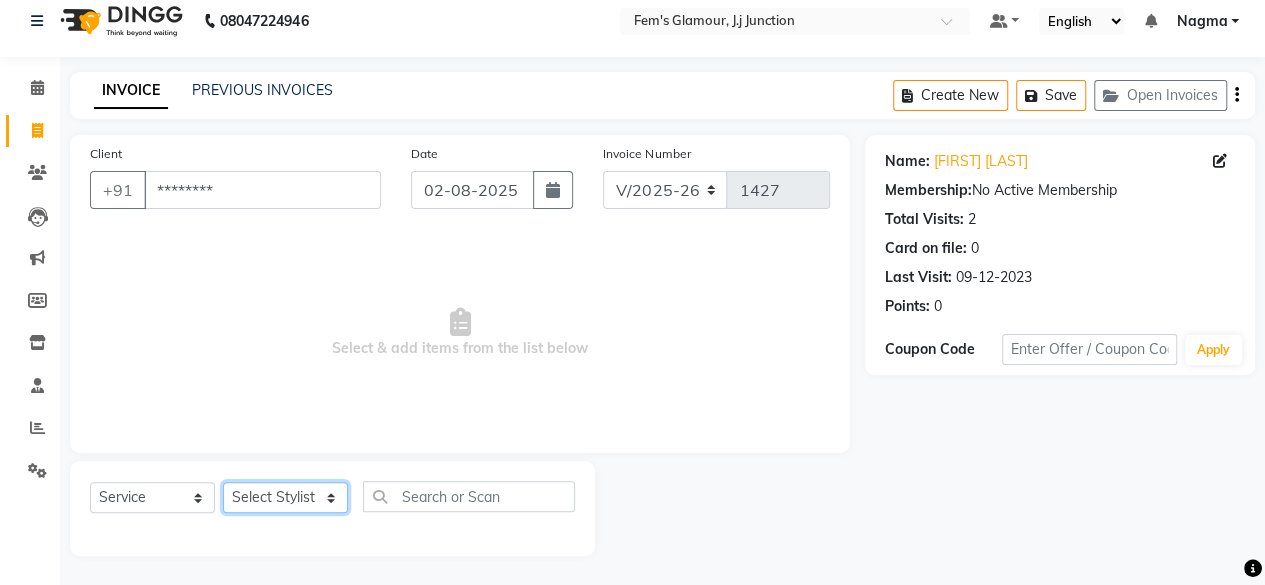 click on "Select Stylist [FIRST] [LAST] [FIRST] [LAST] [FIRST] [LAST] [FIRST] [LAST] [FIRST] [LAST] [FIRST] [LAST] [FIRST] [LAST] [FIRST] [LAST] [FIRST] [LAST] [FIRST] [LAST] [FIRST] [LAST] [FIRST] [LAST]" 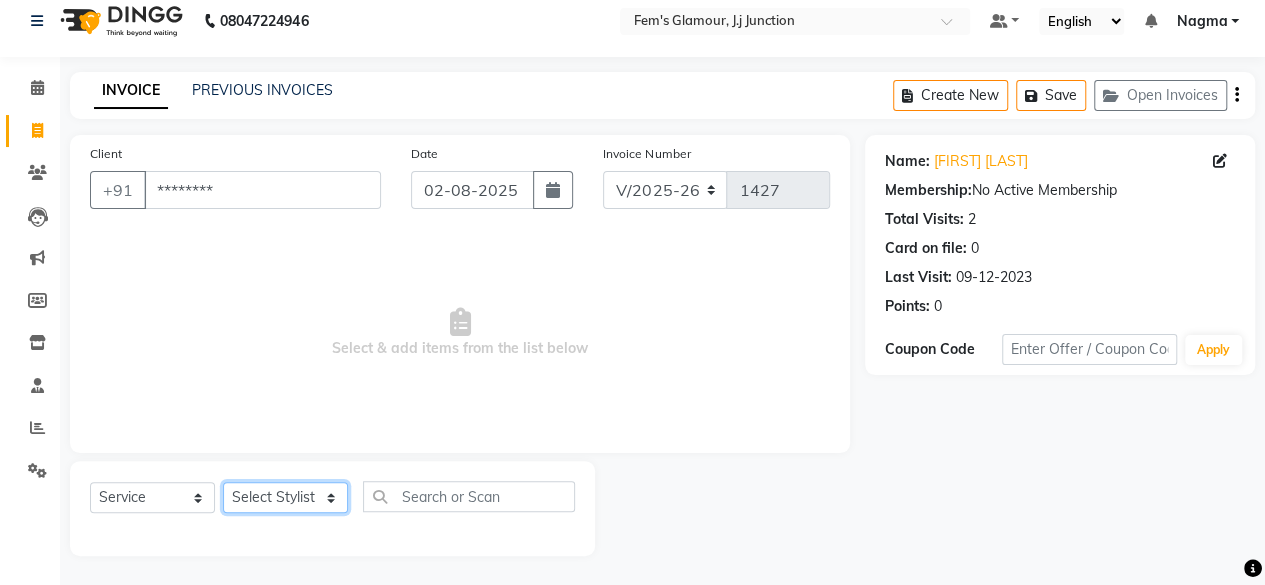 select on "21531" 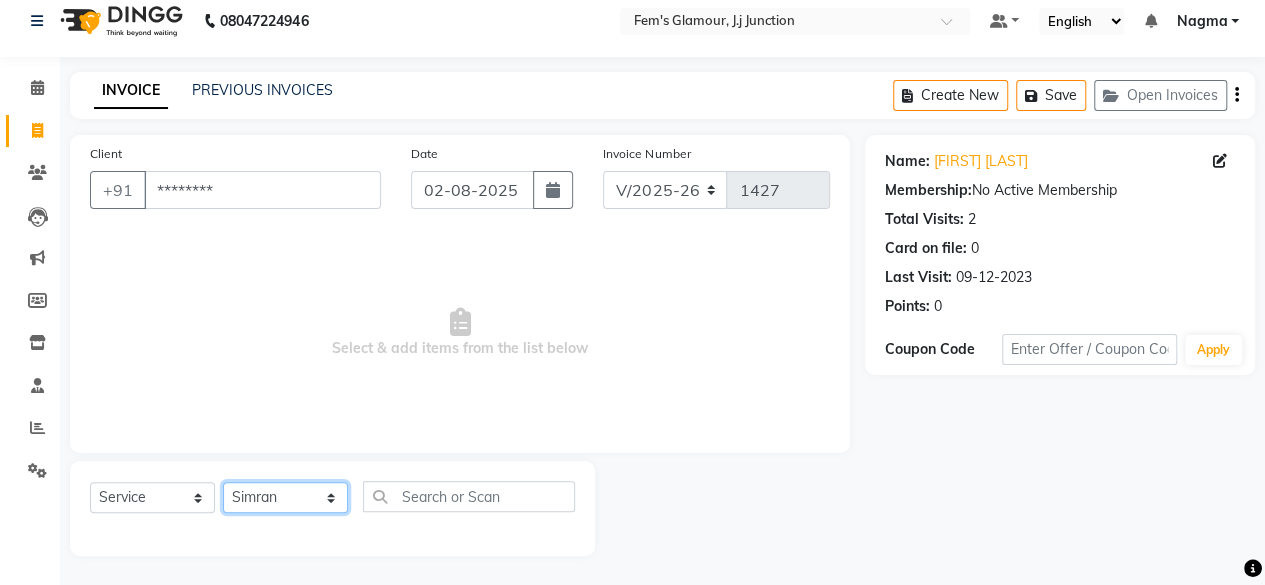 click on "Select Stylist [FIRST] [LAST] [FIRST] [LAST] [FIRST] [LAST] [FIRST] [LAST] [FIRST] [LAST] [FIRST] [LAST] [FIRST] [LAST] [FIRST] [LAST] [FIRST] [LAST] [FIRST] [LAST] [FIRST] [LAST] [FIRST] [LAST]" 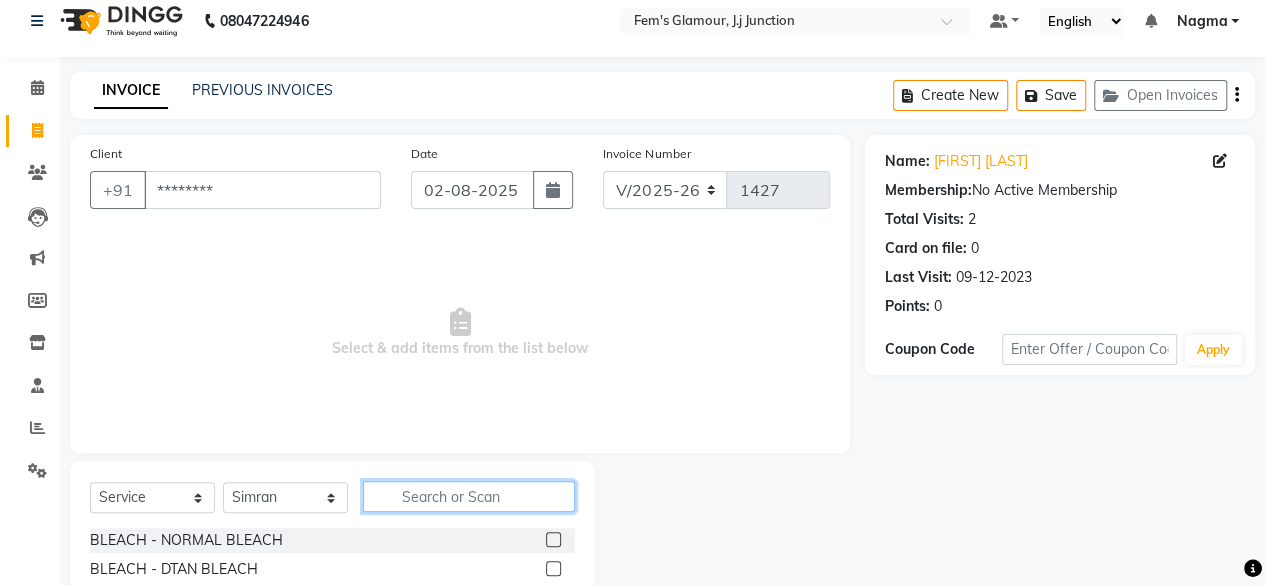 click 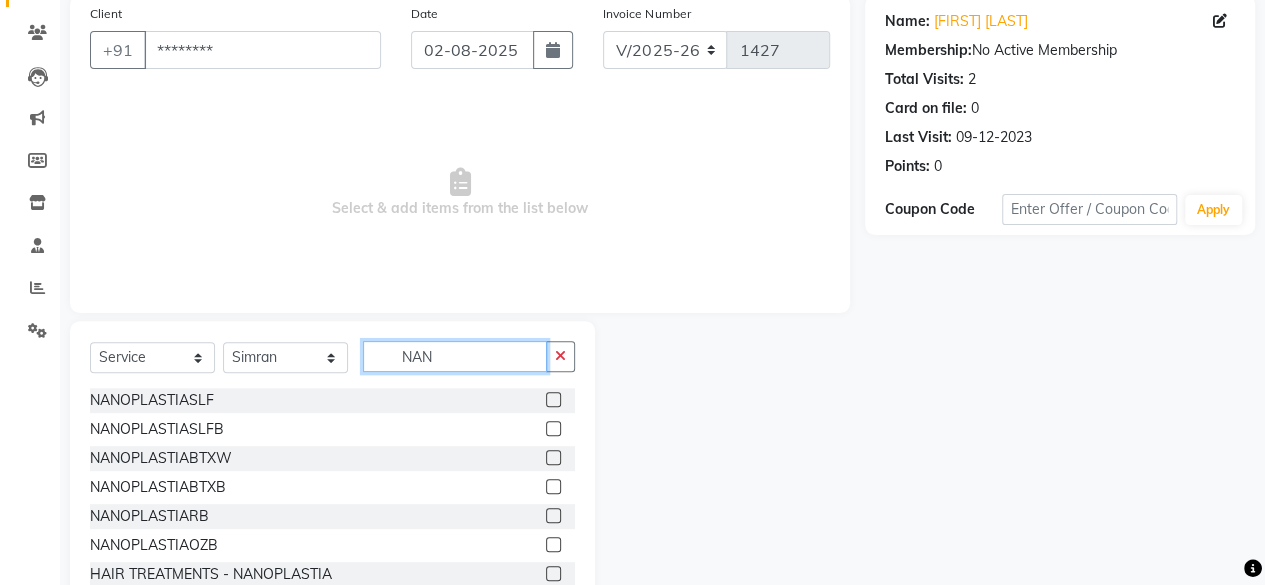 scroll, scrollTop: 156, scrollLeft: 0, axis: vertical 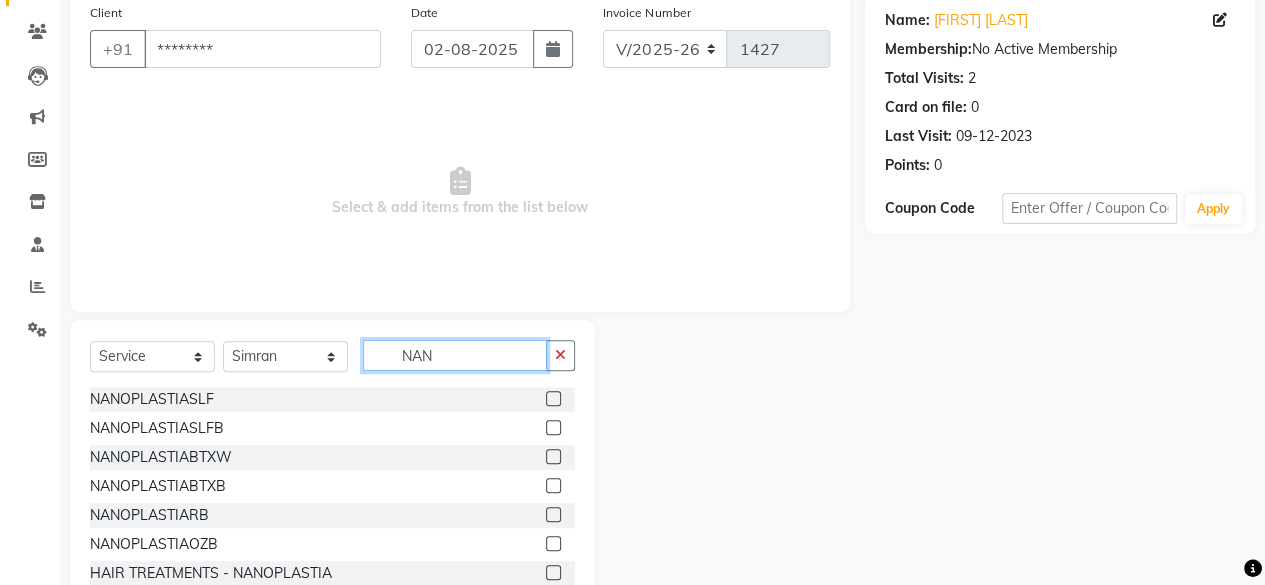 type on "NAN" 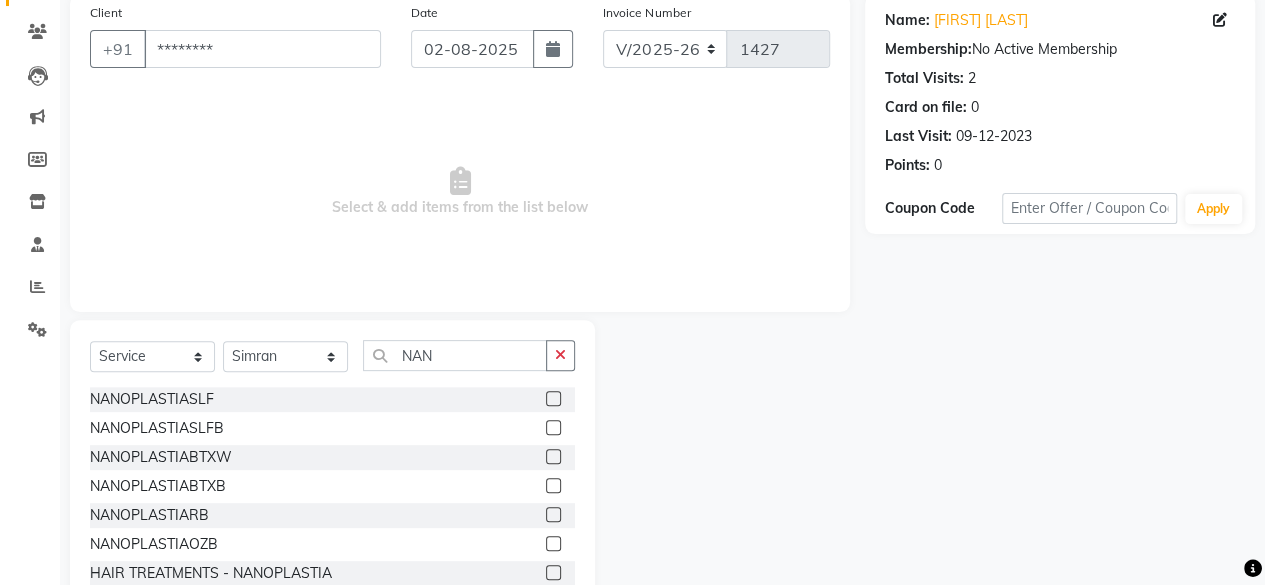 click 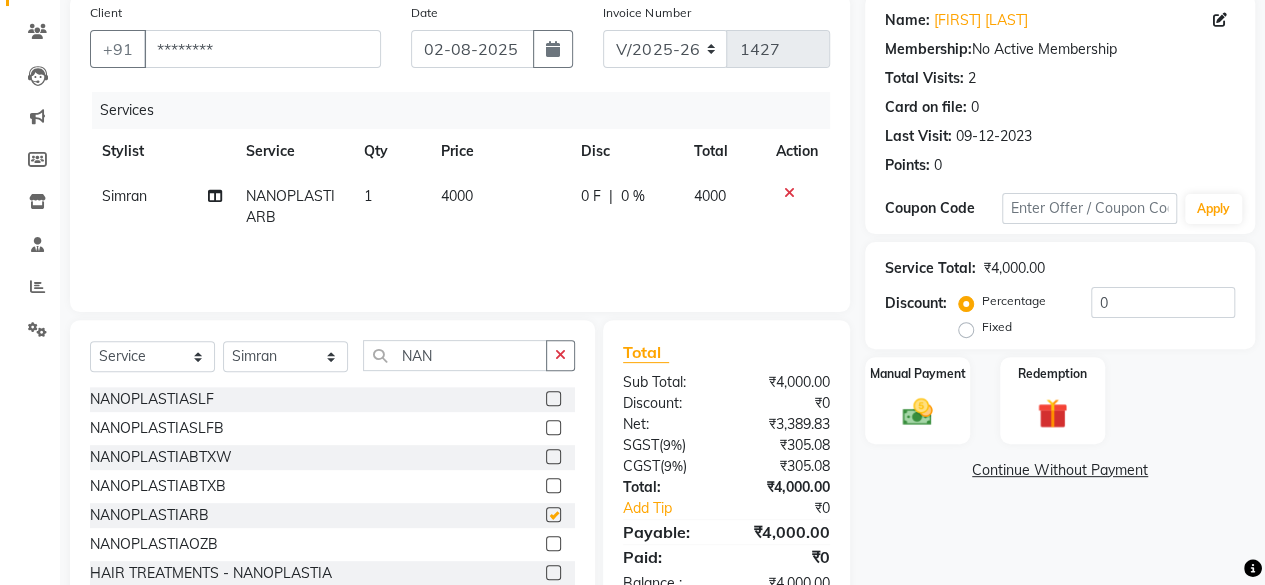 checkbox on "false" 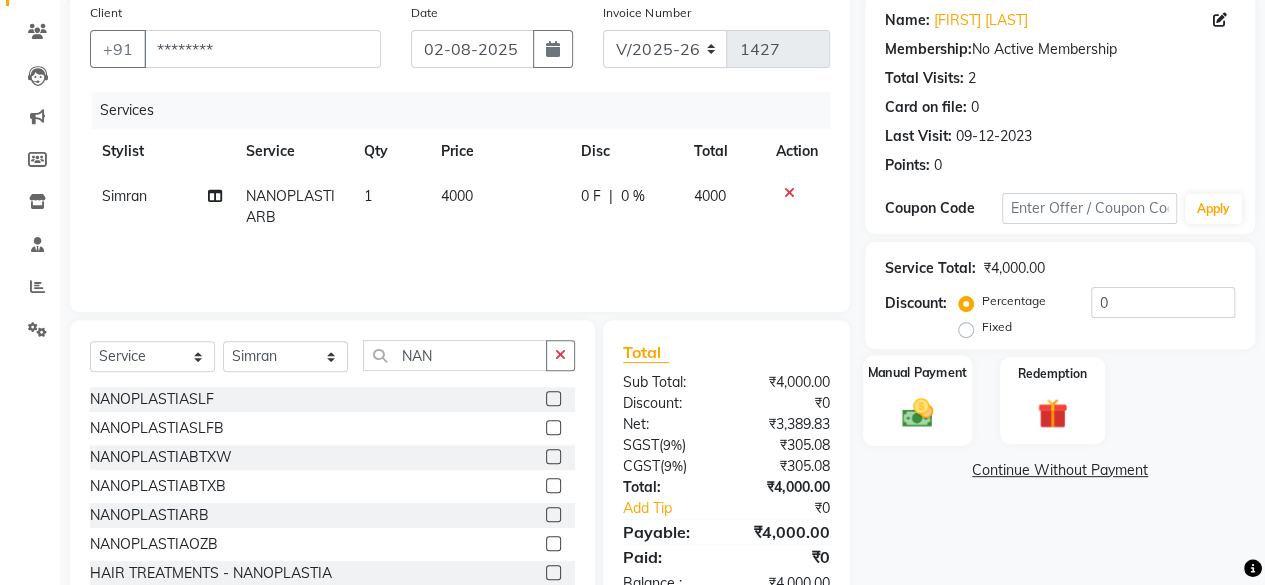 click 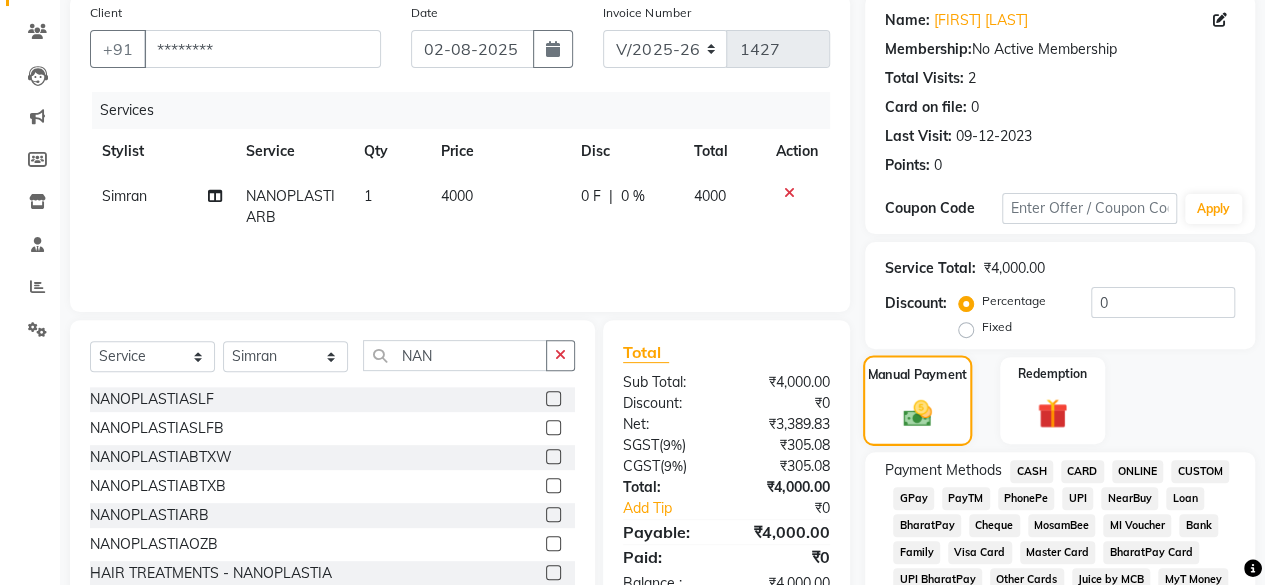 scroll, scrollTop: 351, scrollLeft: 0, axis: vertical 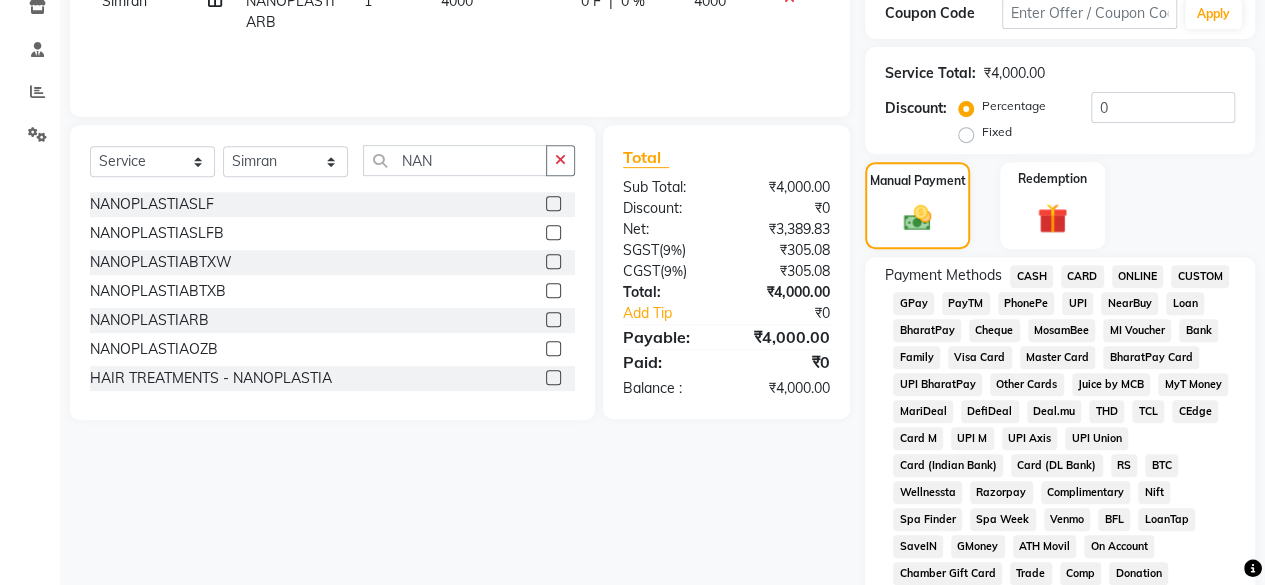 click on "GPay" 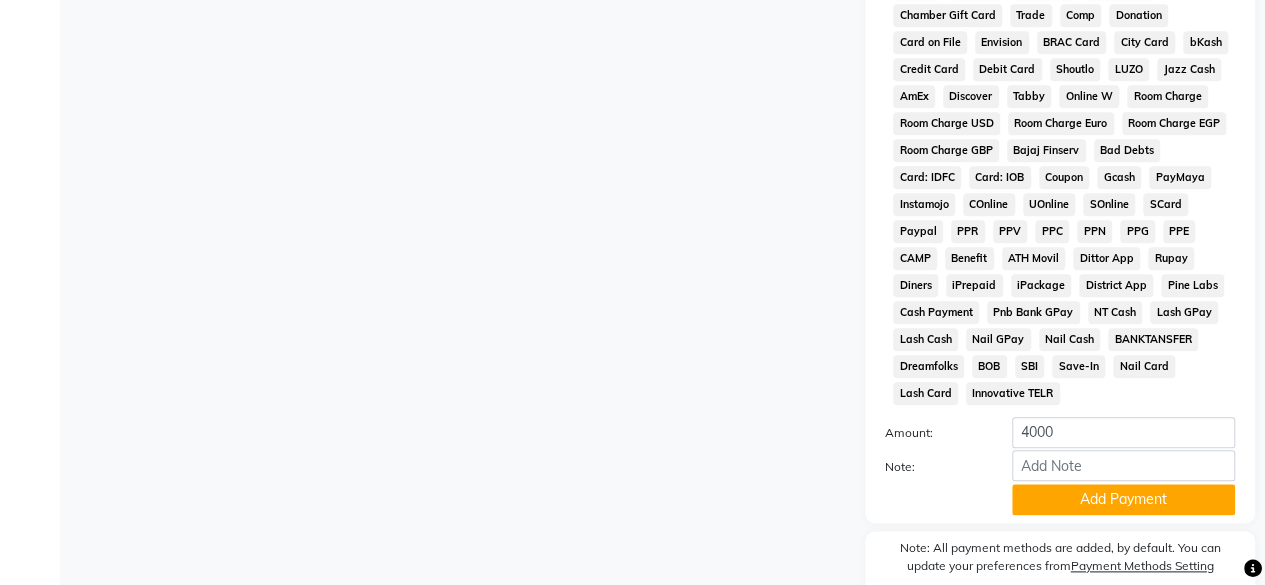 scroll, scrollTop: 999, scrollLeft: 0, axis: vertical 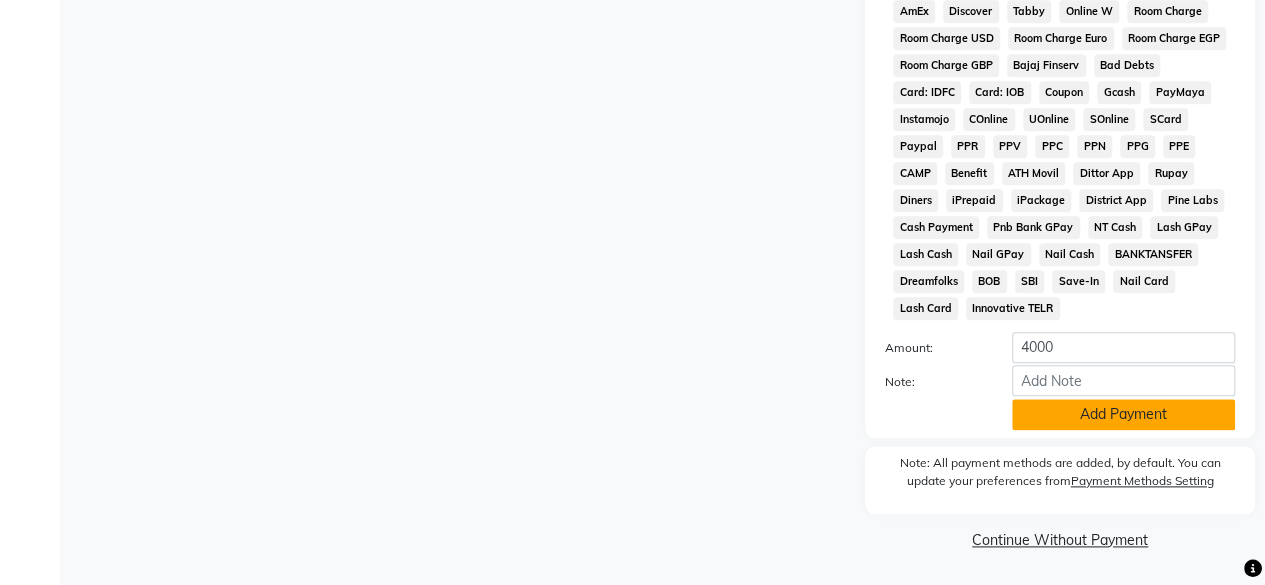 click on "Add Payment" 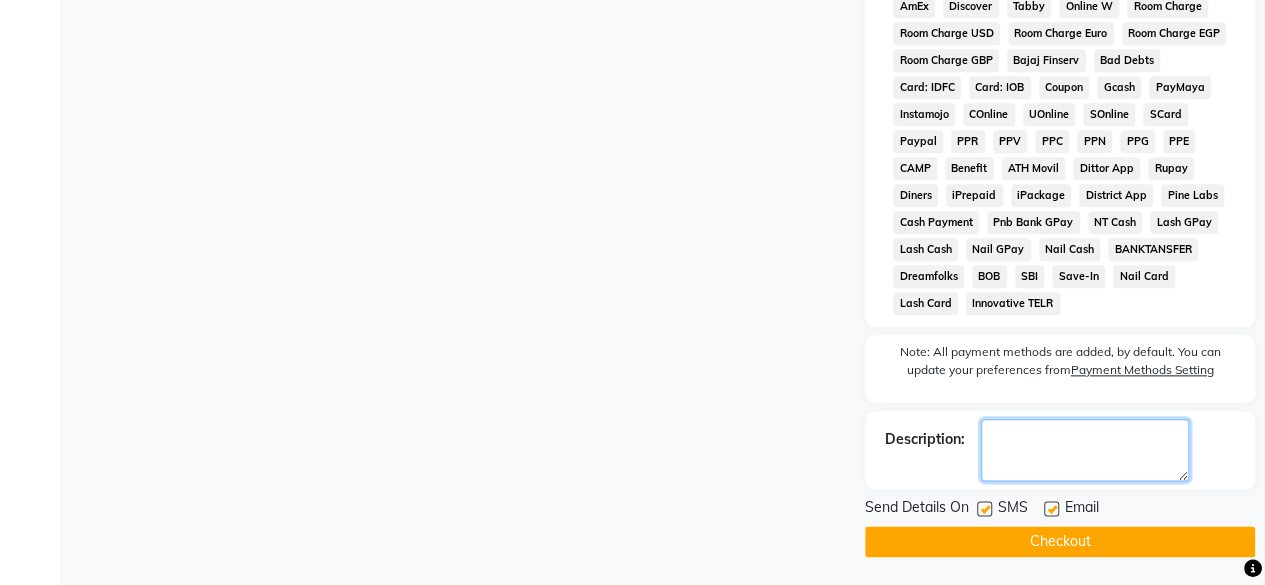click 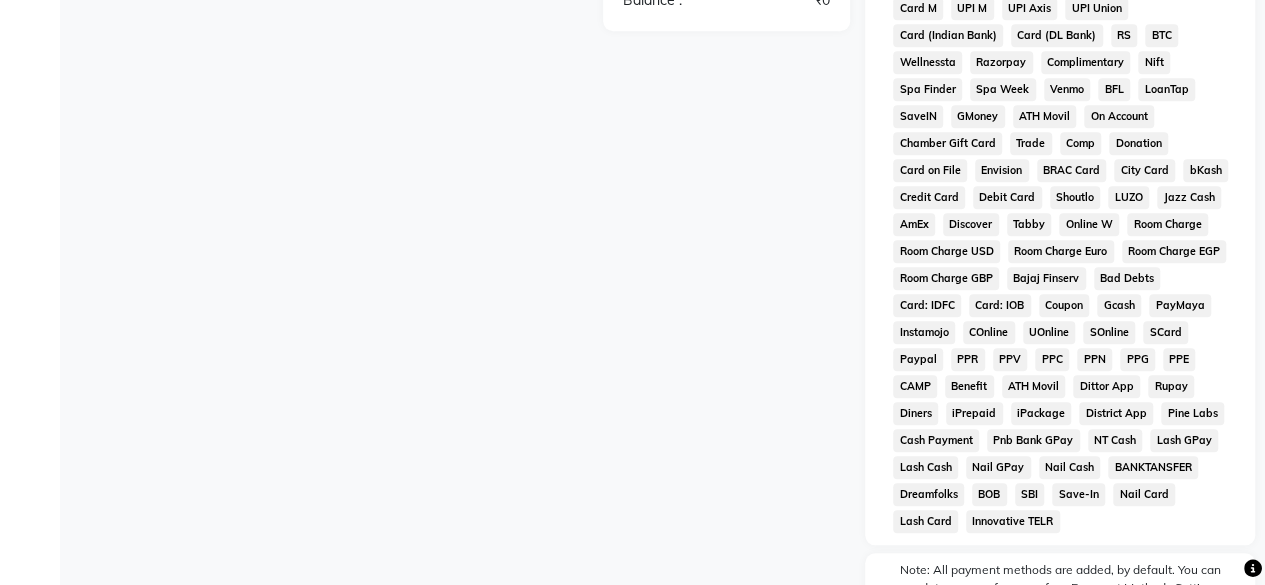 scroll, scrollTop: 1006, scrollLeft: 0, axis: vertical 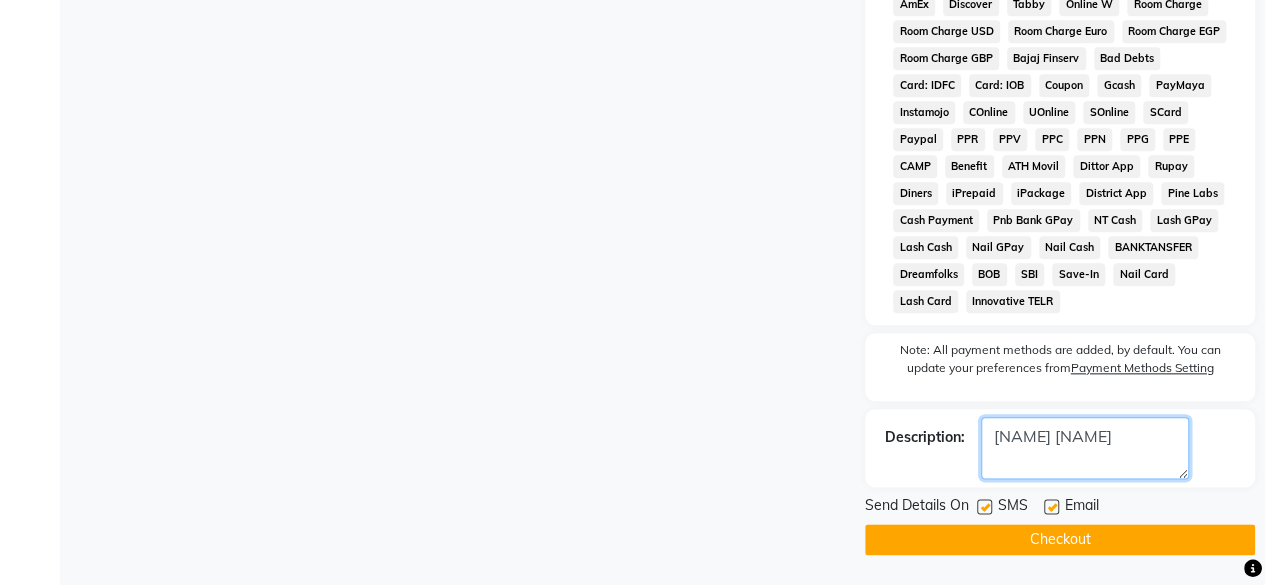 type on "[NAME] [NAME]" 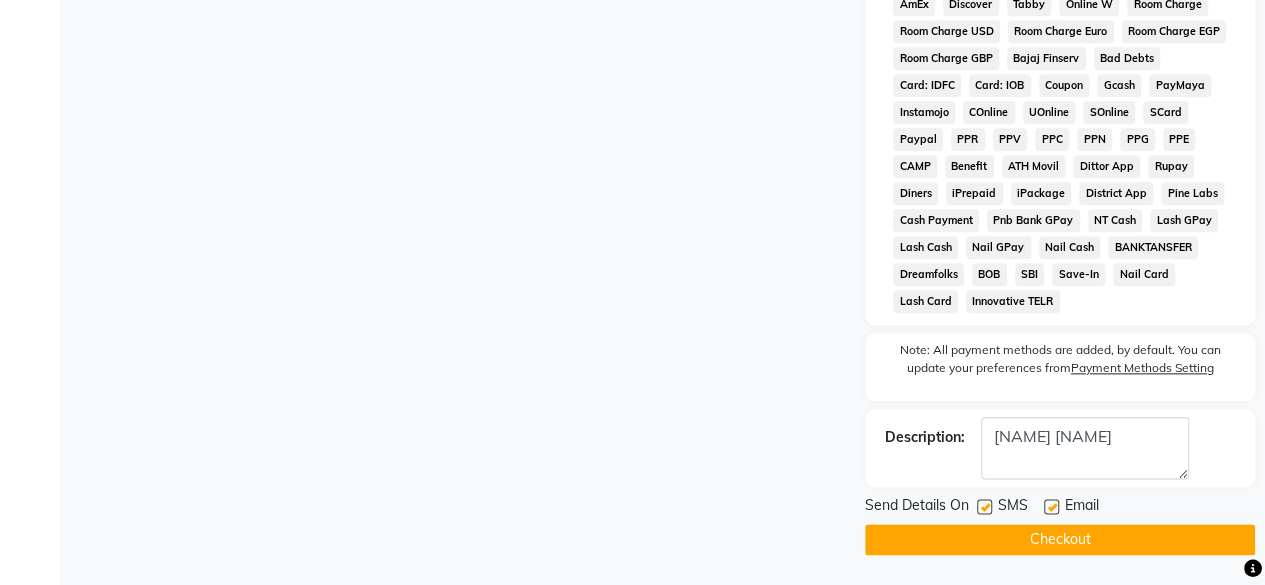 click on "Checkout" 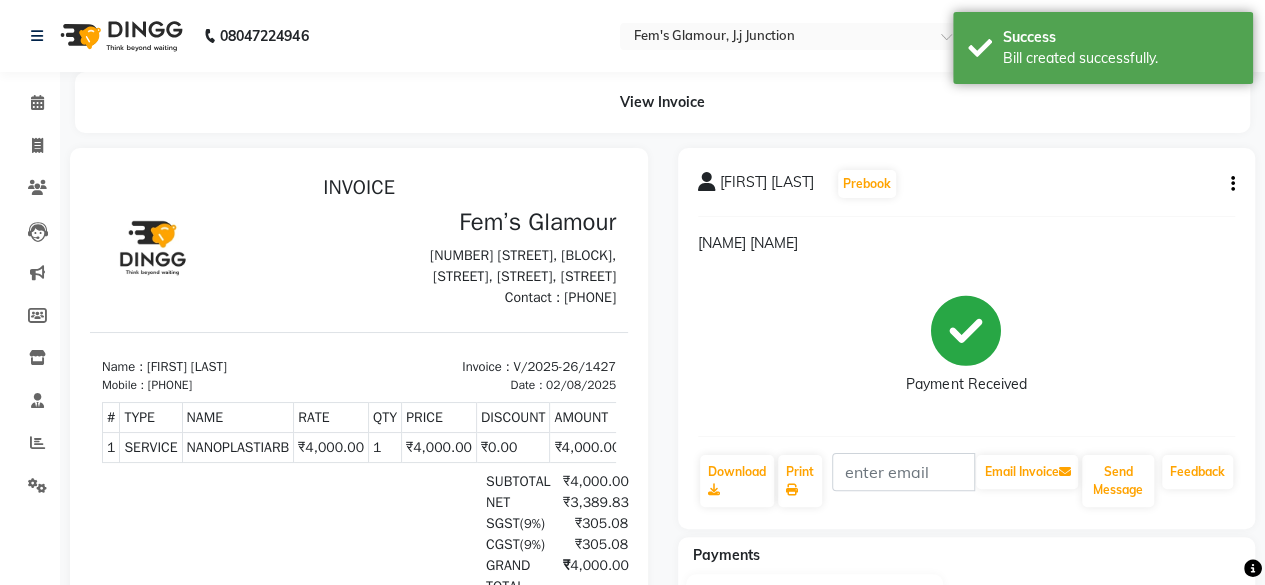 scroll, scrollTop: 0, scrollLeft: 0, axis: both 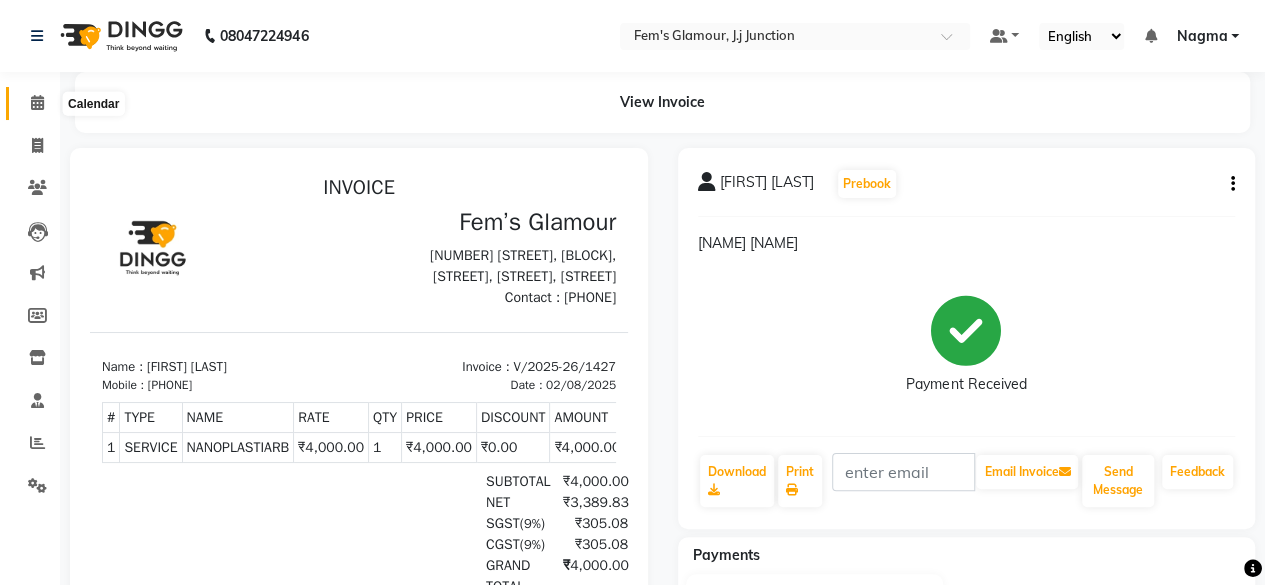 click 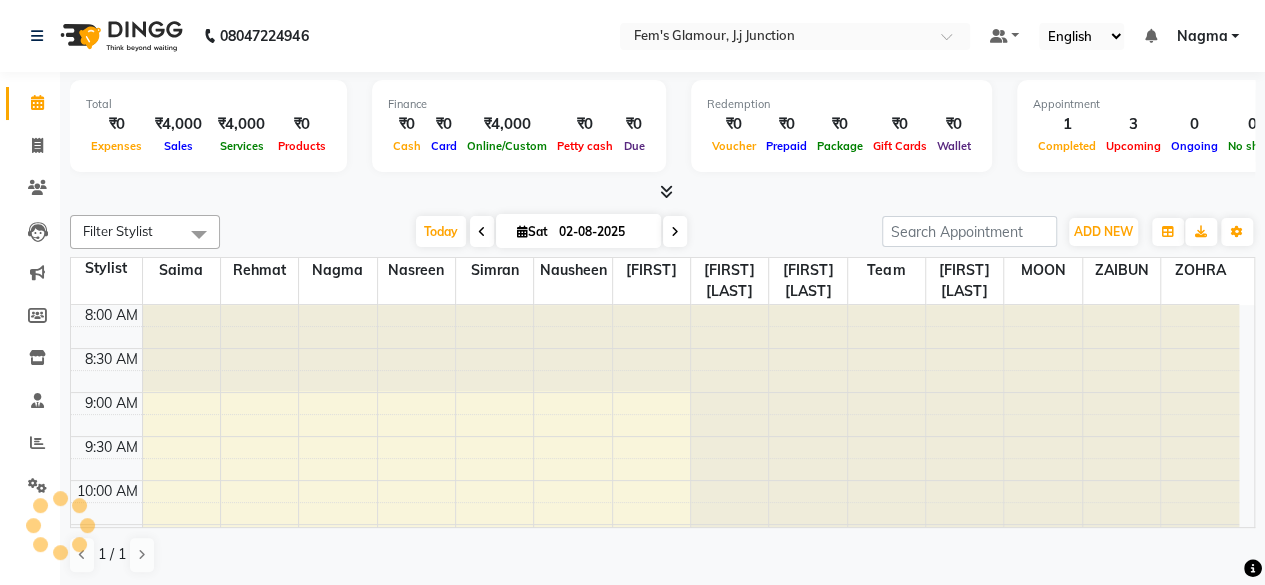 scroll, scrollTop: 0, scrollLeft: 0, axis: both 